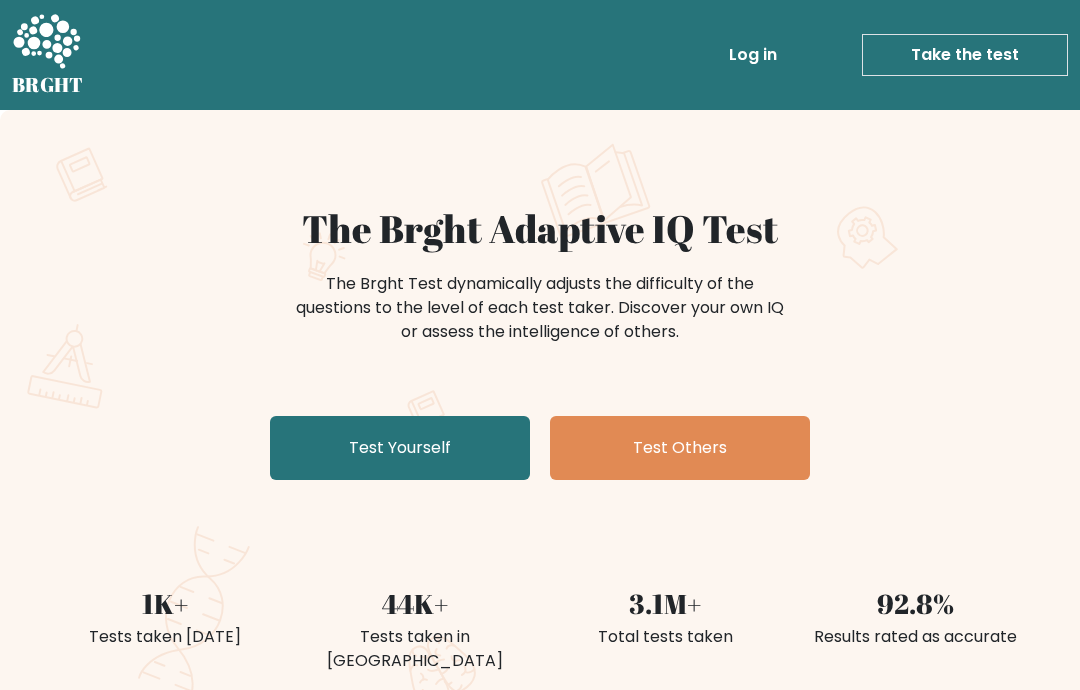 scroll, scrollTop: 0, scrollLeft: 0, axis: both 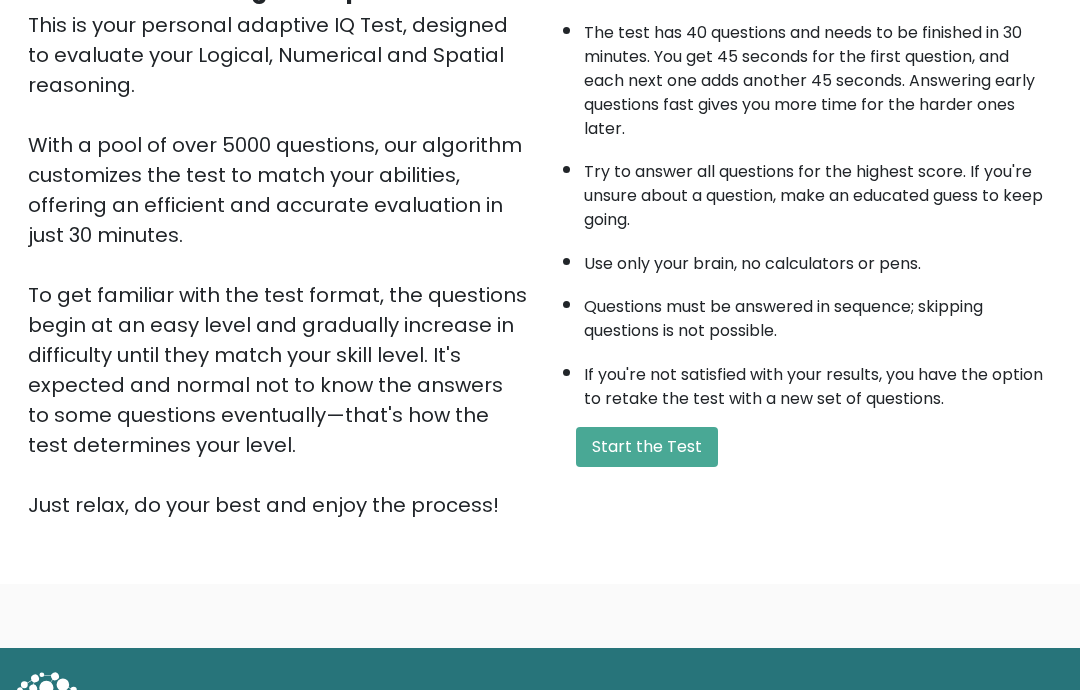 click on "Start the Test" at bounding box center (647, 447) 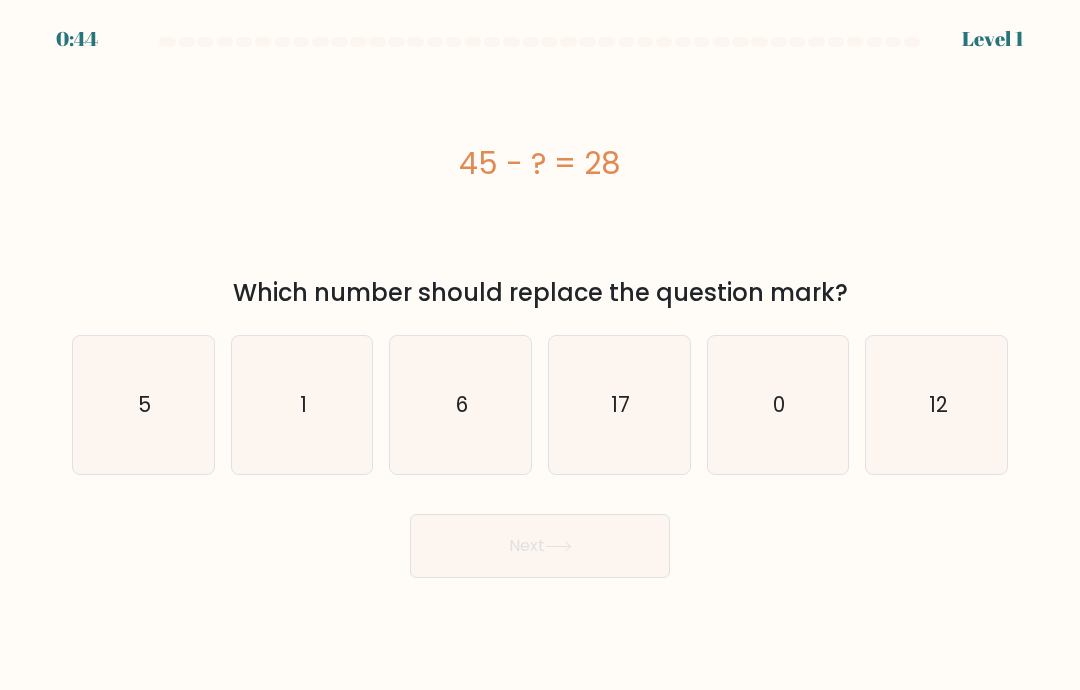 scroll, scrollTop: 0, scrollLeft: 0, axis: both 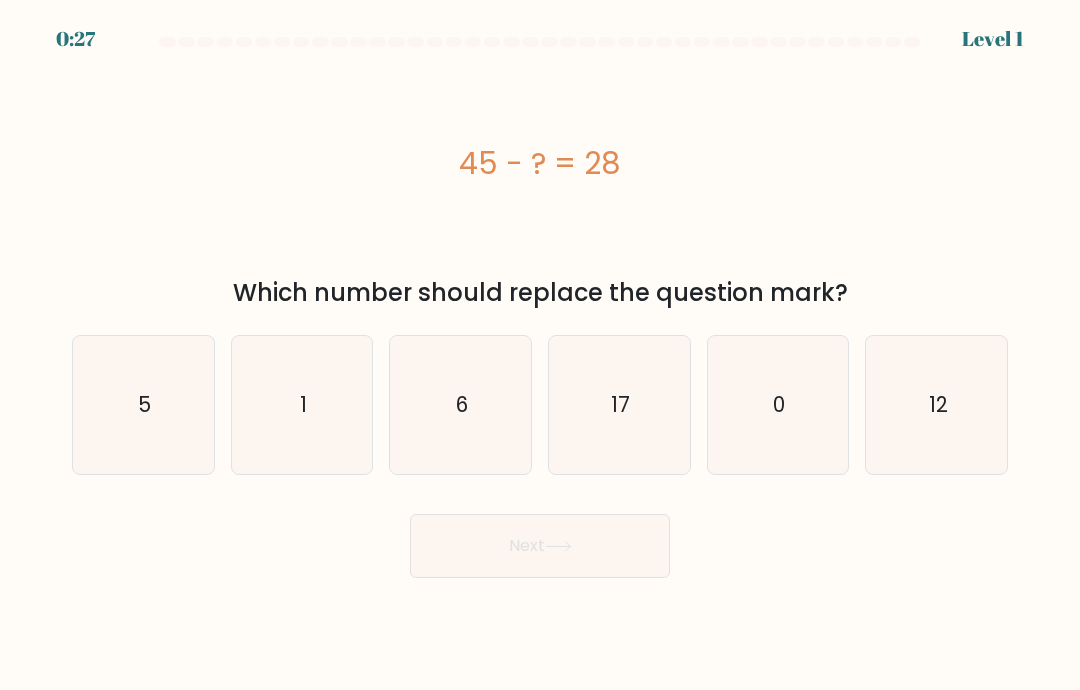 click on "17" 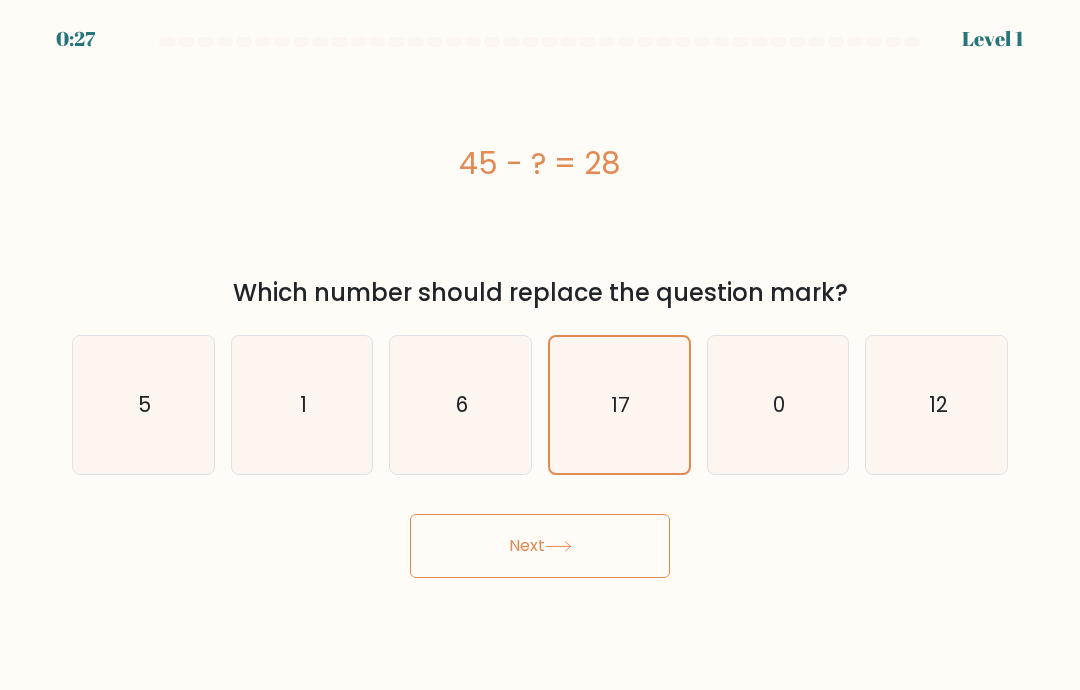 click on "Next" at bounding box center [540, 546] 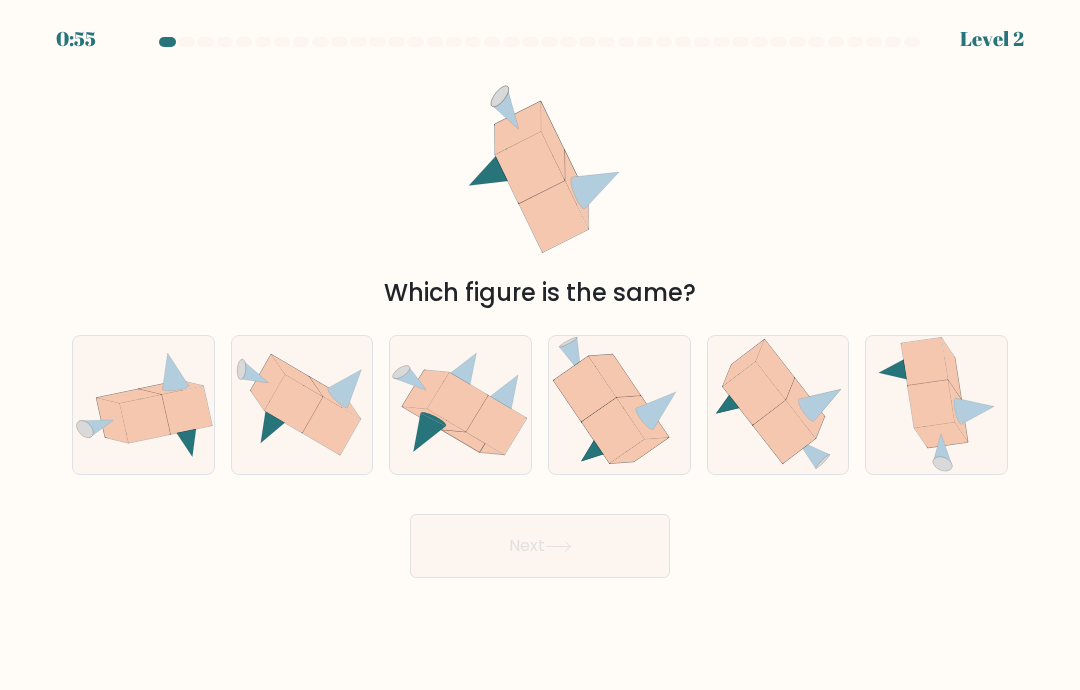 click 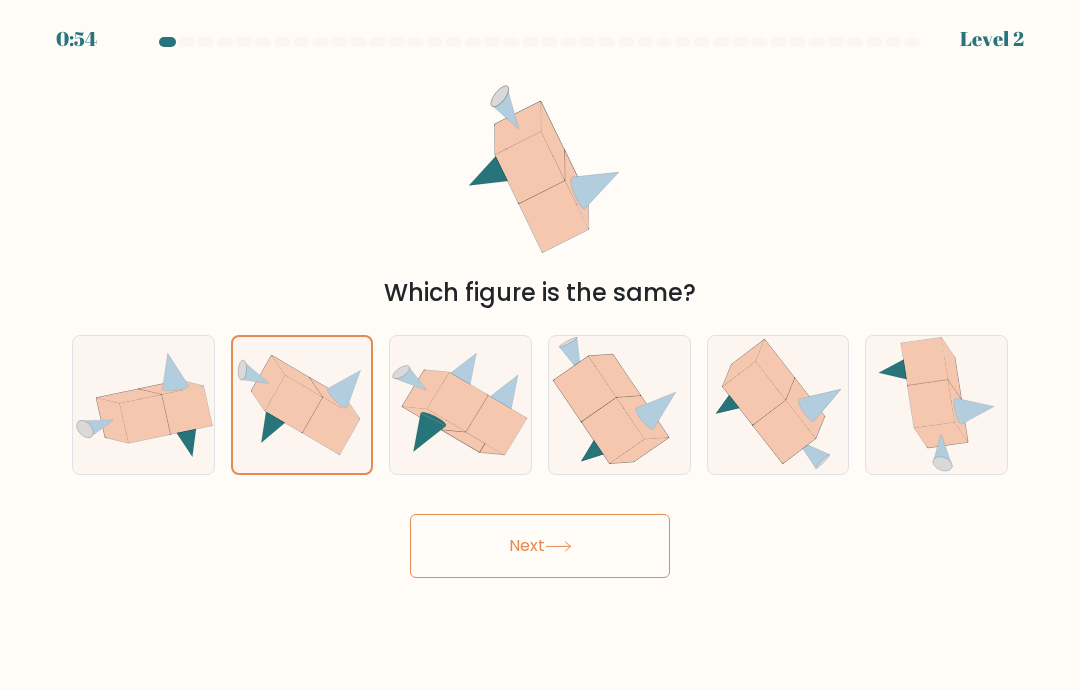 click on "Next" at bounding box center [540, 546] 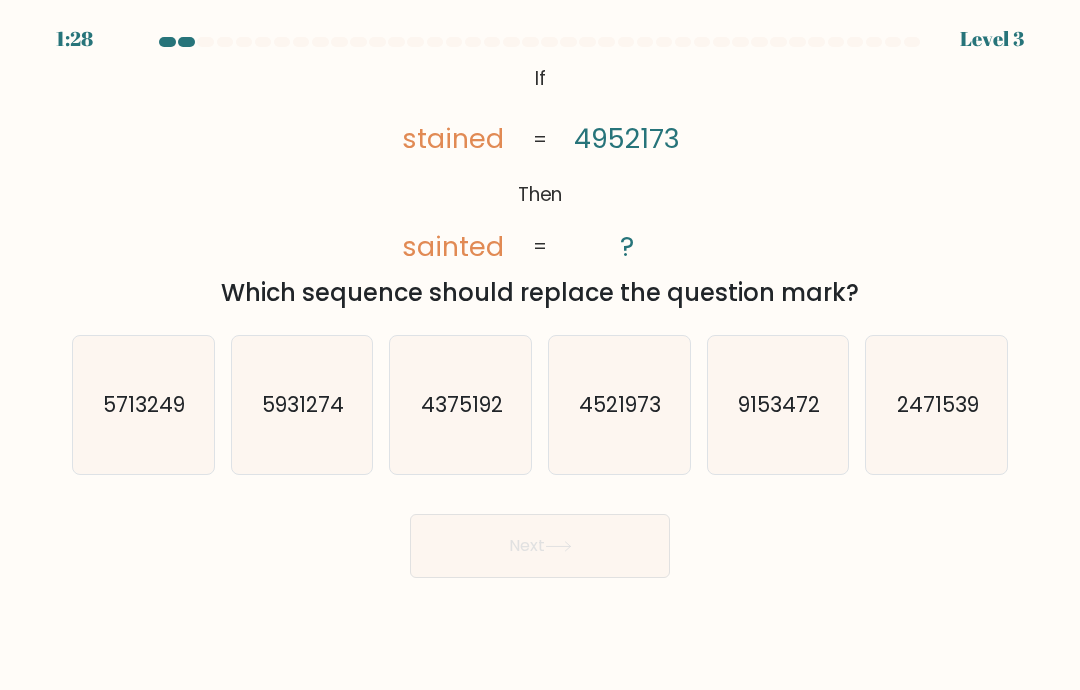 click on "4521973" 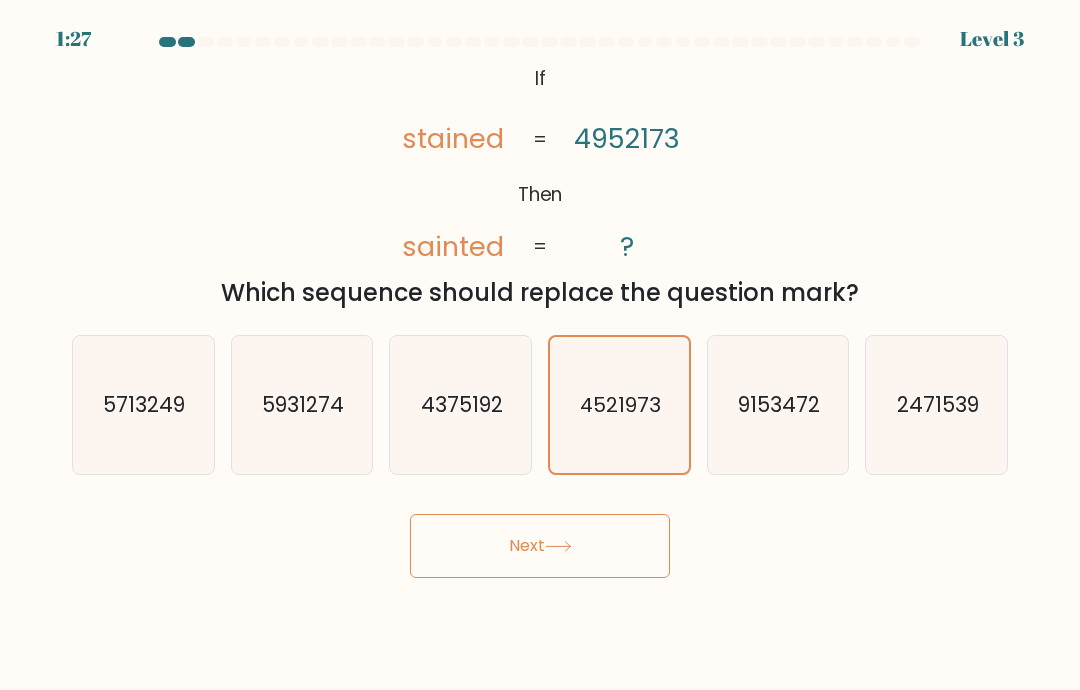click on "Next" at bounding box center (540, 546) 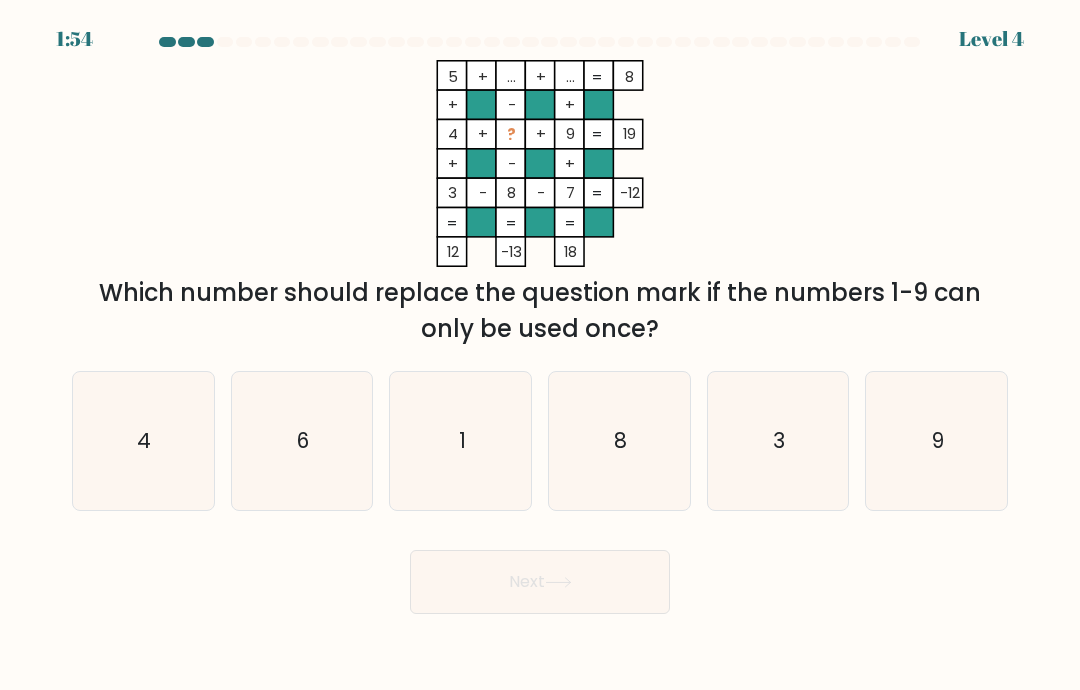 click on "6" 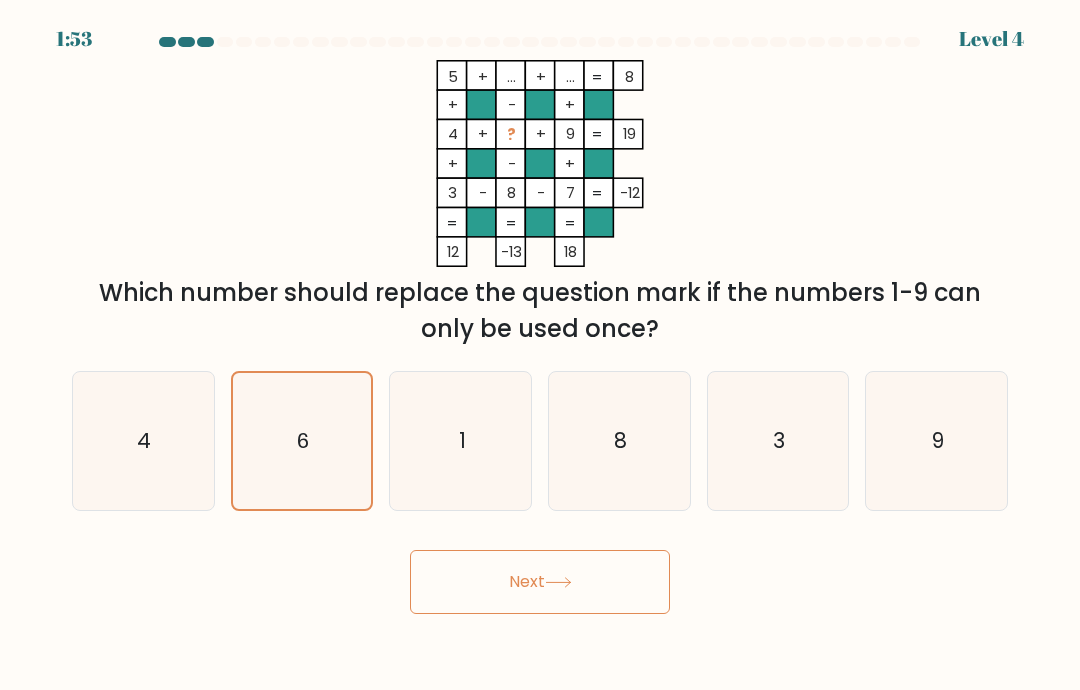 click on "Next" at bounding box center [540, 582] 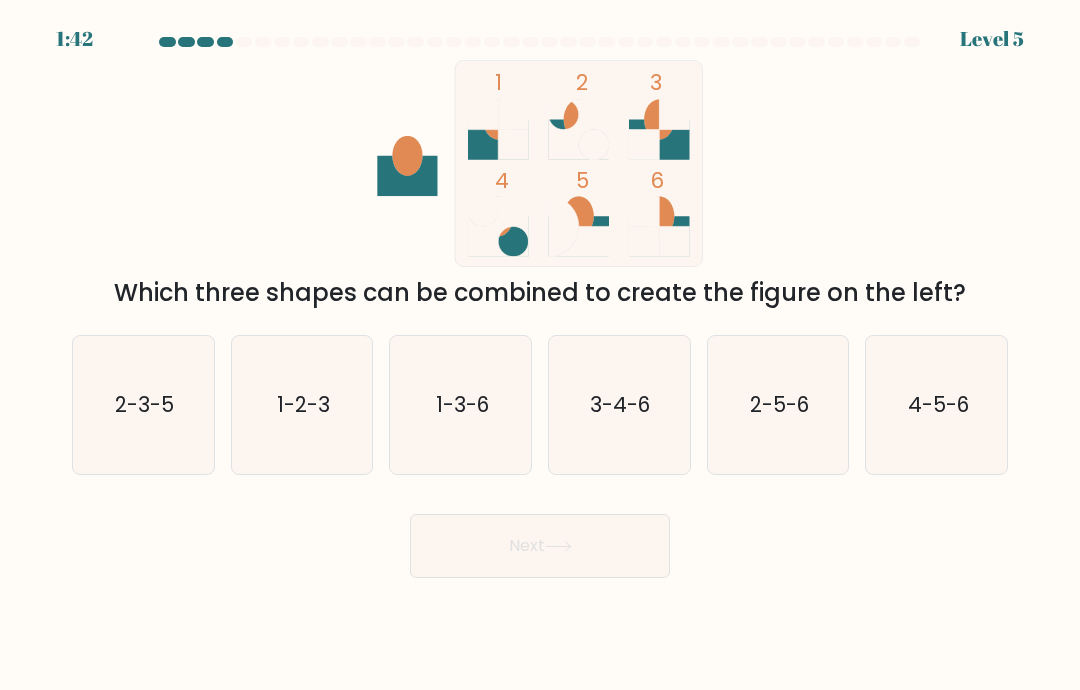 click on "1-3-6" 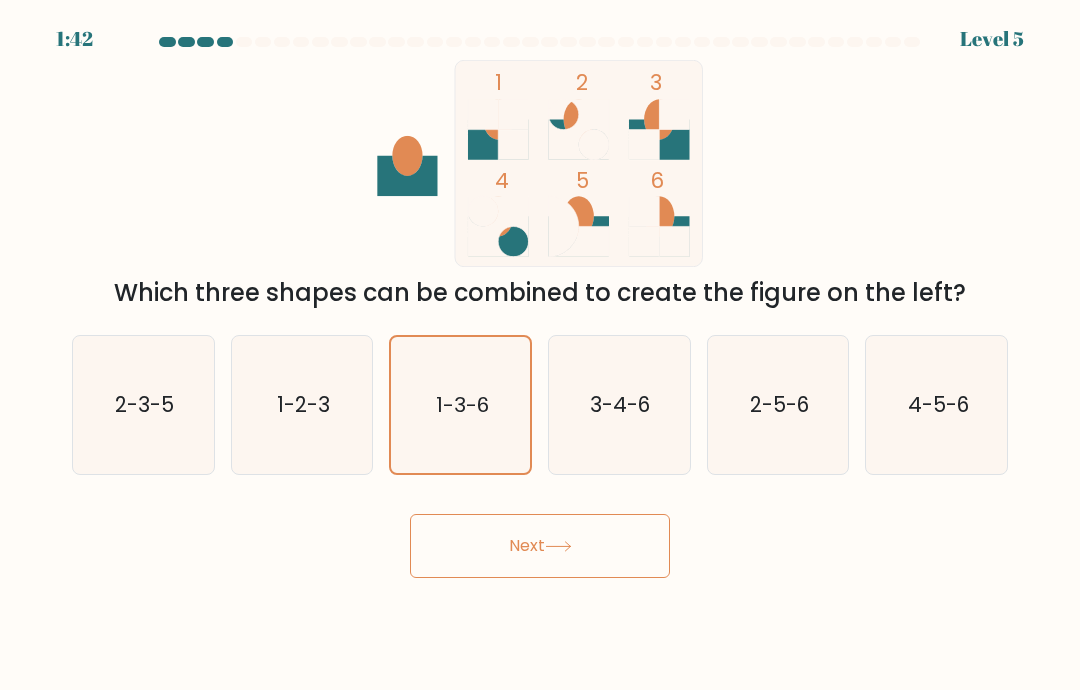click on "Next" at bounding box center (540, 546) 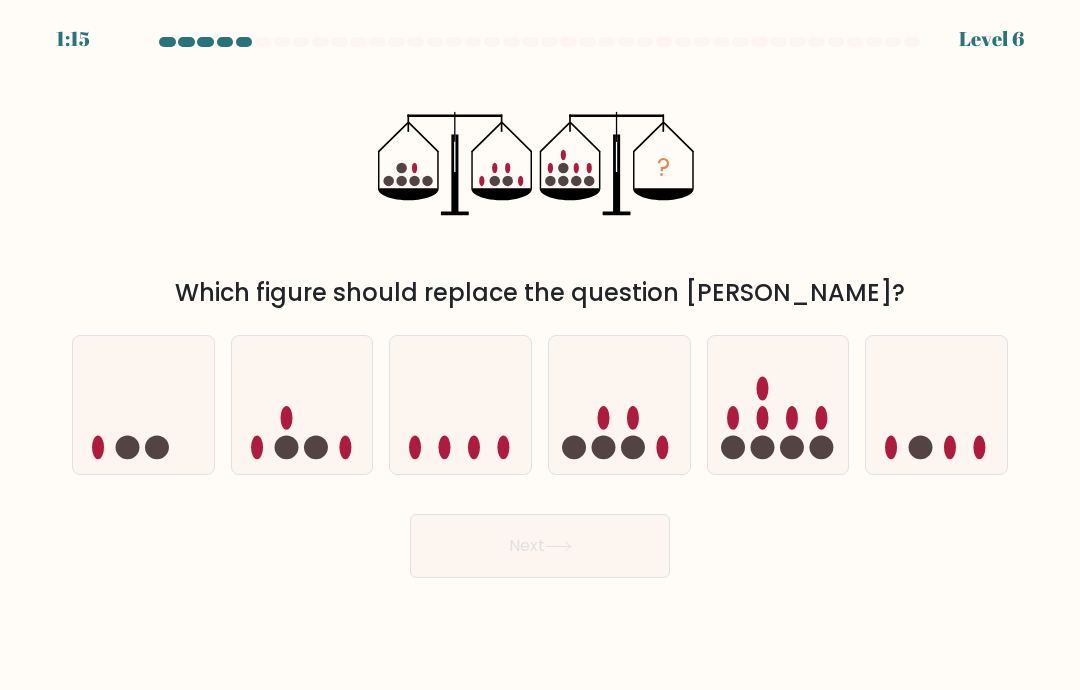 click 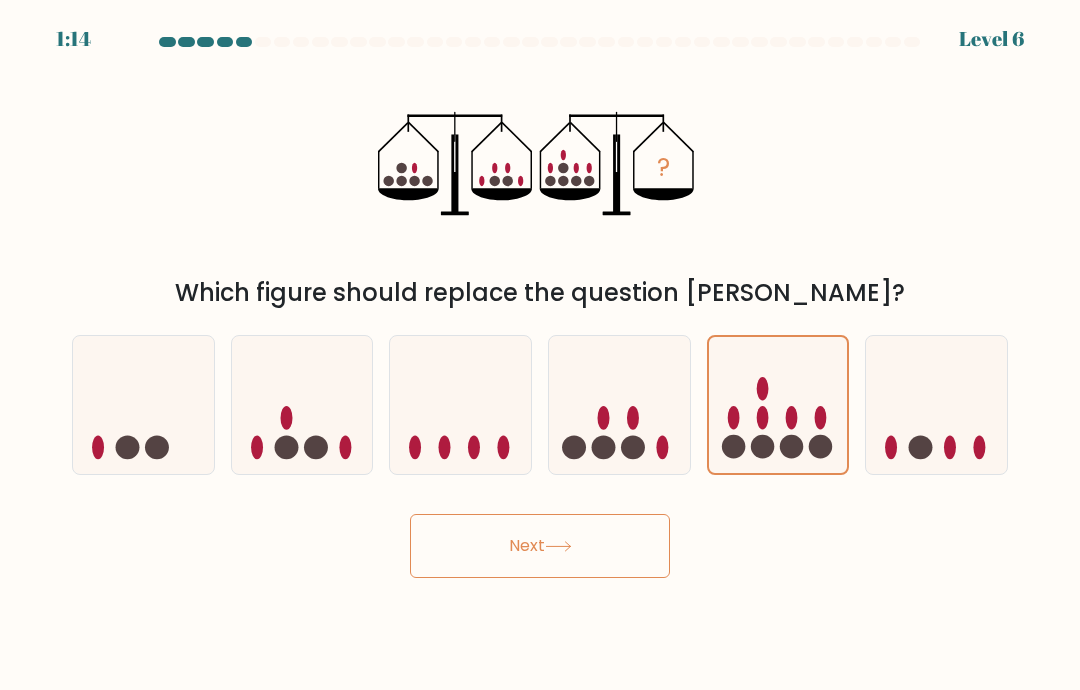 click on "Next" at bounding box center [540, 546] 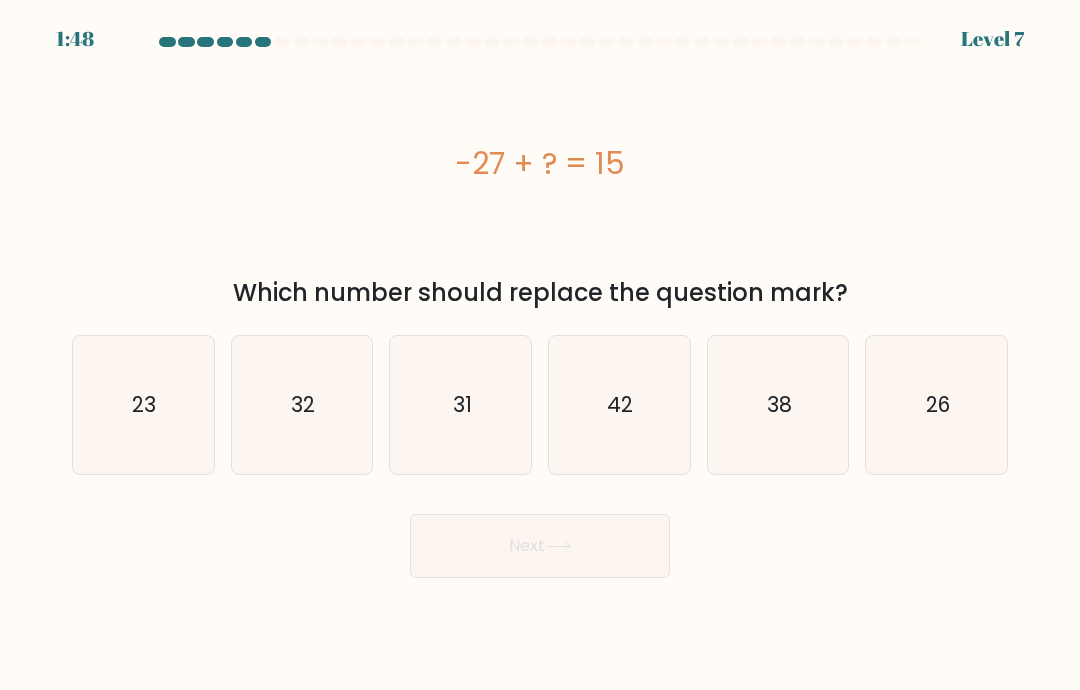 click on "42" 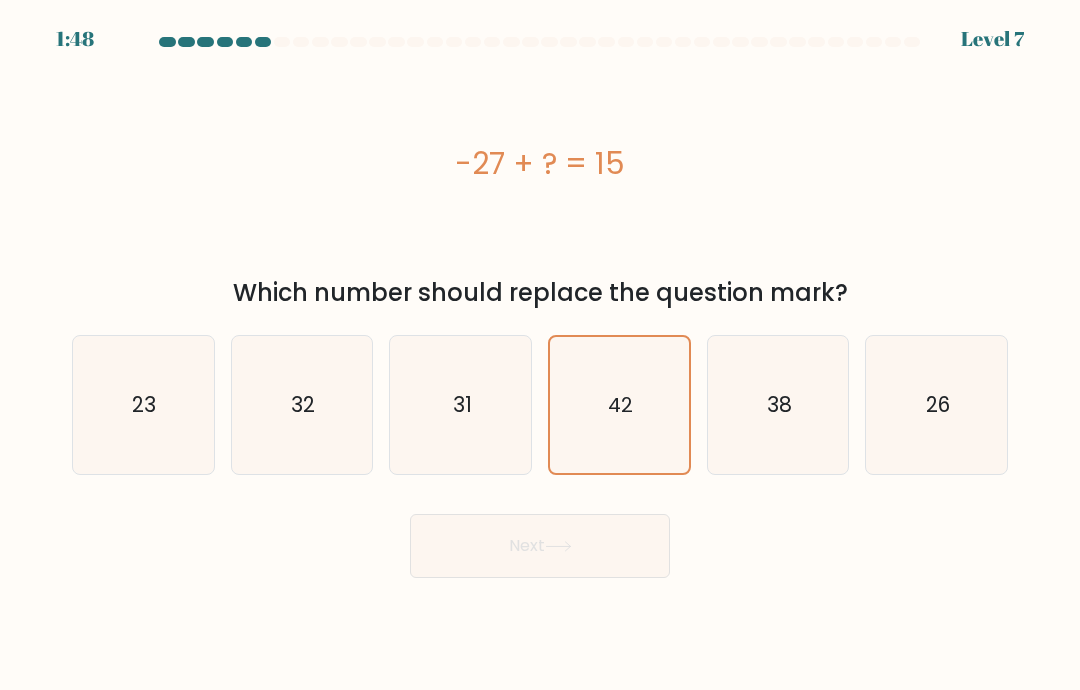 click on "Next" at bounding box center [540, 546] 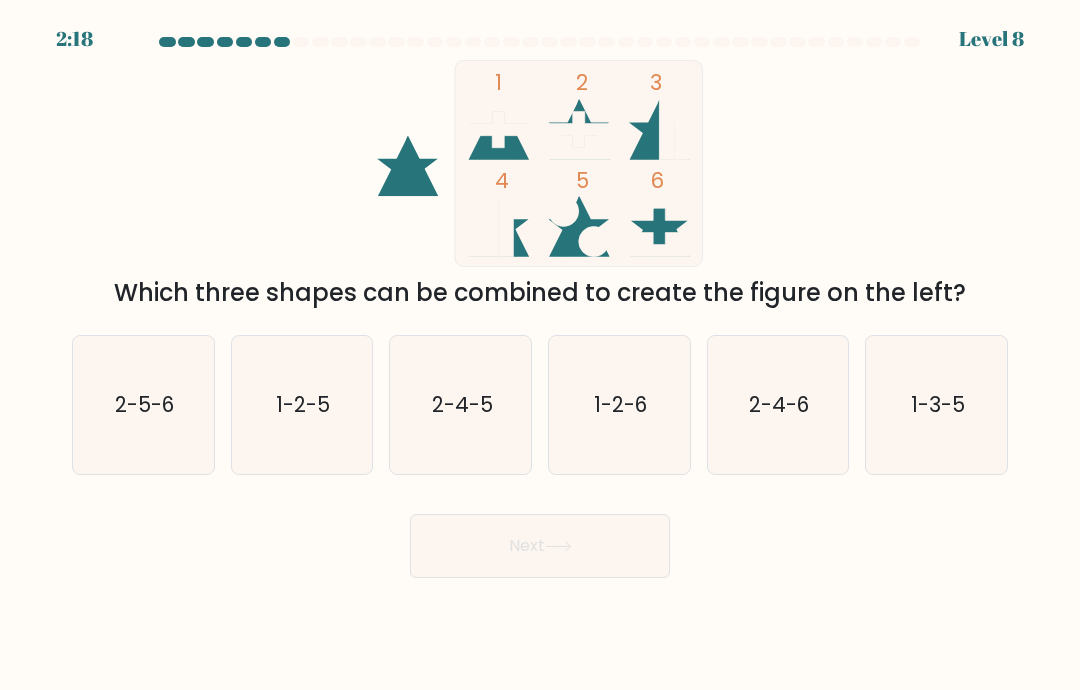 click on "1-2-6" 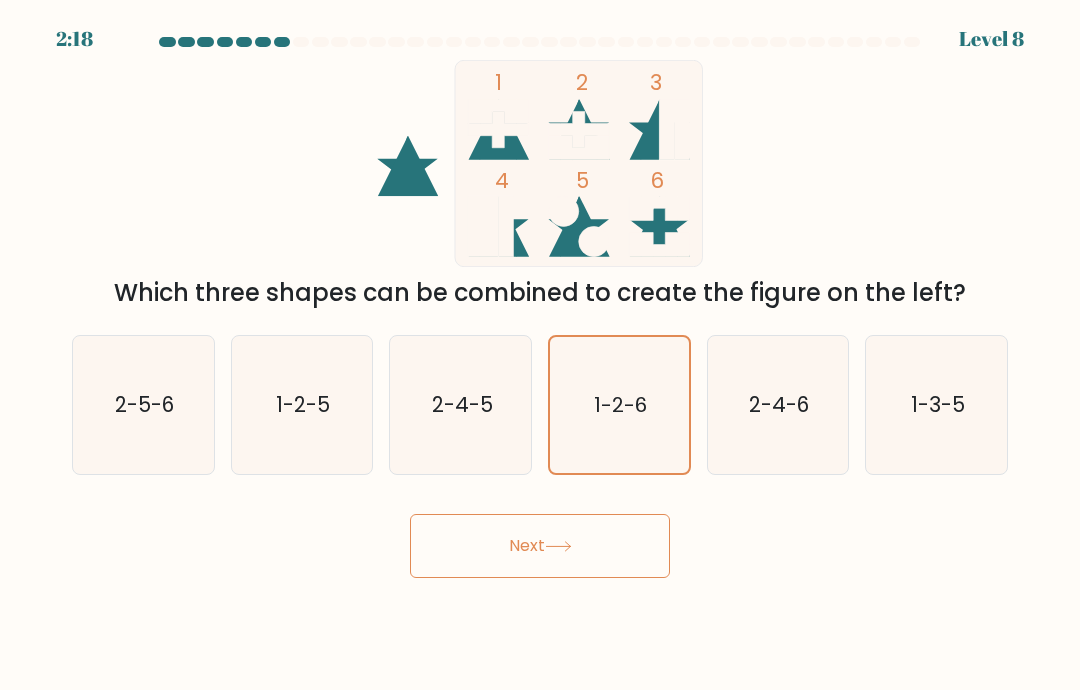 click on "Next" at bounding box center (540, 546) 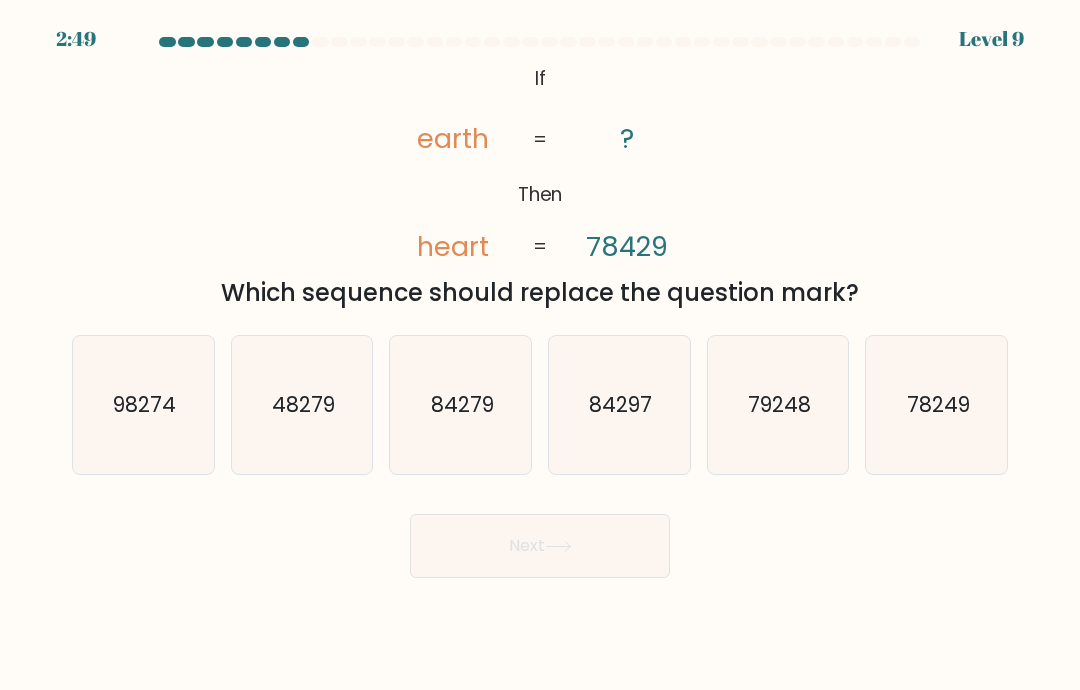 click on "84297" 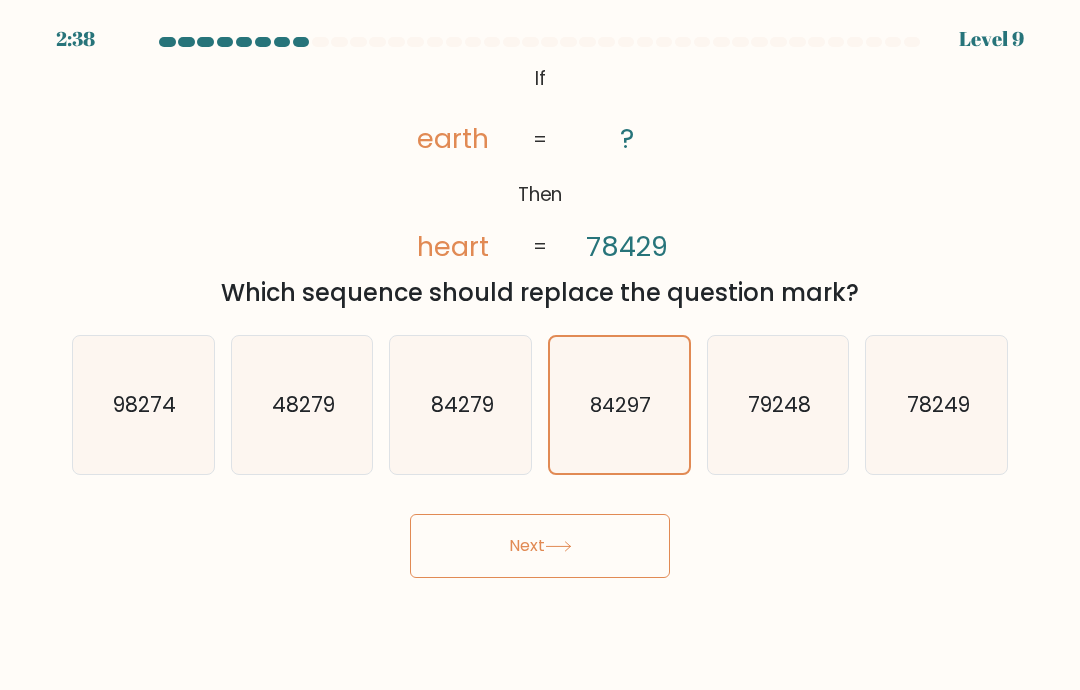 click on "84279" 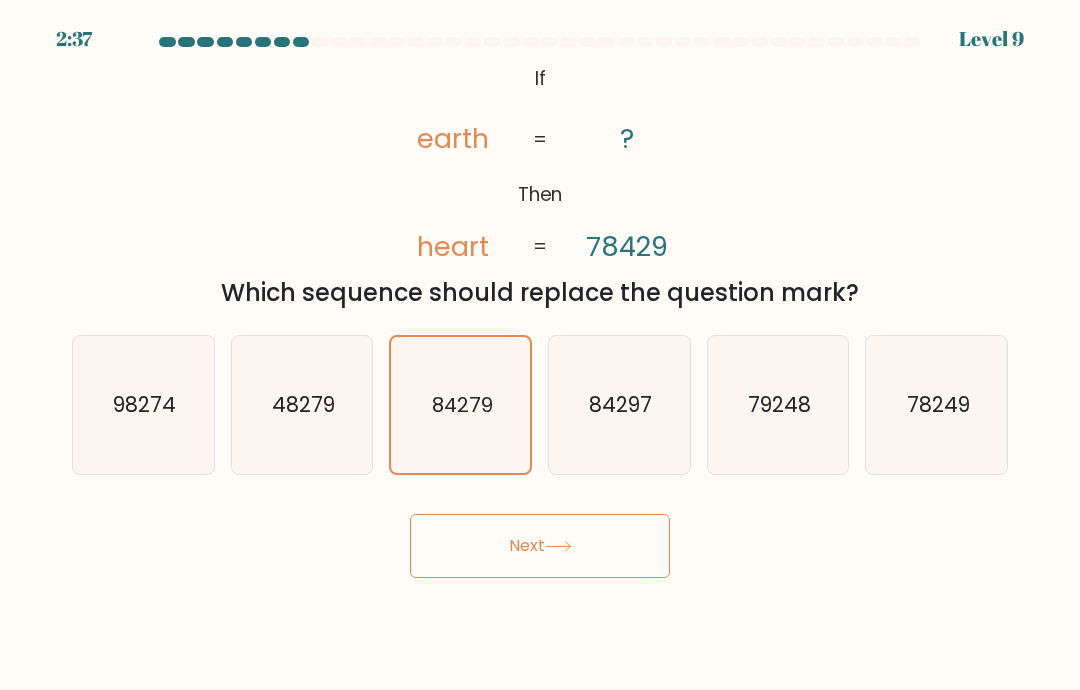 click on "Next" at bounding box center (540, 546) 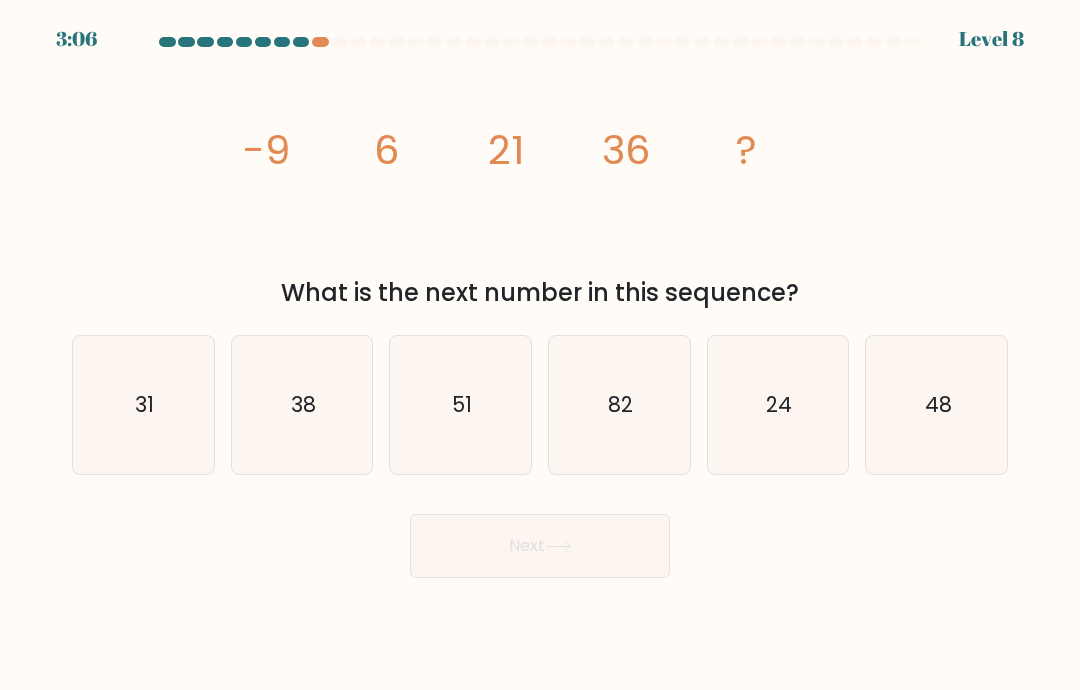 click on "51" 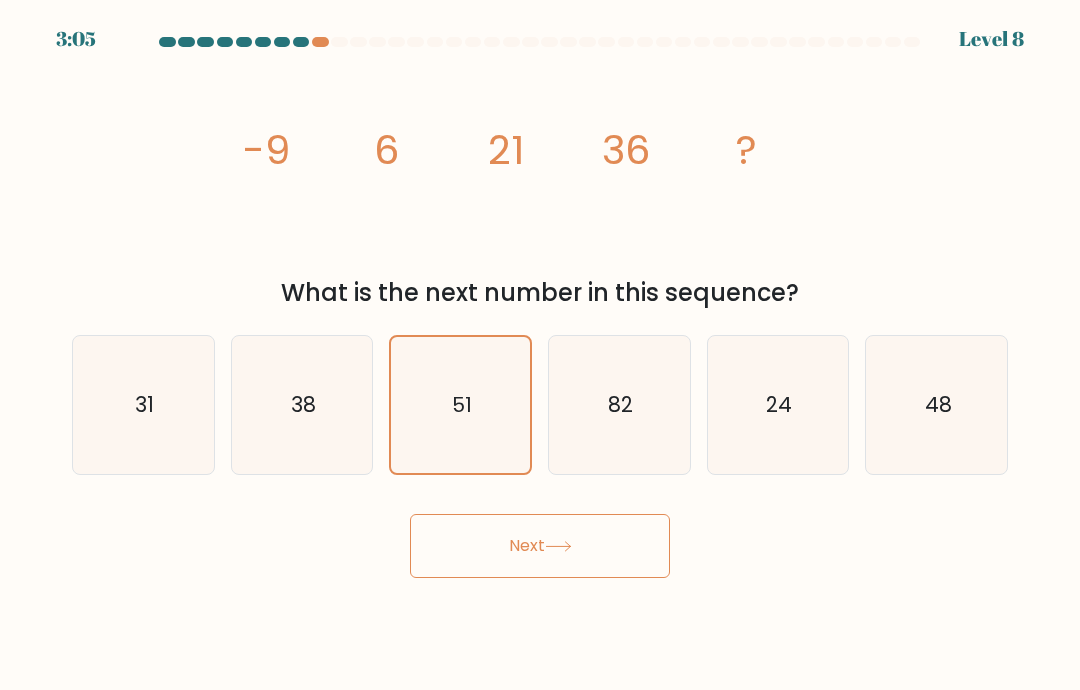 click 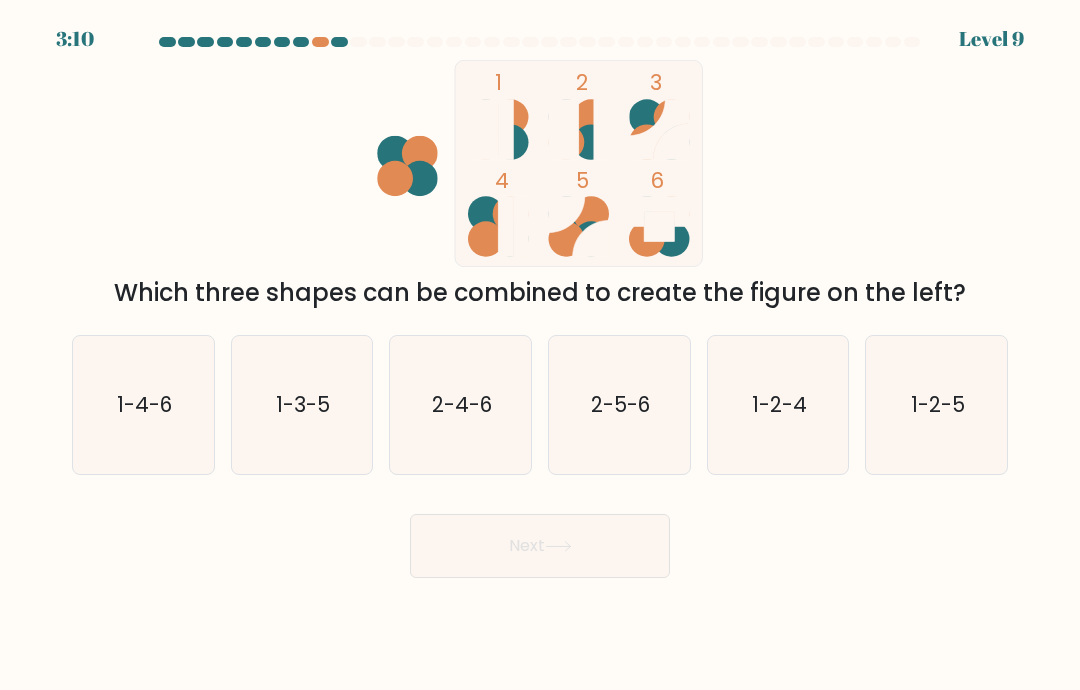 click on "1-2-4" 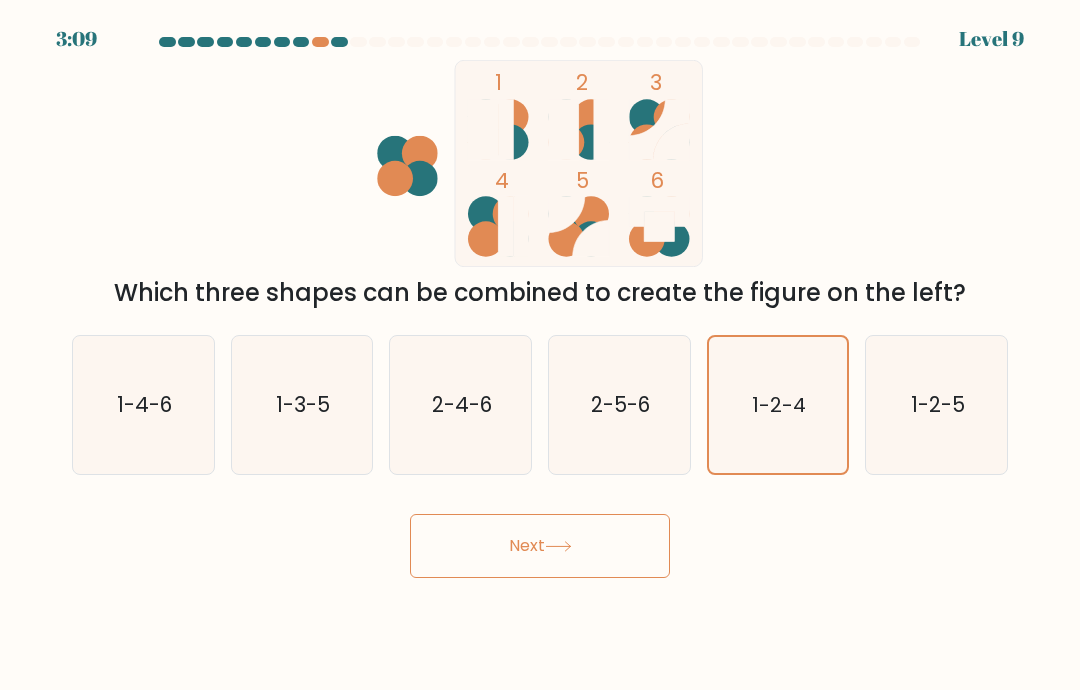 click on "Next" at bounding box center [540, 546] 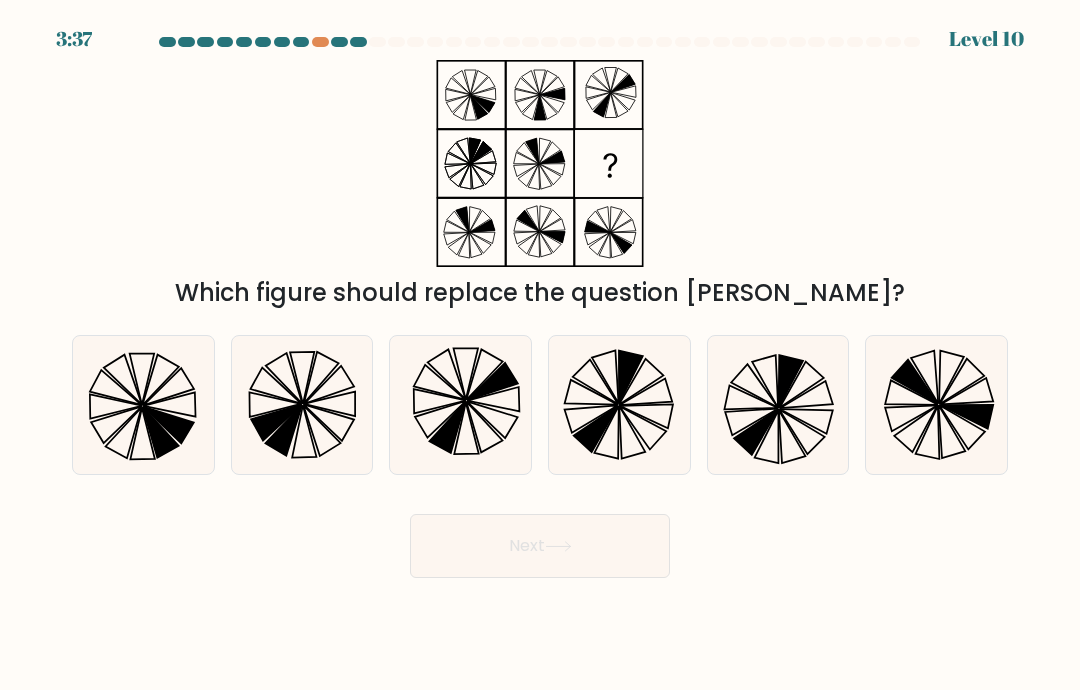 click 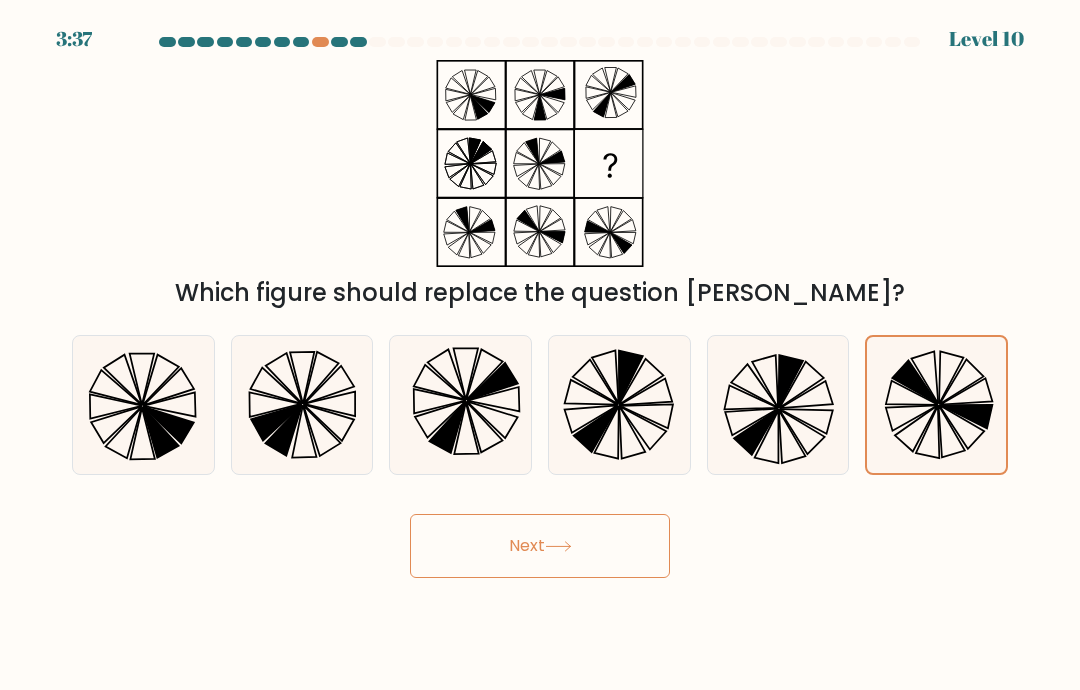 click on "Next" at bounding box center [540, 546] 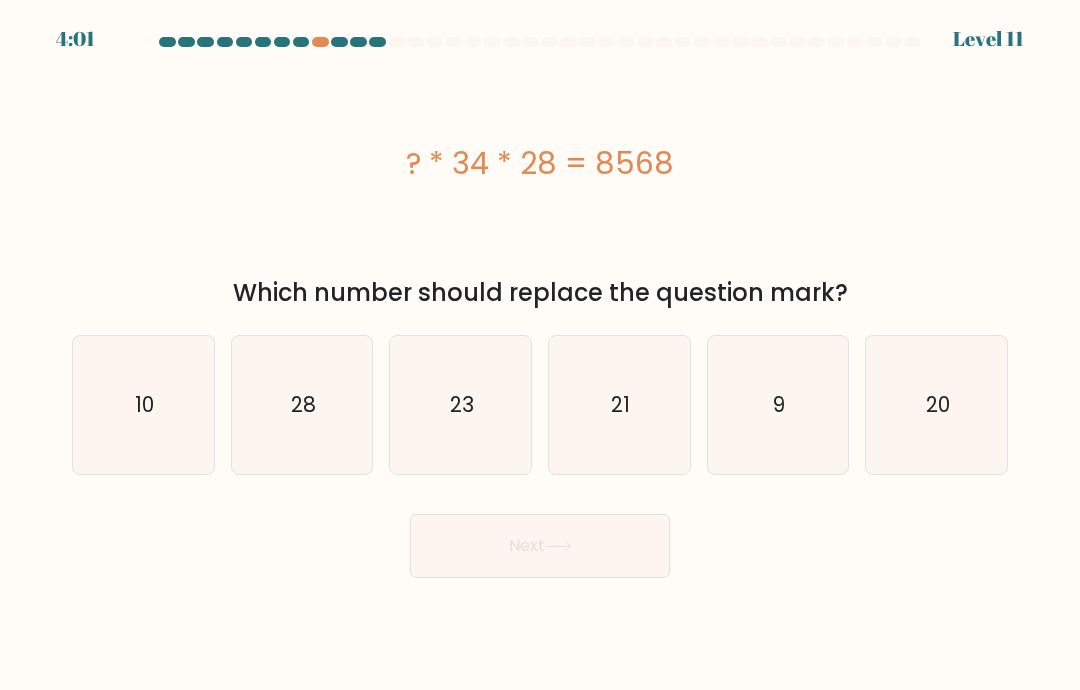 click on "? * 34 * 28 = 8568" at bounding box center (540, 163) 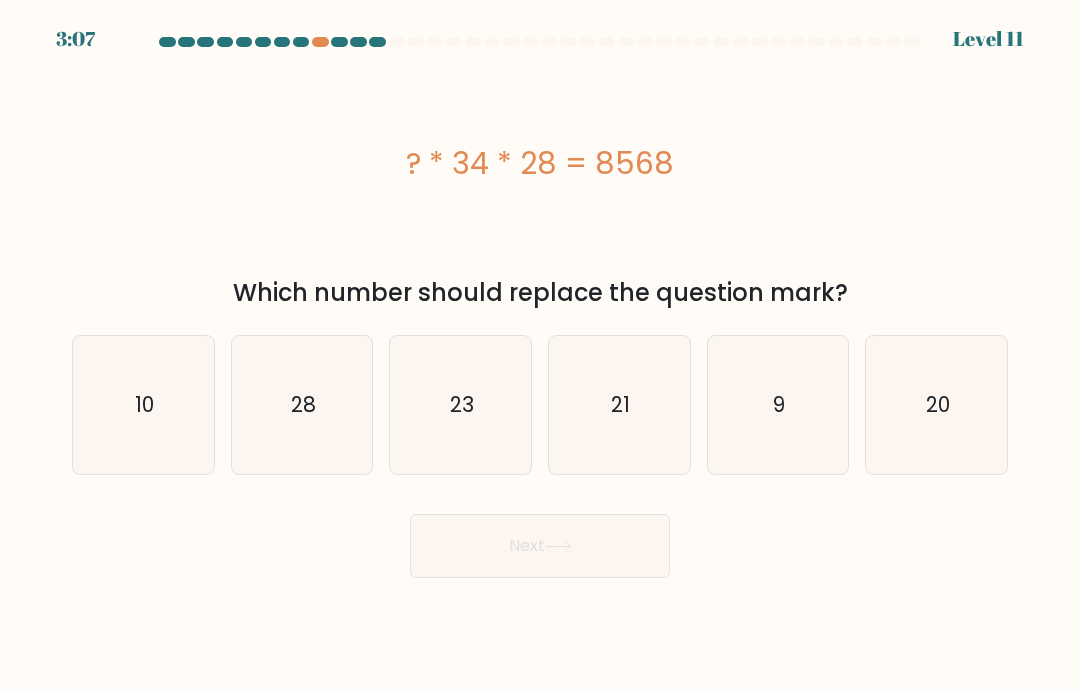 click on "9" 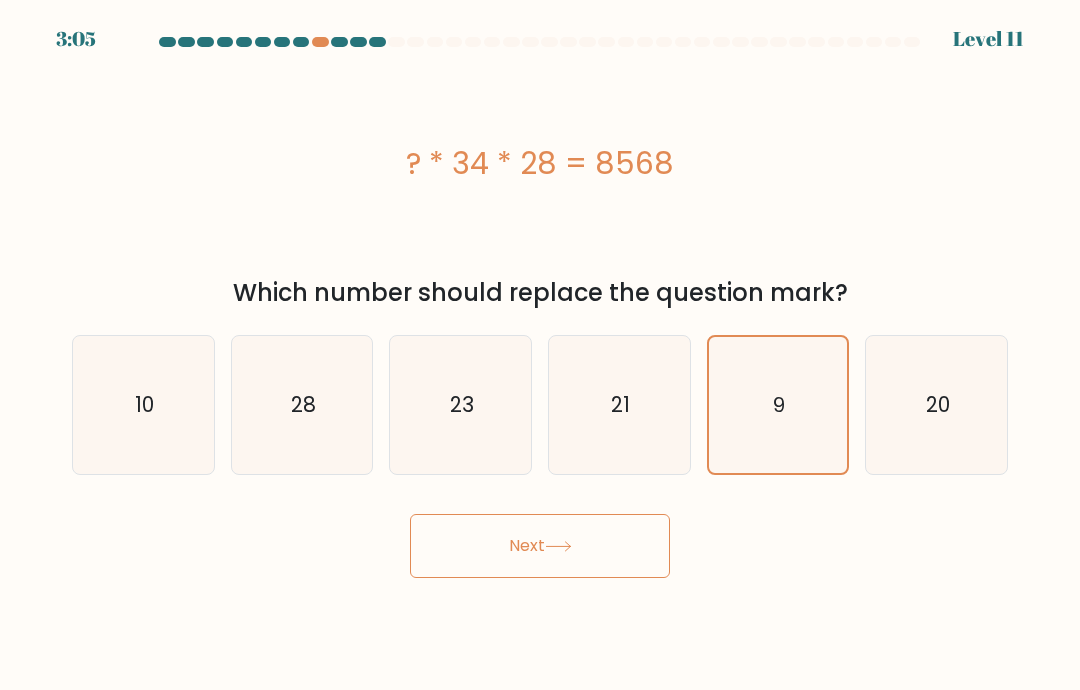 click on "Next" at bounding box center (540, 546) 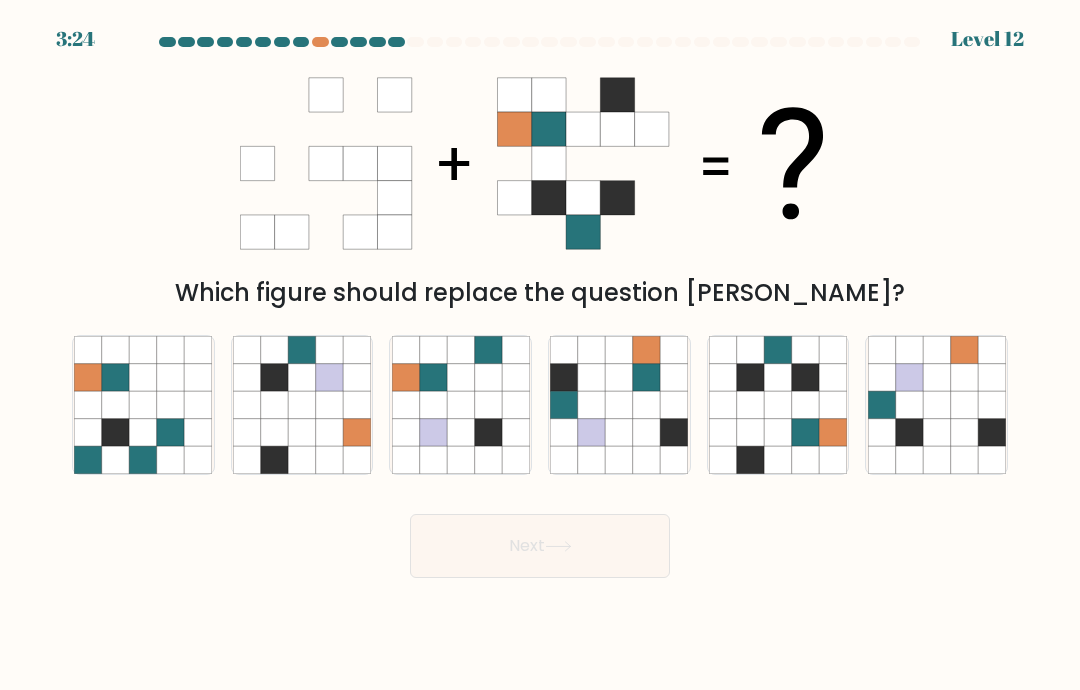 click 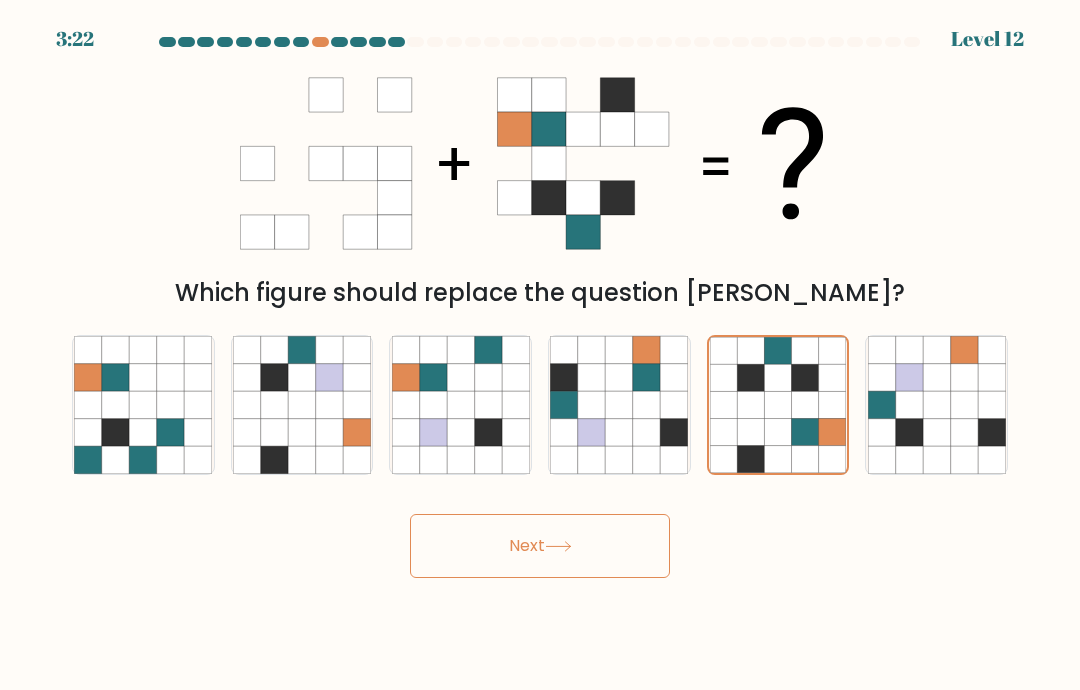 click on "Next" at bounding box center [540, 546] 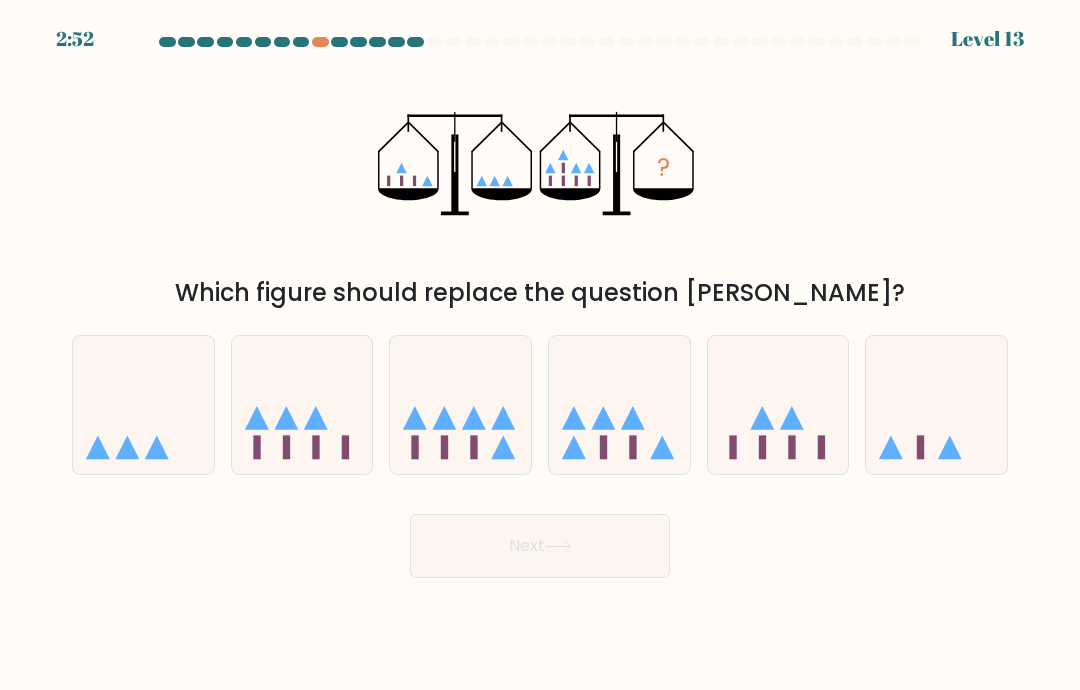 click 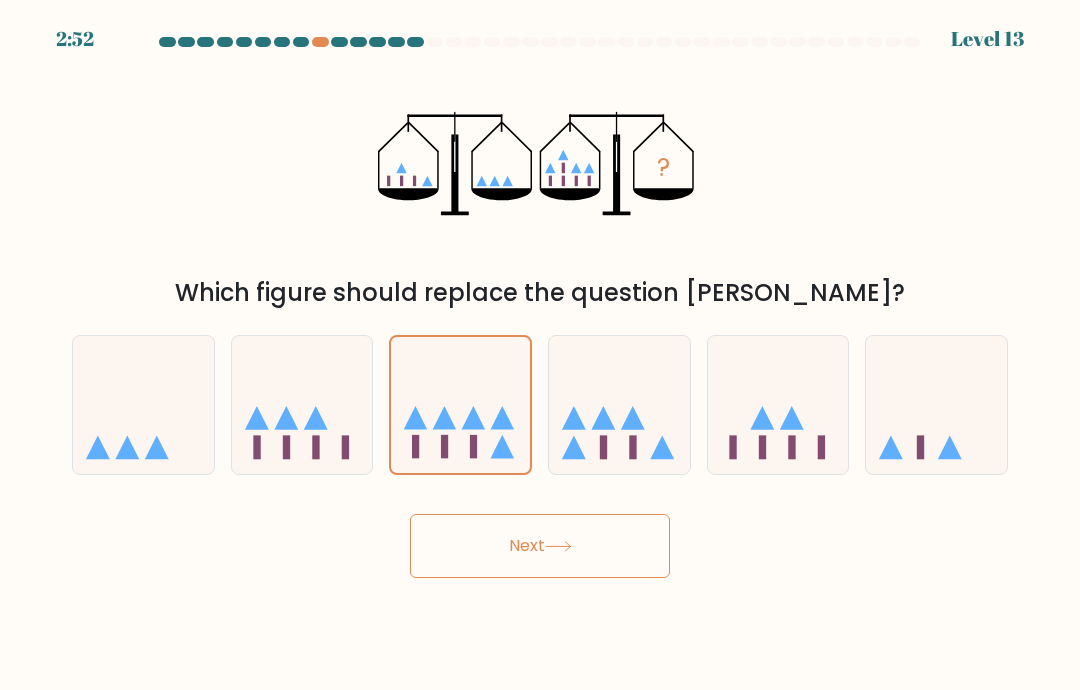 click on "Next" at bounding box center [540, 546] 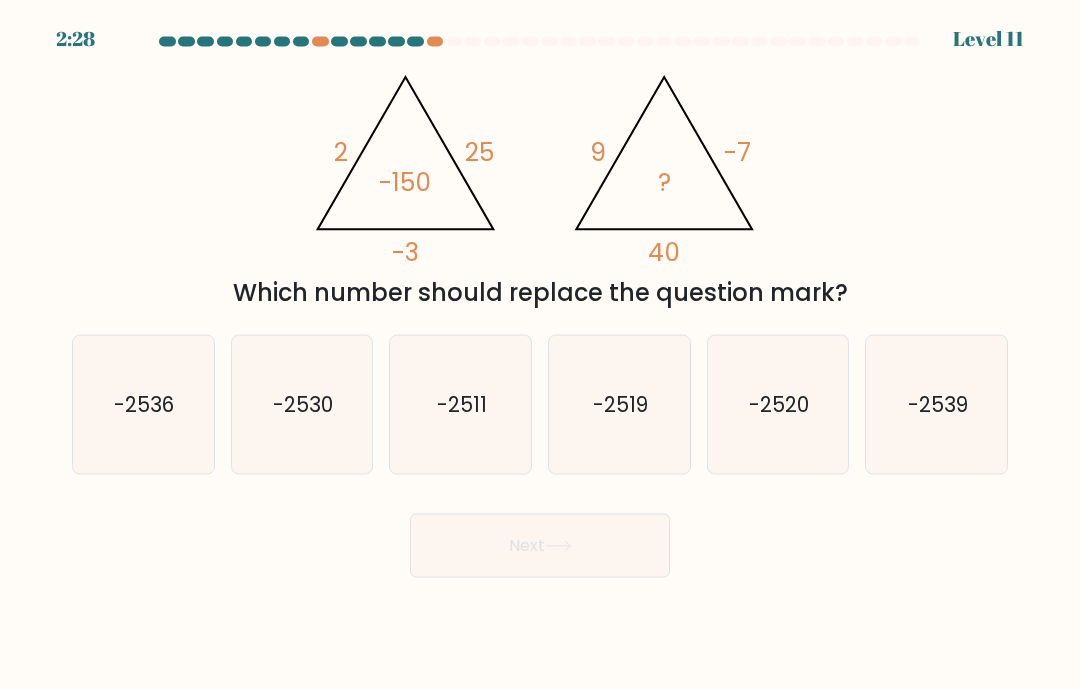 scroll, scrollTop: 0, scrollLeft: 0, axis: both 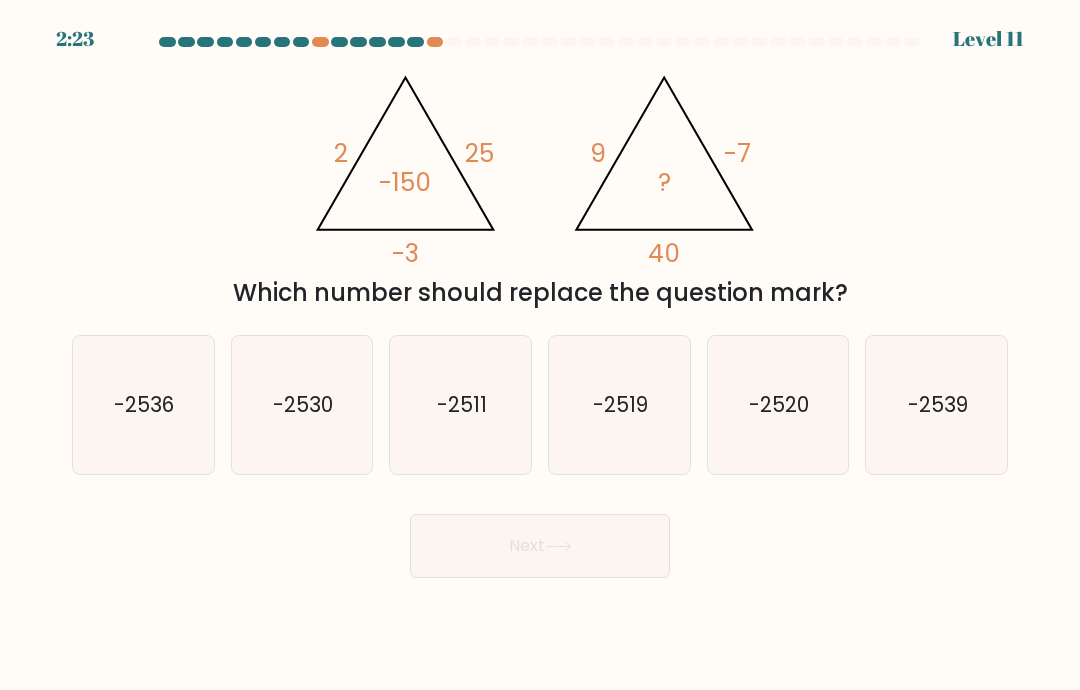 click on "-2520" 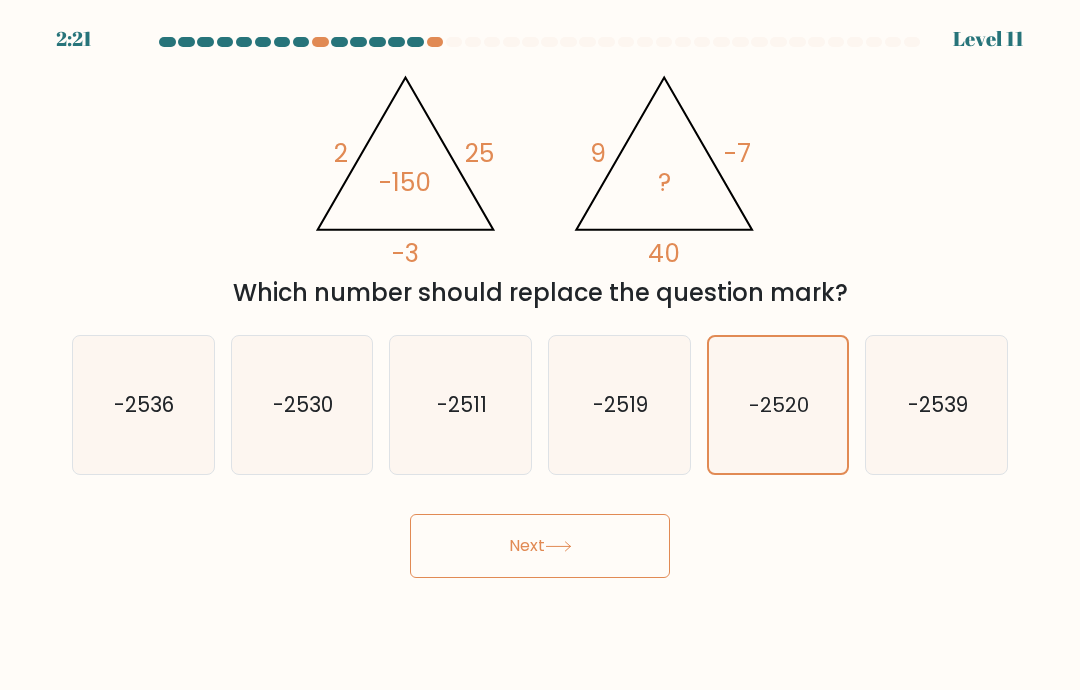 click on "Next" at bounding box center [540, 546] 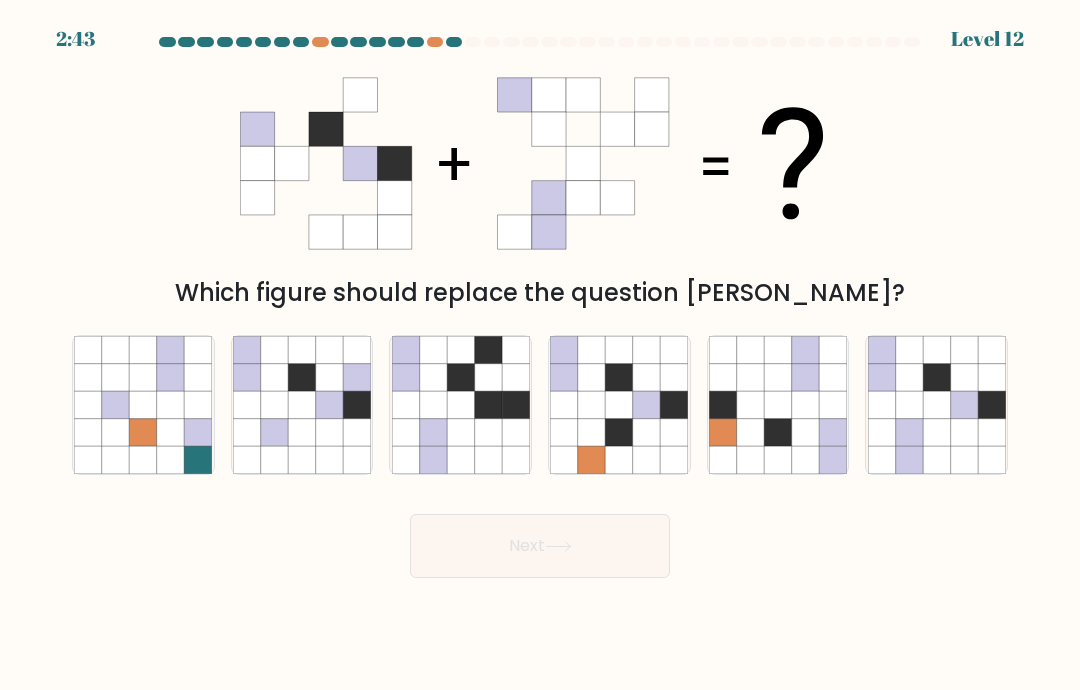 click 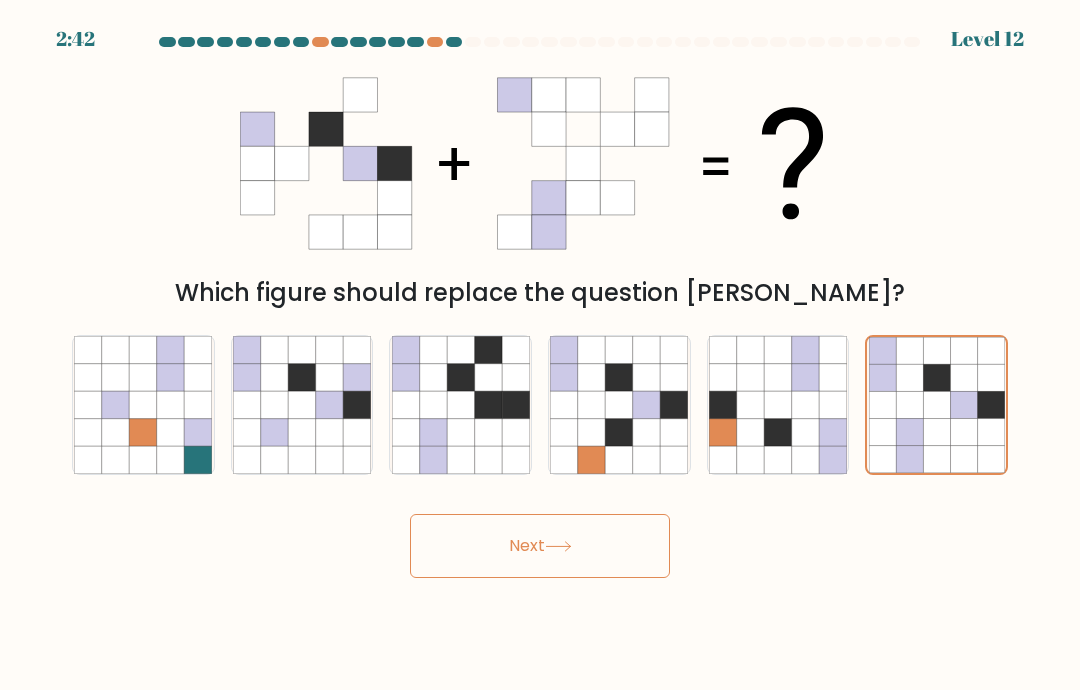 click on "Next" at bounding box center [540, 546] 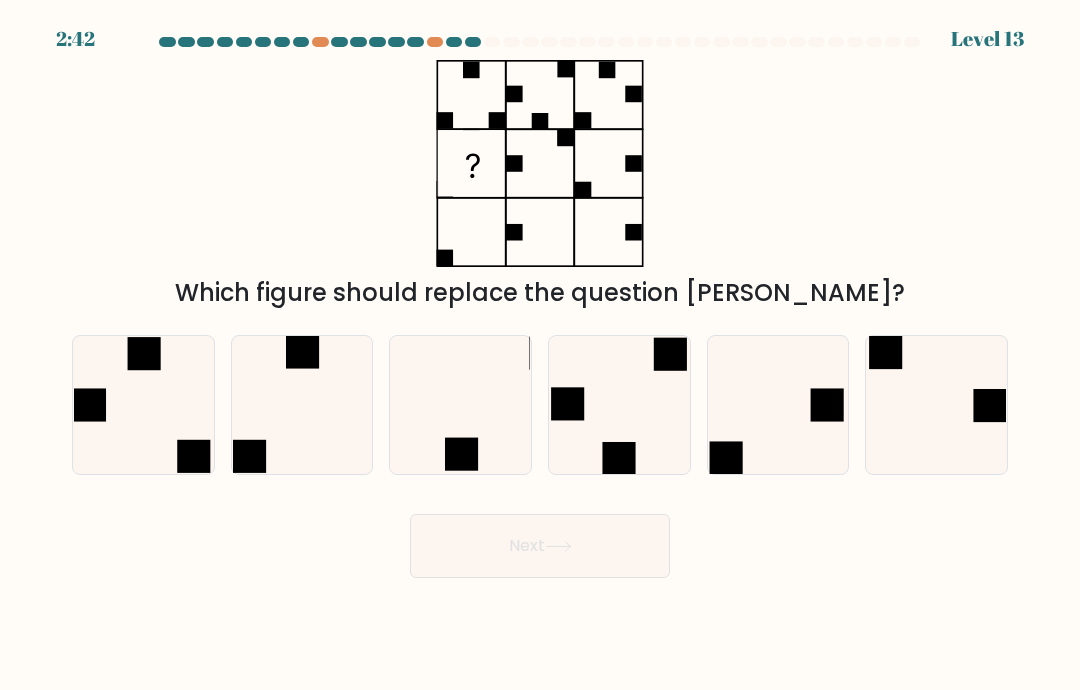 click 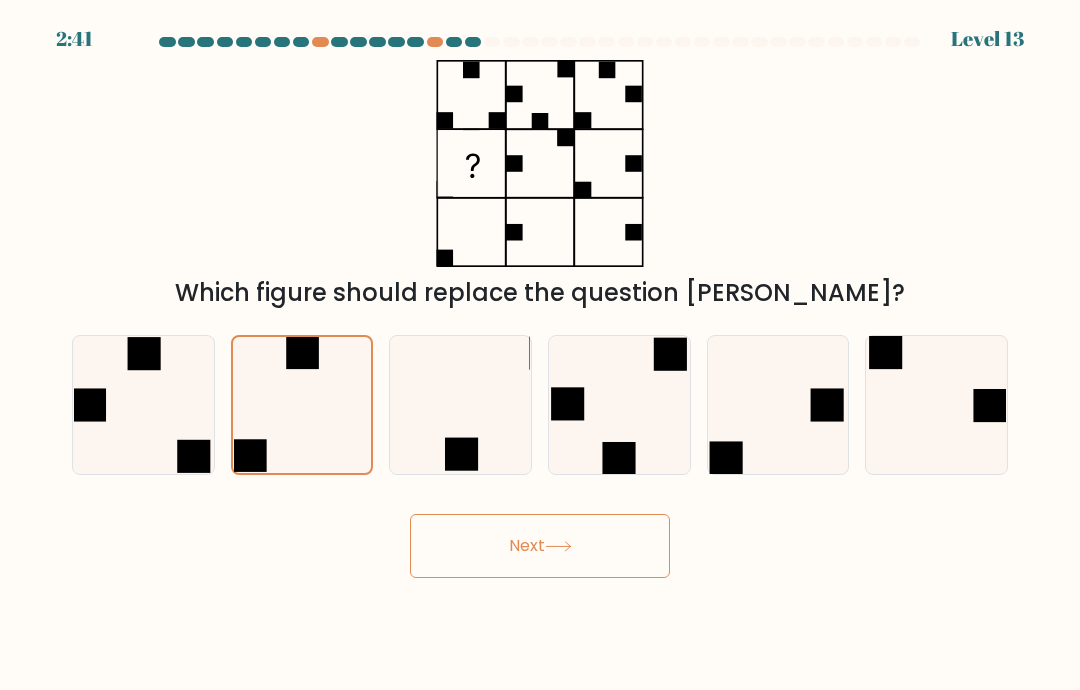 click on "Next" at bounding box center [540, 546] 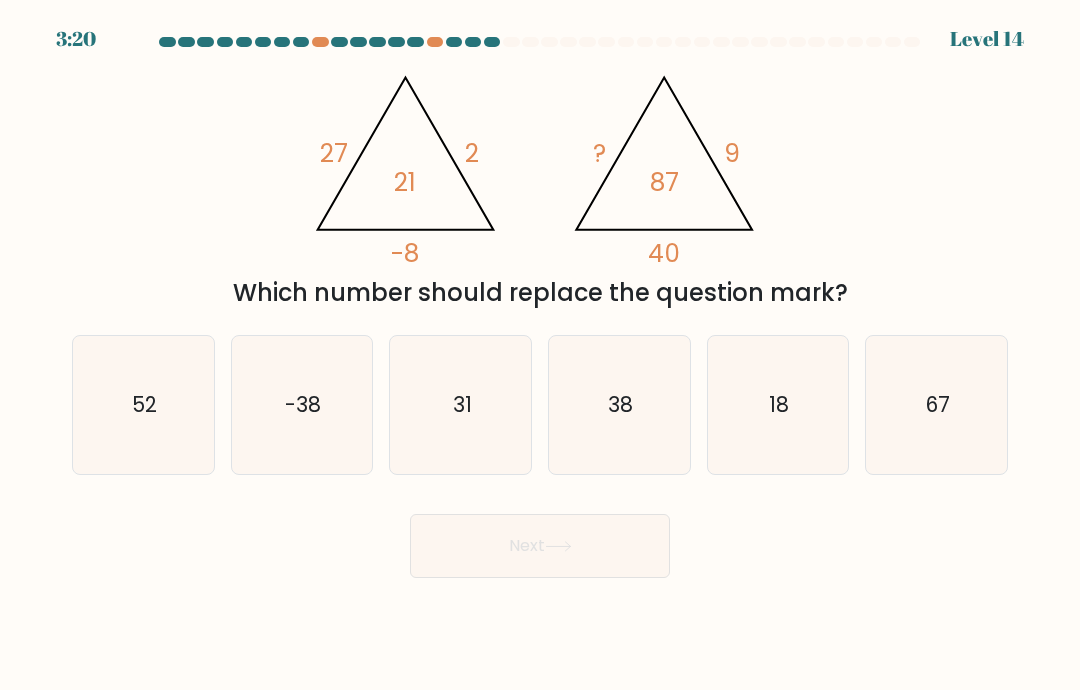 click on "3:20
Level 14" at bounding box center (540, 27) 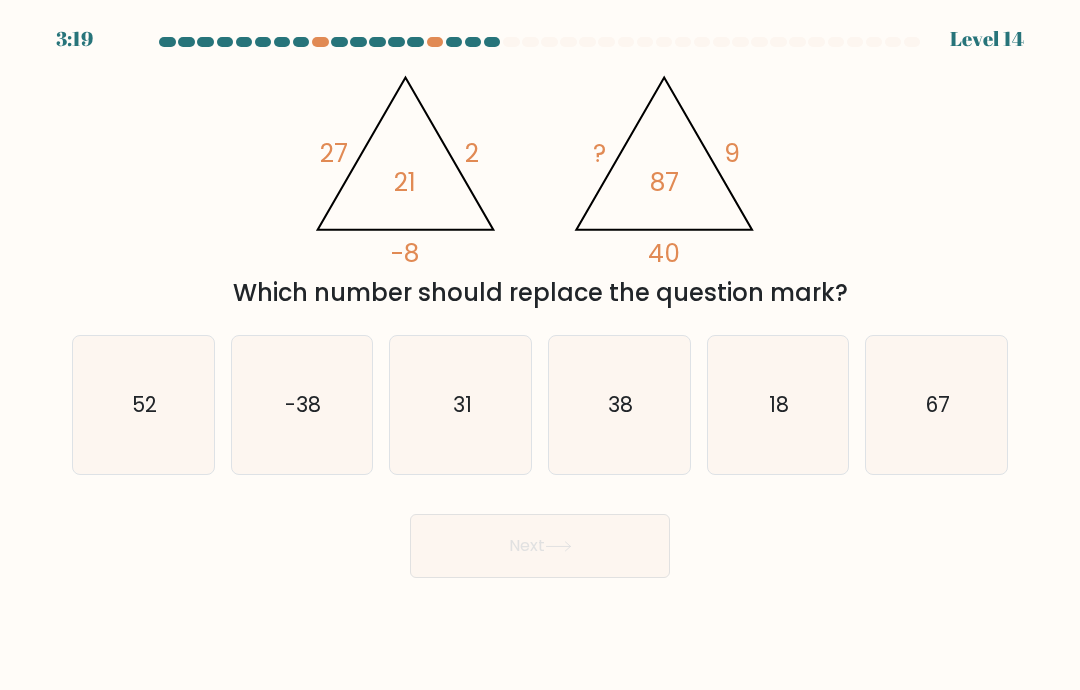 click at bounding box center [435, 42] 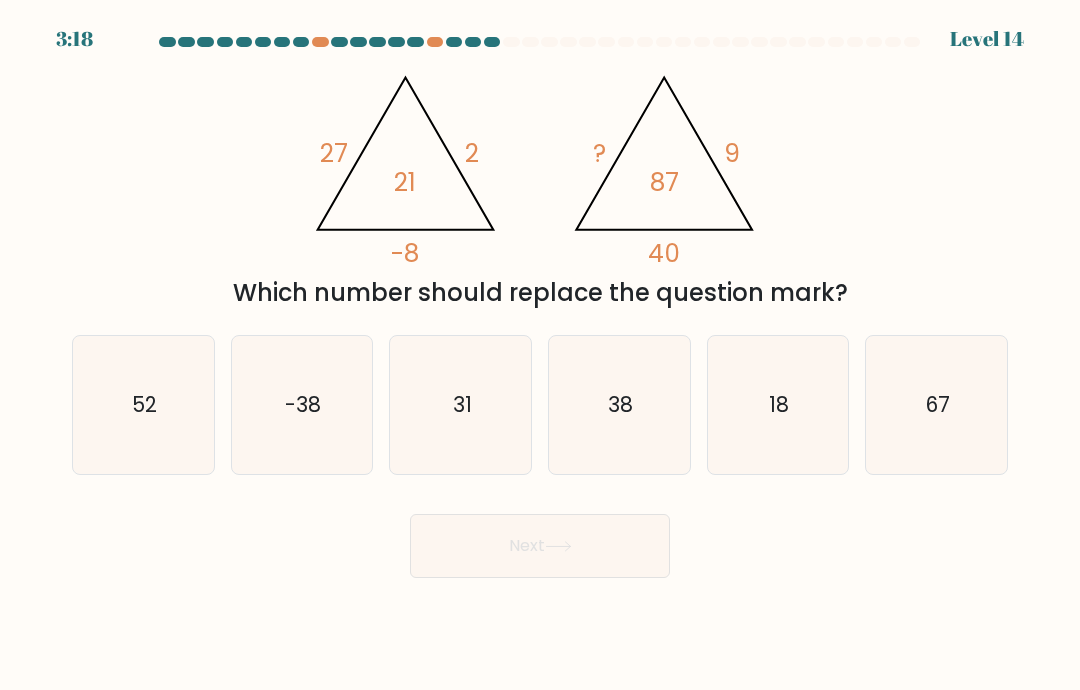 click at bounding box center [435, 42] 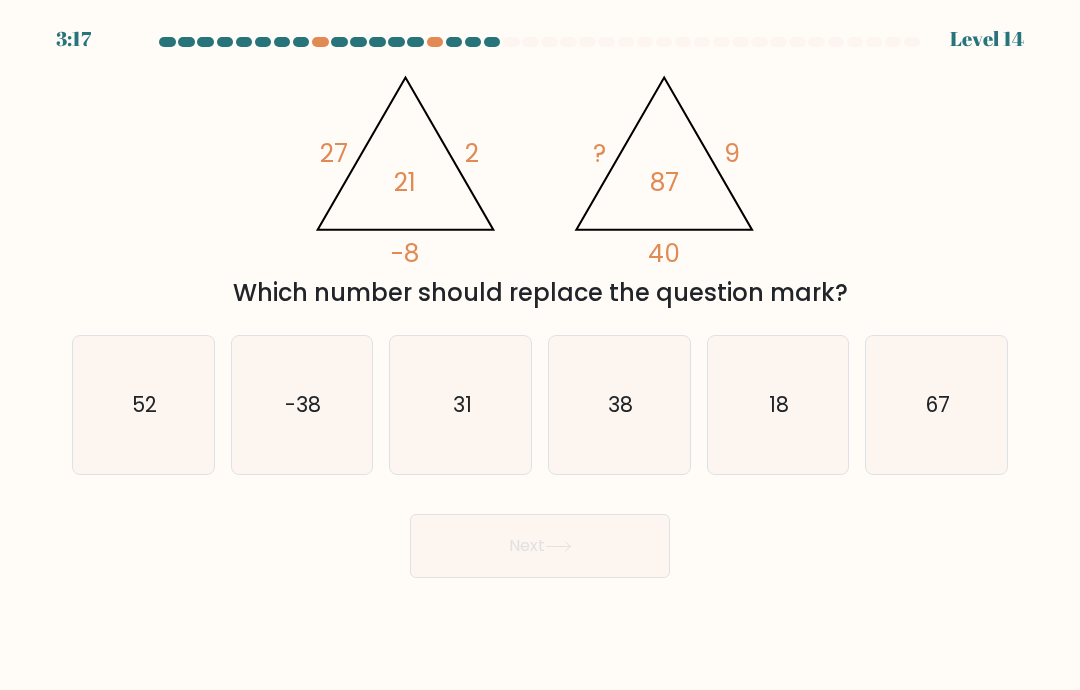 click on "3:17
Level 14" at bounding box center (540, 27) 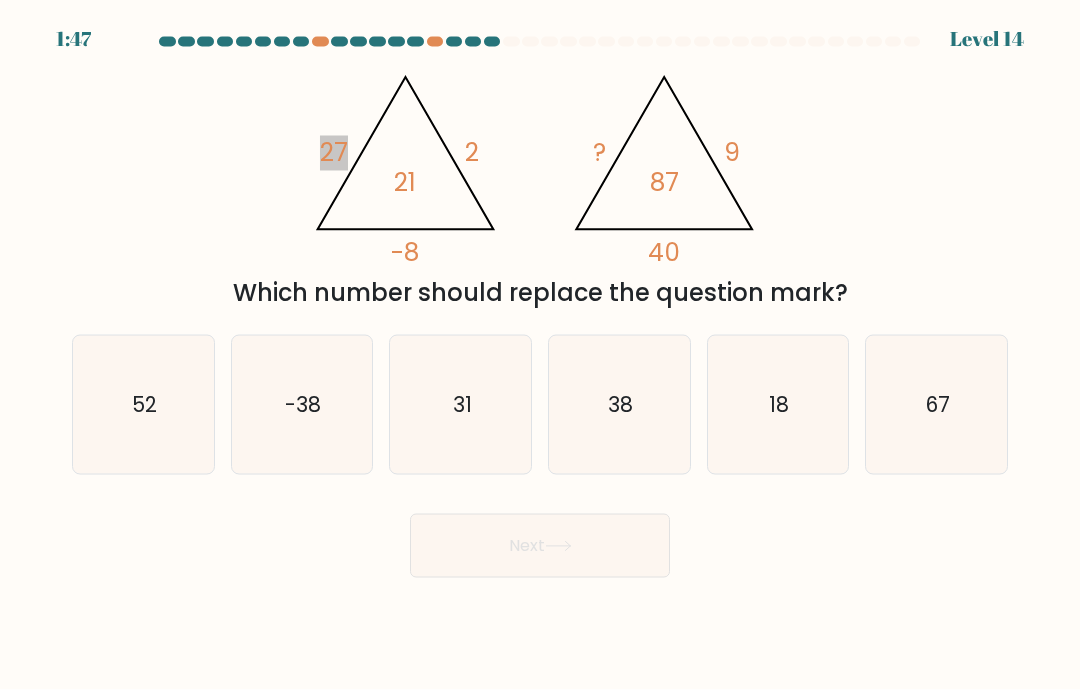 scroll, scrollTop: 80, scrollLeft: 0, axis: vertical 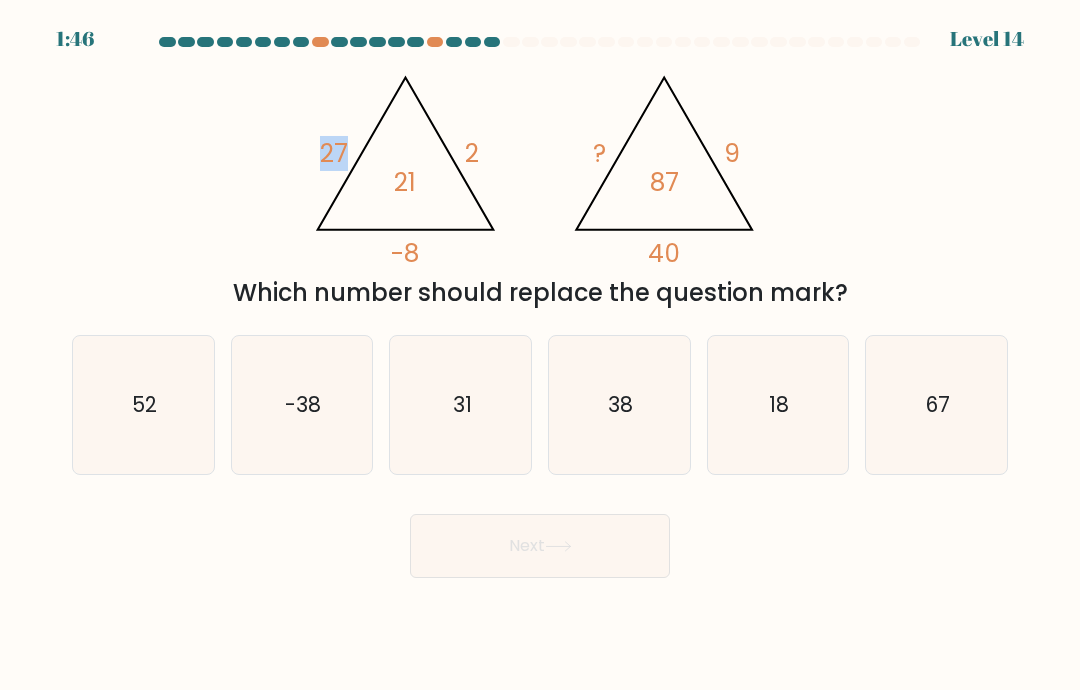 click on "38" 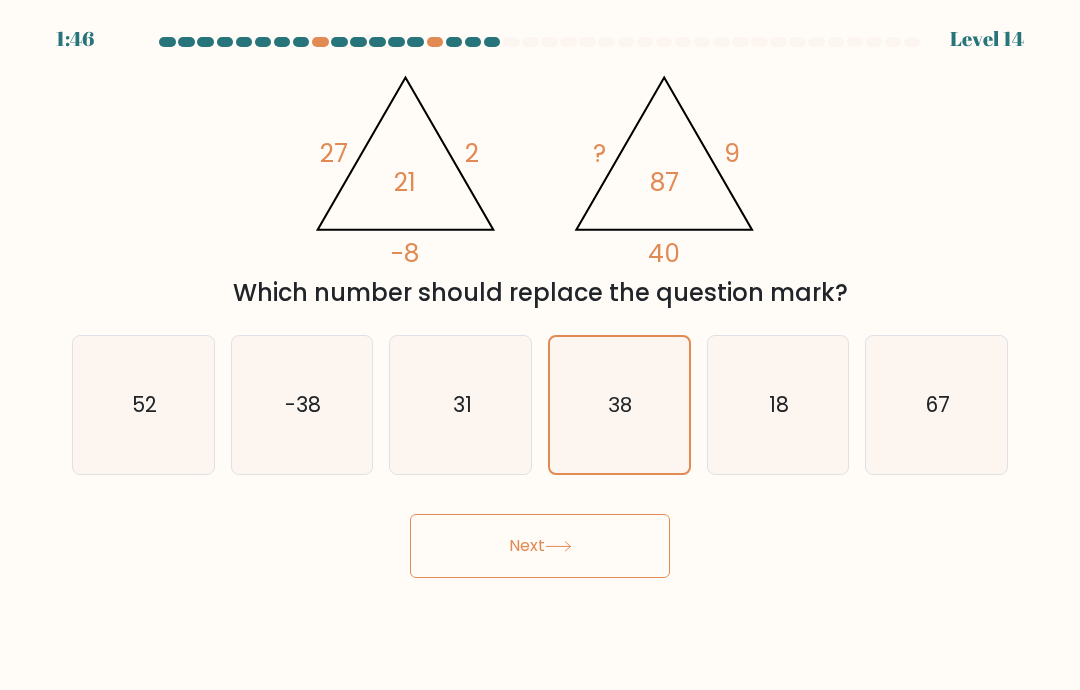 click on "Next" at bounding box center [540, 546] 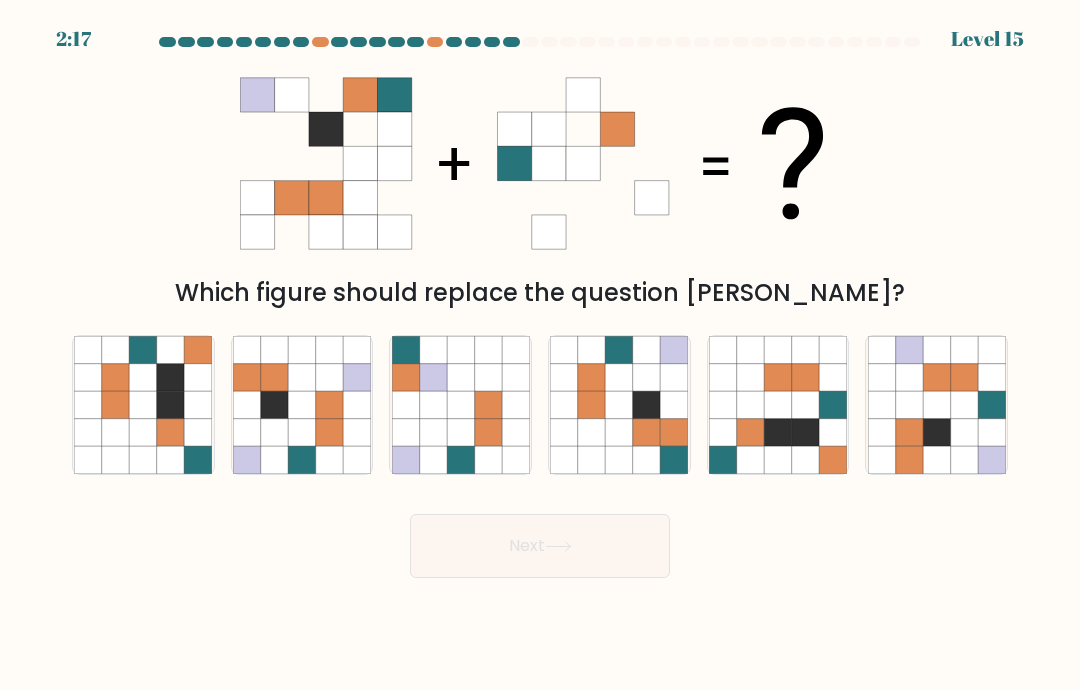 scroll, scrollTop: 0, scrollLeft: 0, axis: both 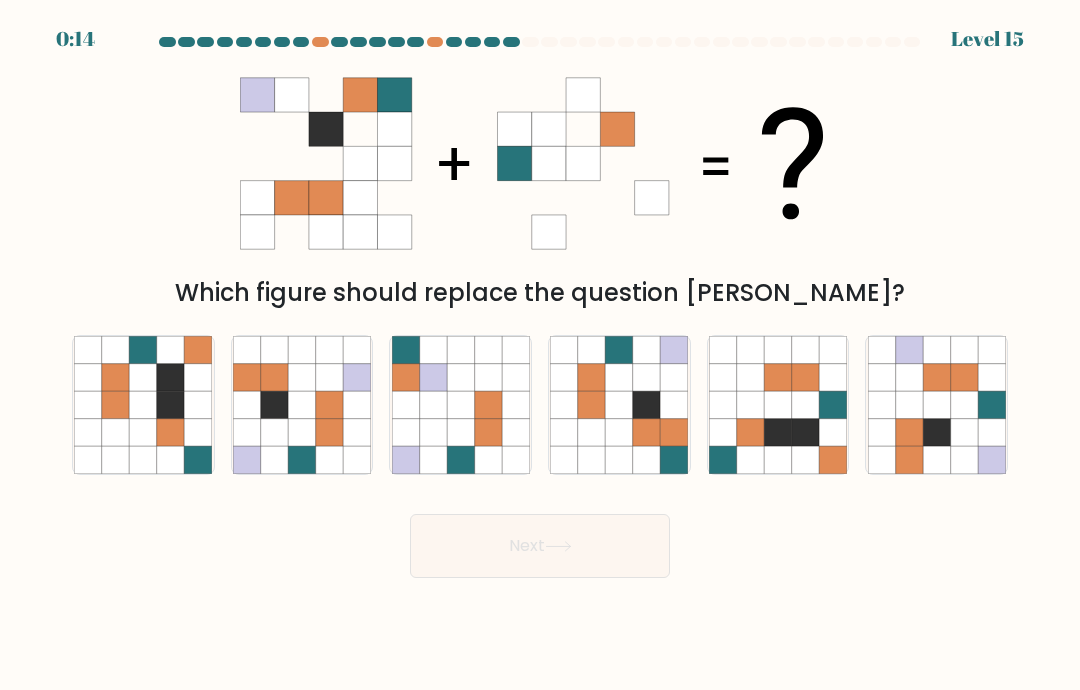 click 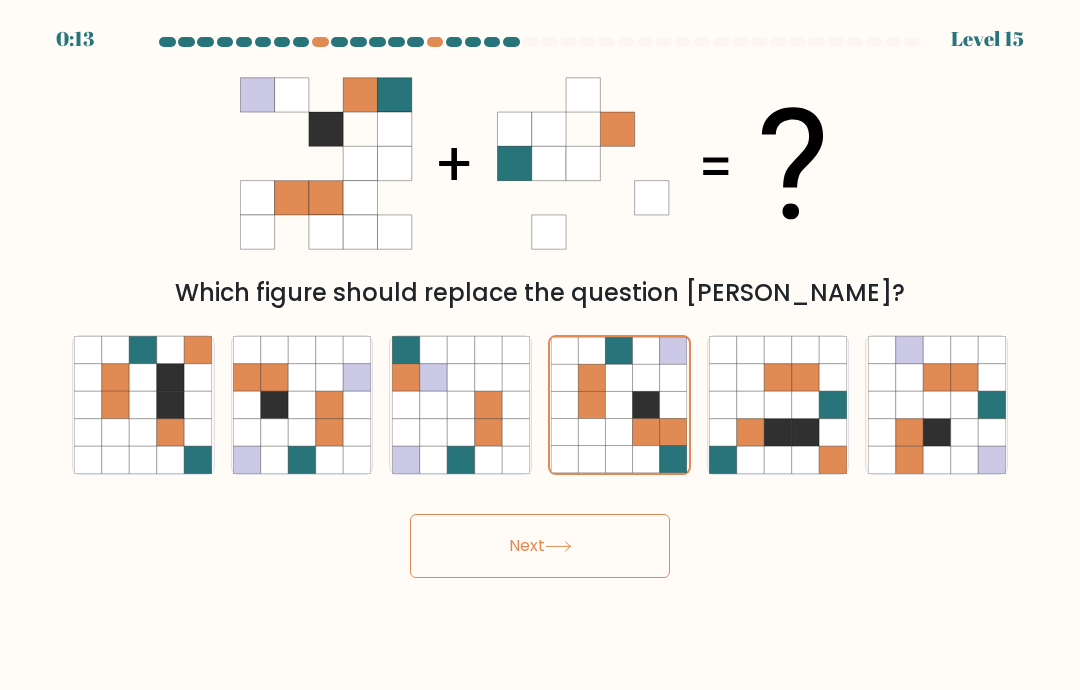 click on "Next" at bounding box center [540, 546] 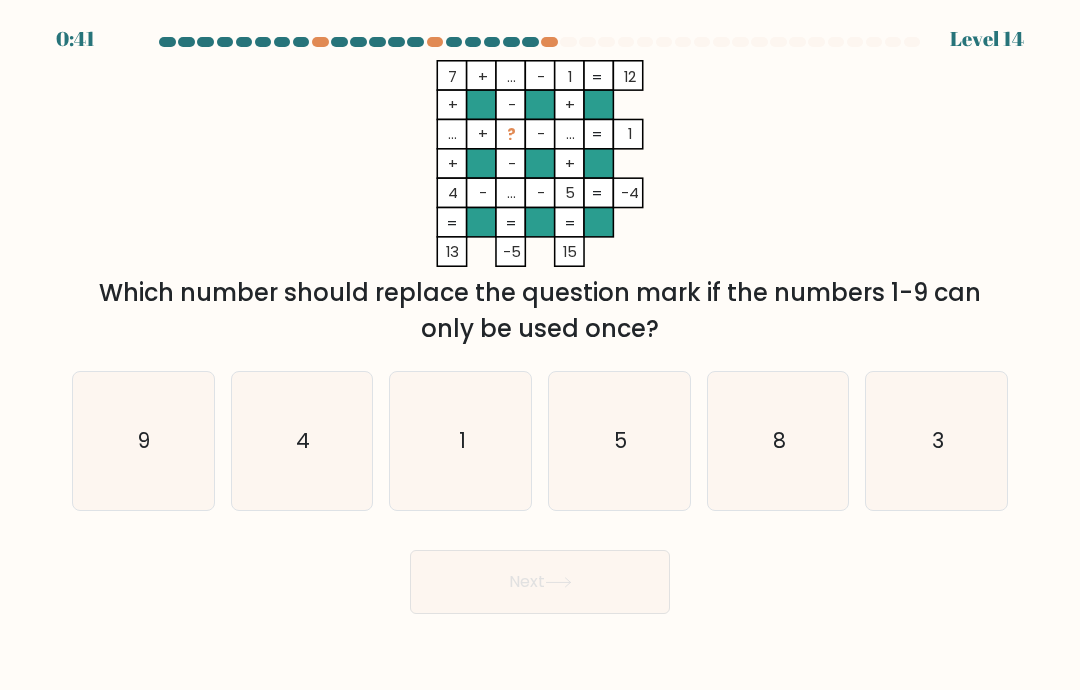 scroll, scrollTop: 0, scrollLeft: 0, axis: both 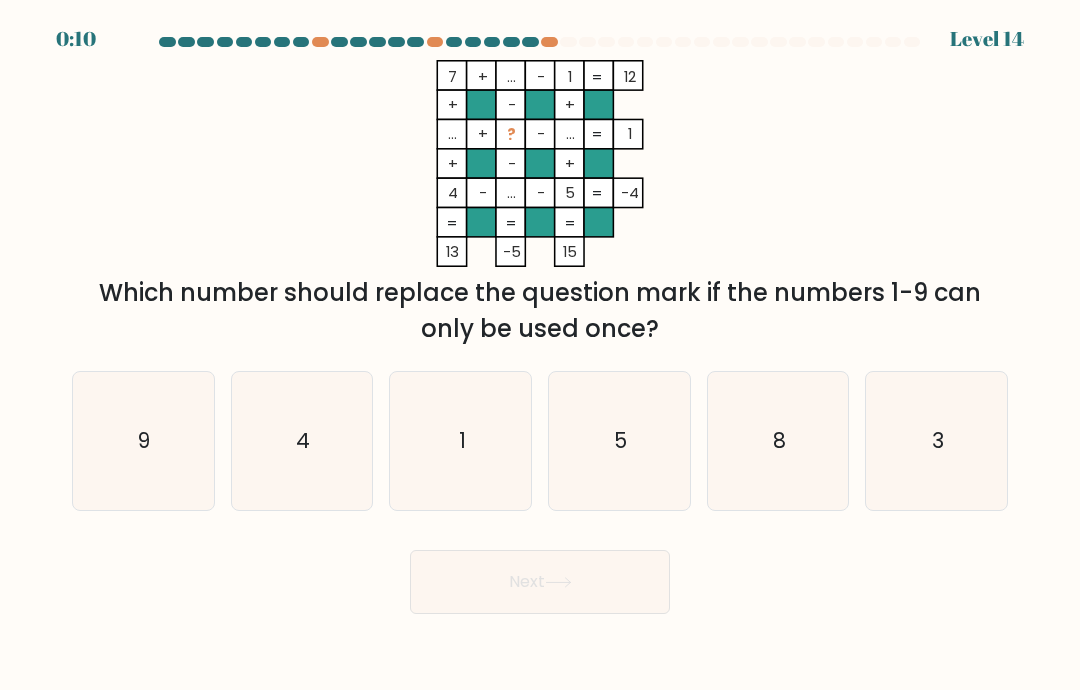 click on "8" 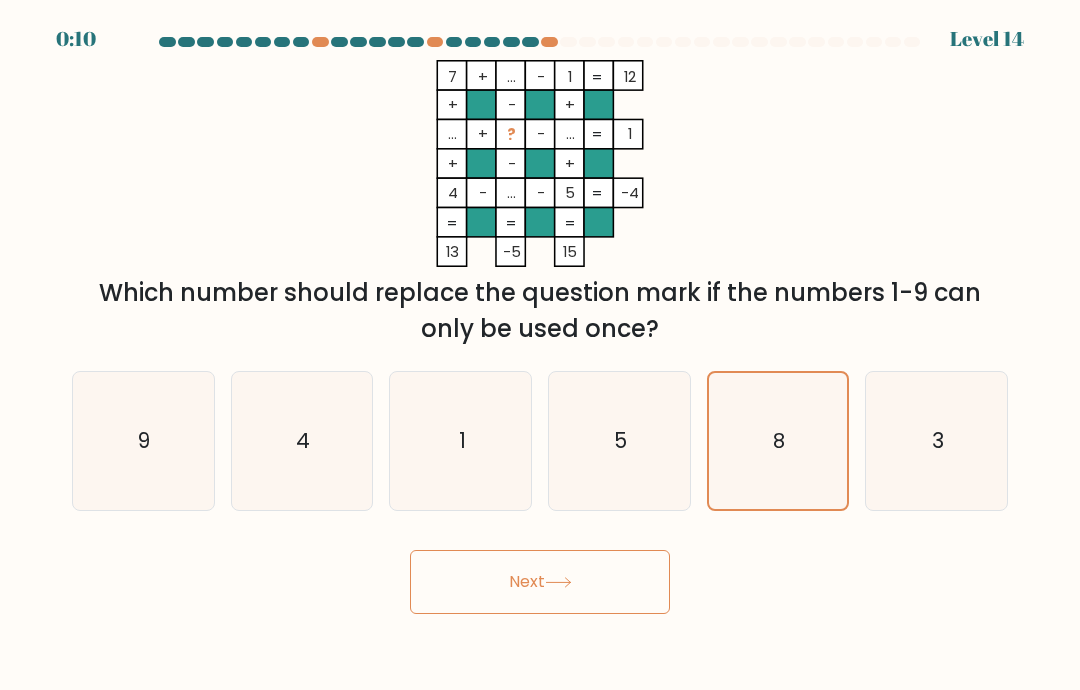 click on "Next" at bounding box center (540, 582) 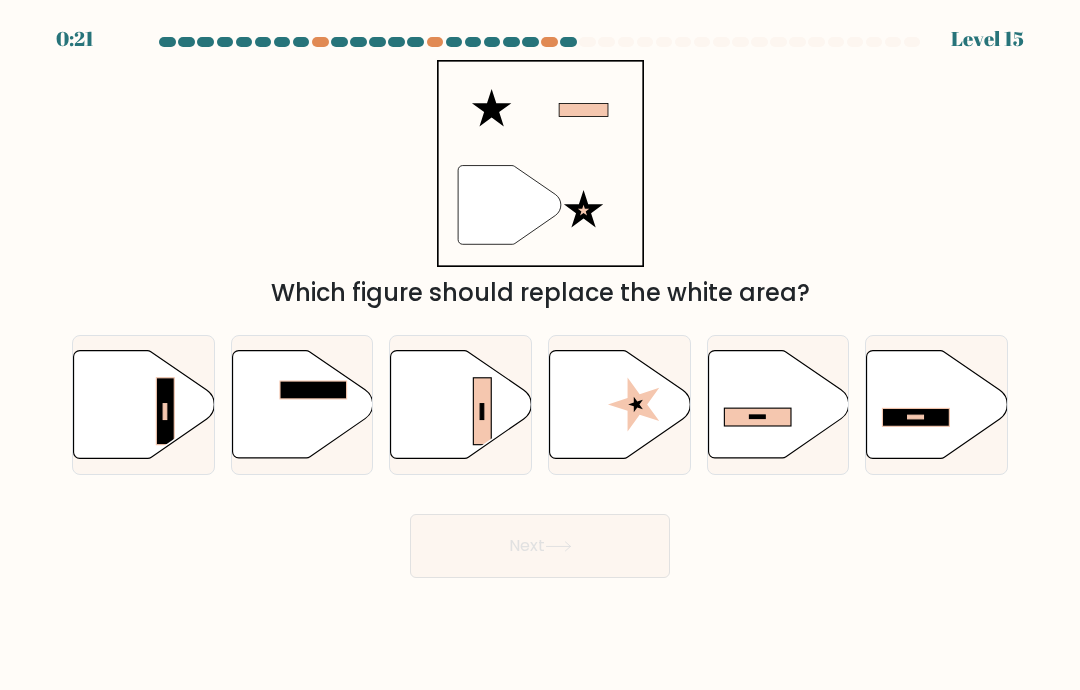 click on "Next" at bounding box center (540, 538) 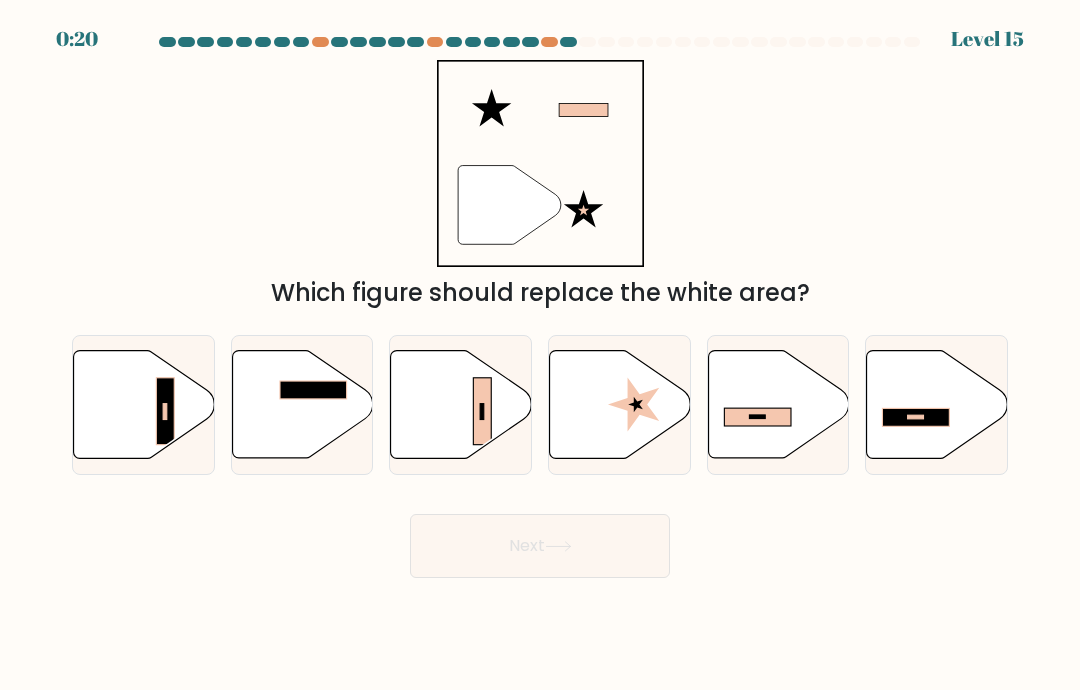 click 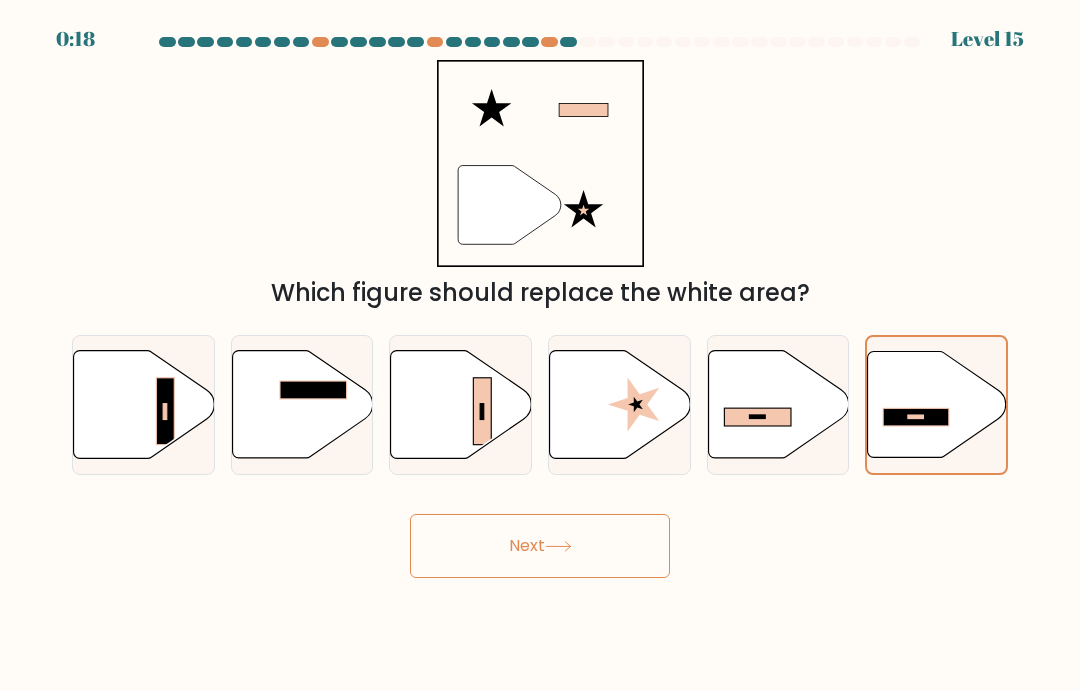 click on "Next" at bounding box center [540, 546] 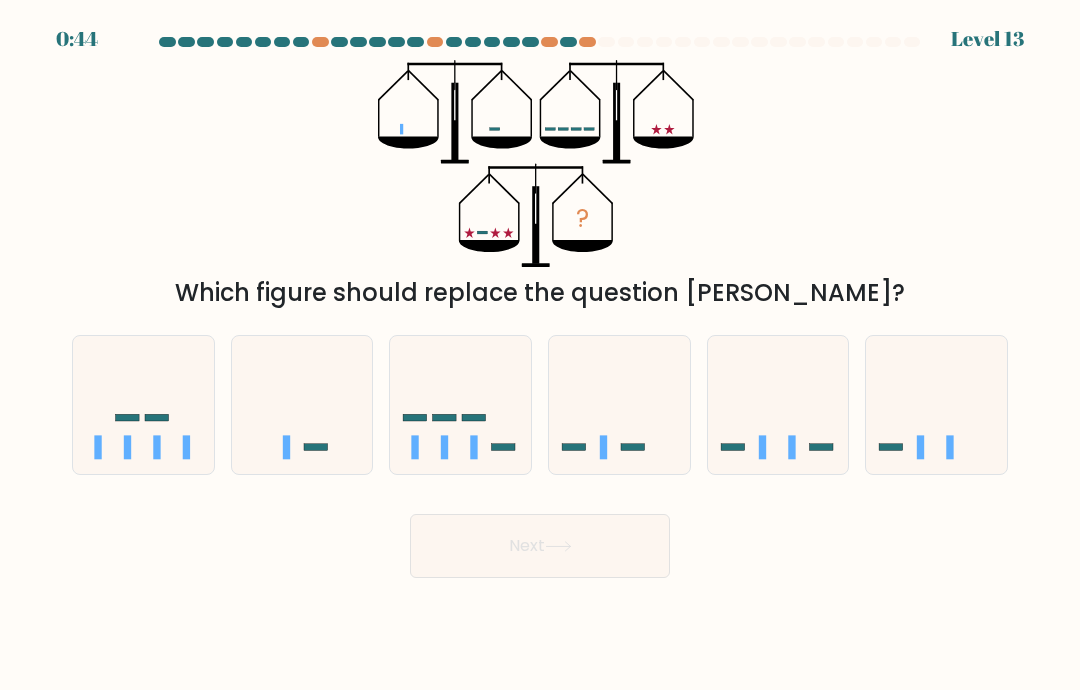 click 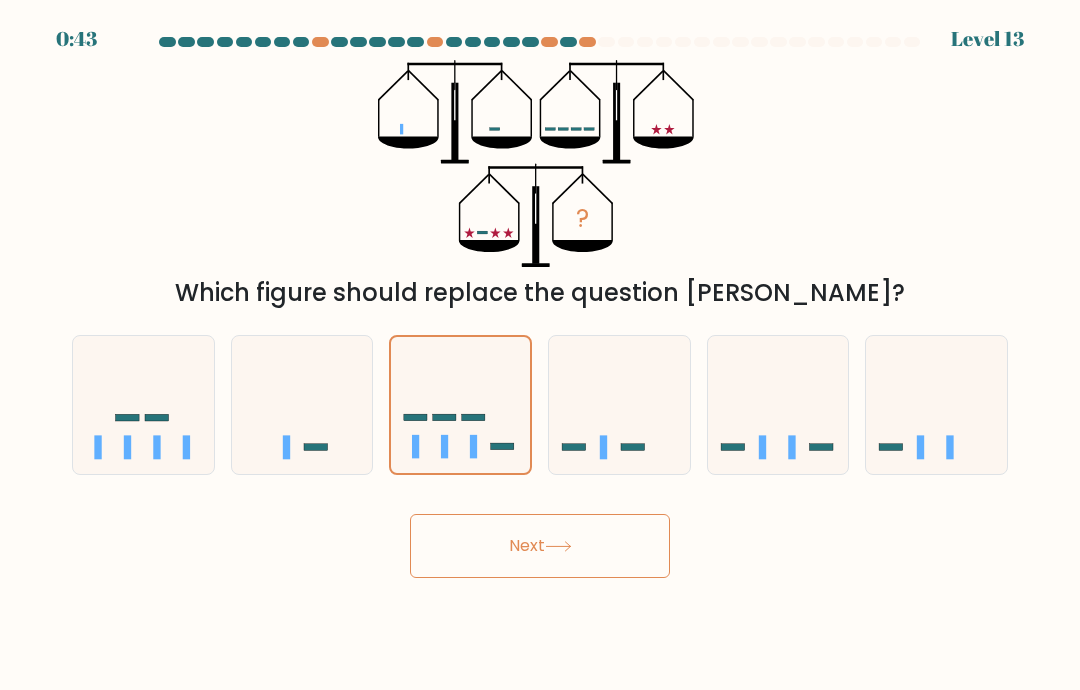 click on "Next" at bounding box center (540, 546) 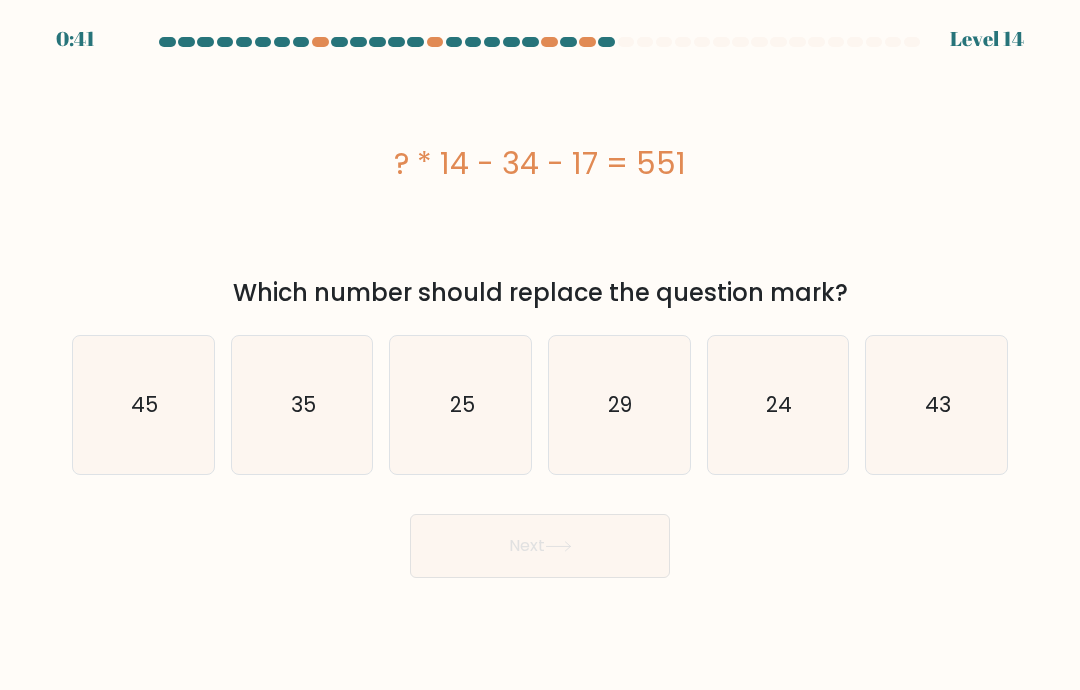 click on "43" 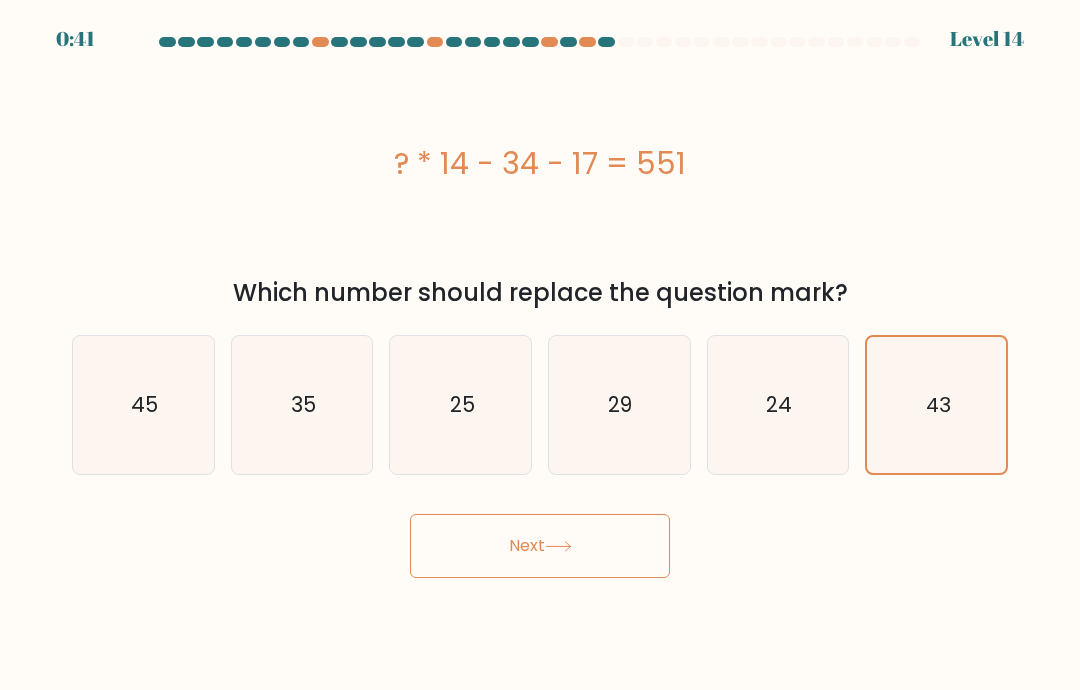 click on "Next" at bounding box center [540, 546] 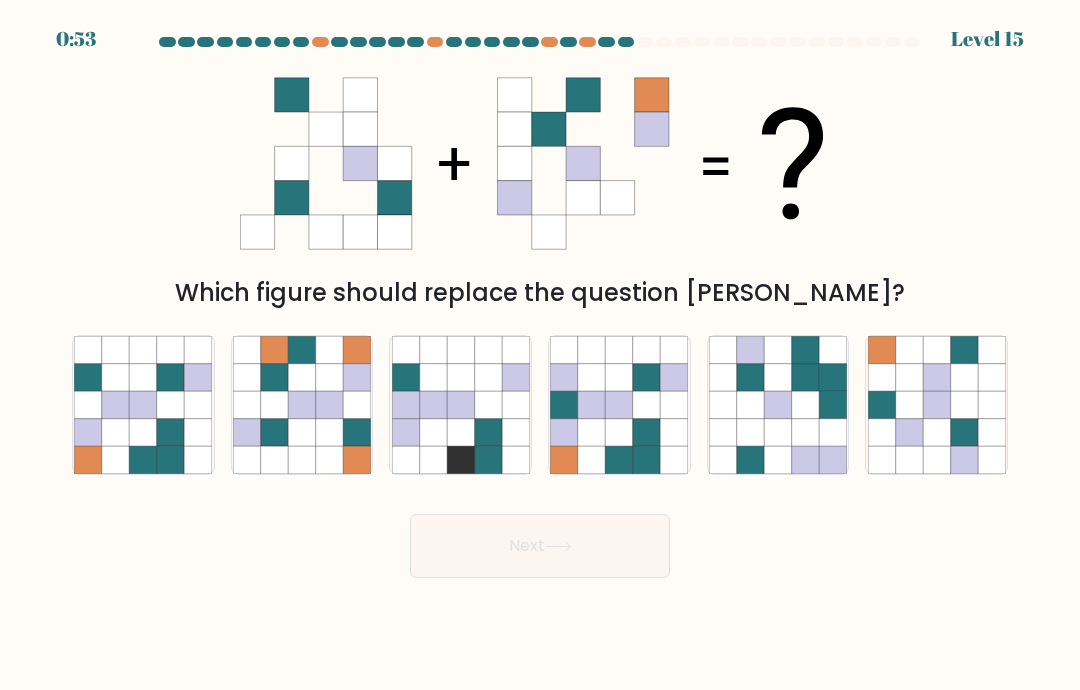 click 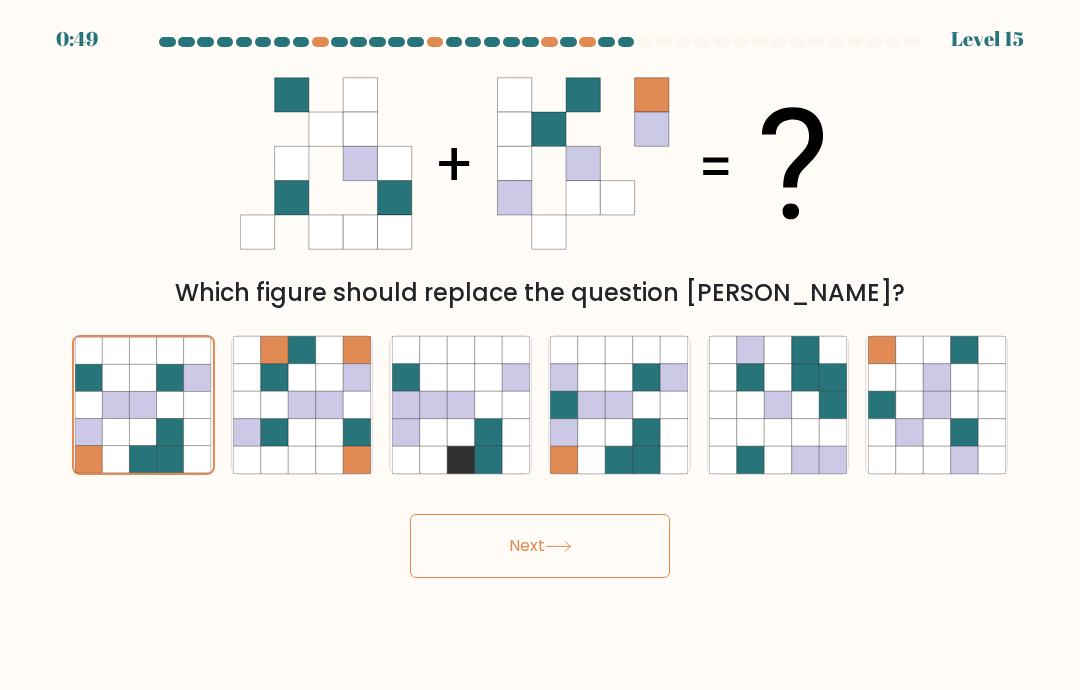 click on "Next" at bounding box center (540, 546) 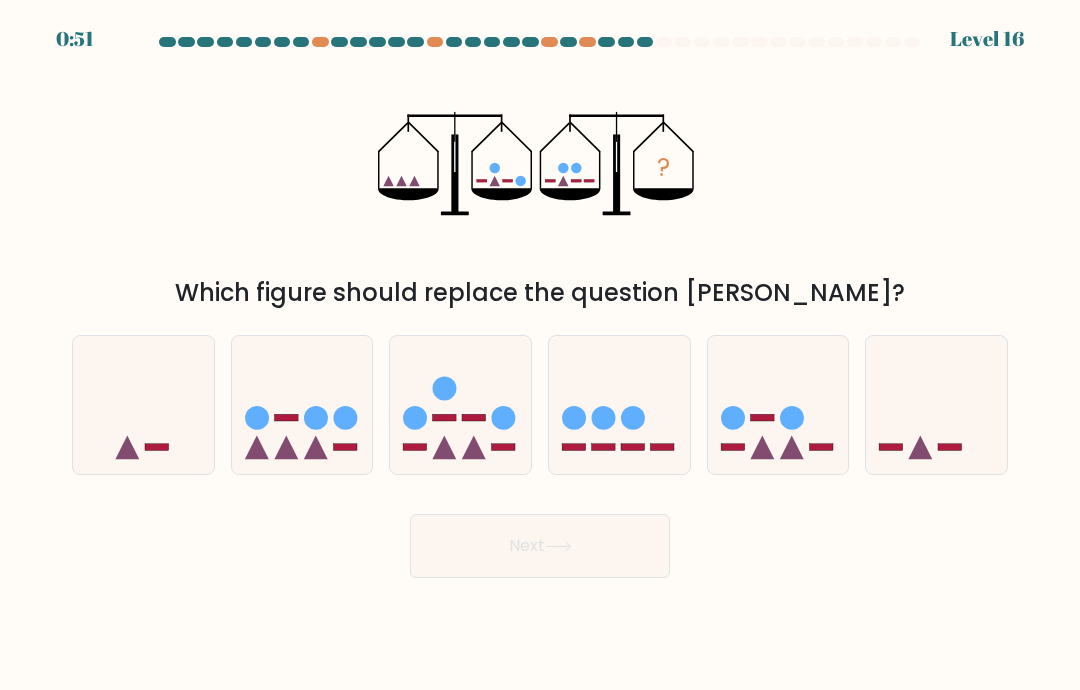 click 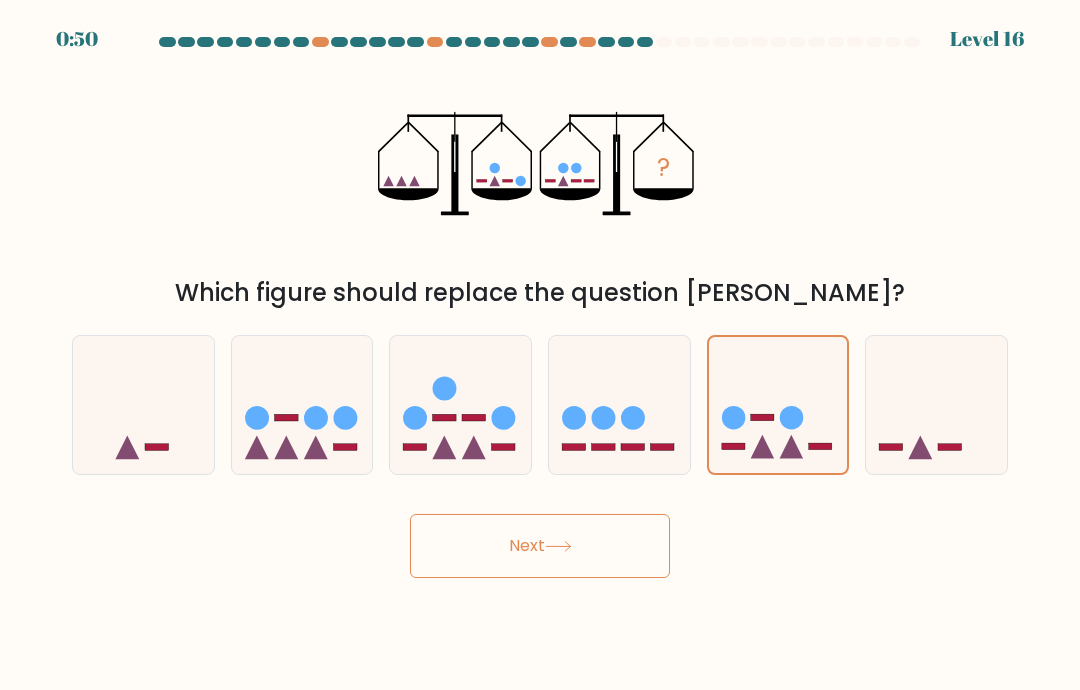 click on "Next" at bounding box center (540, 546) 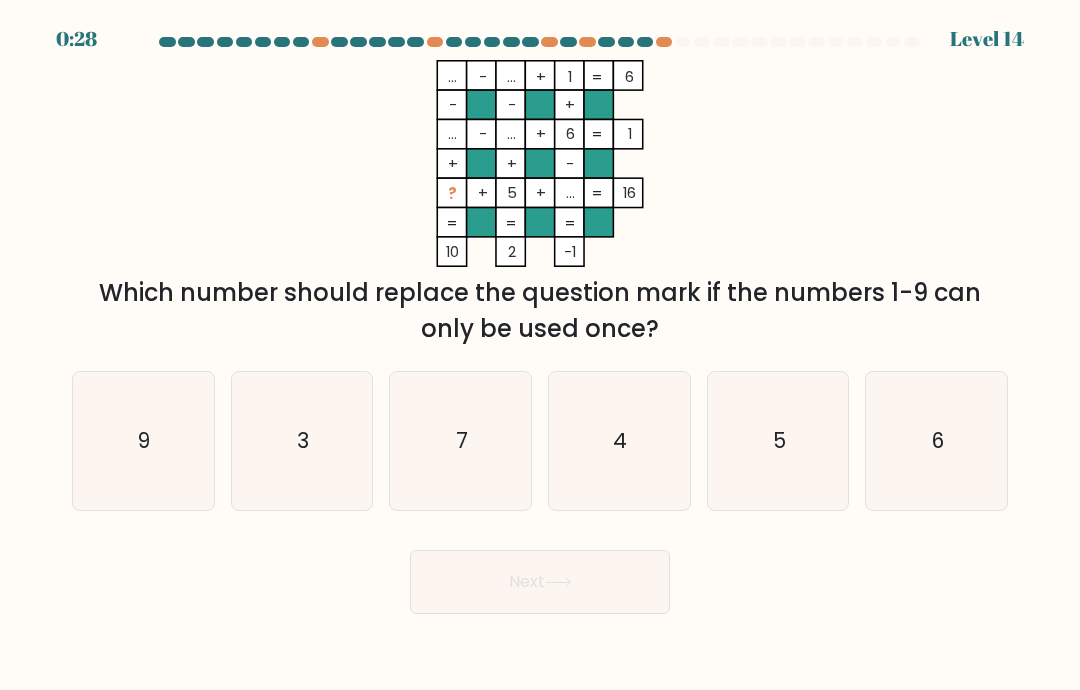 click on "3" 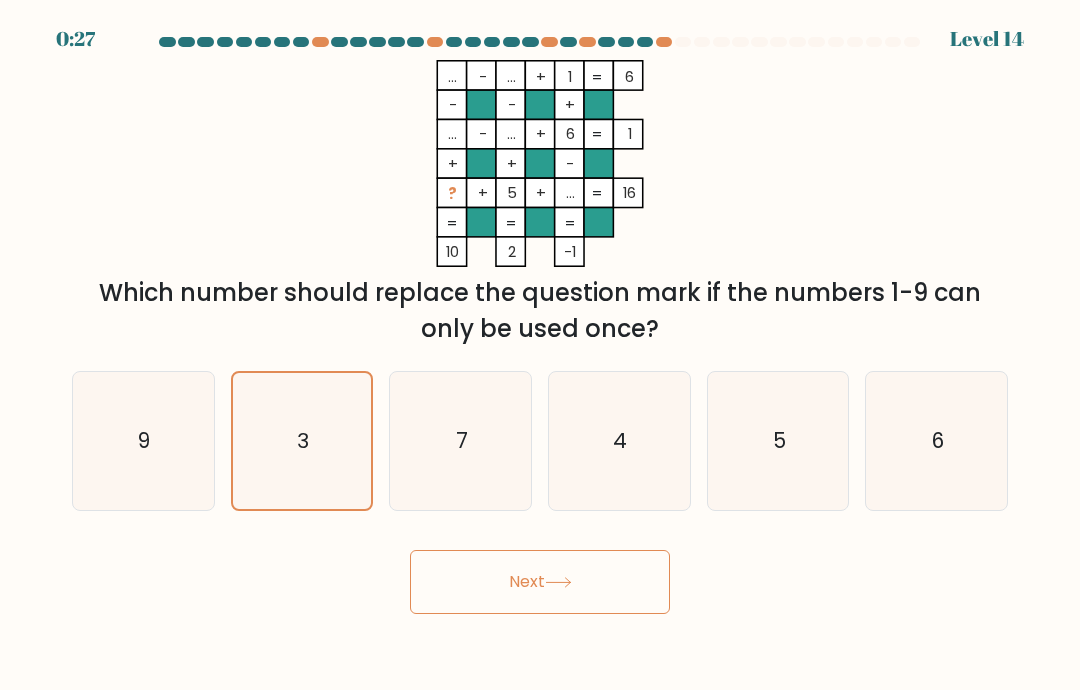 click on "Next" at bounding box center [540, 582] 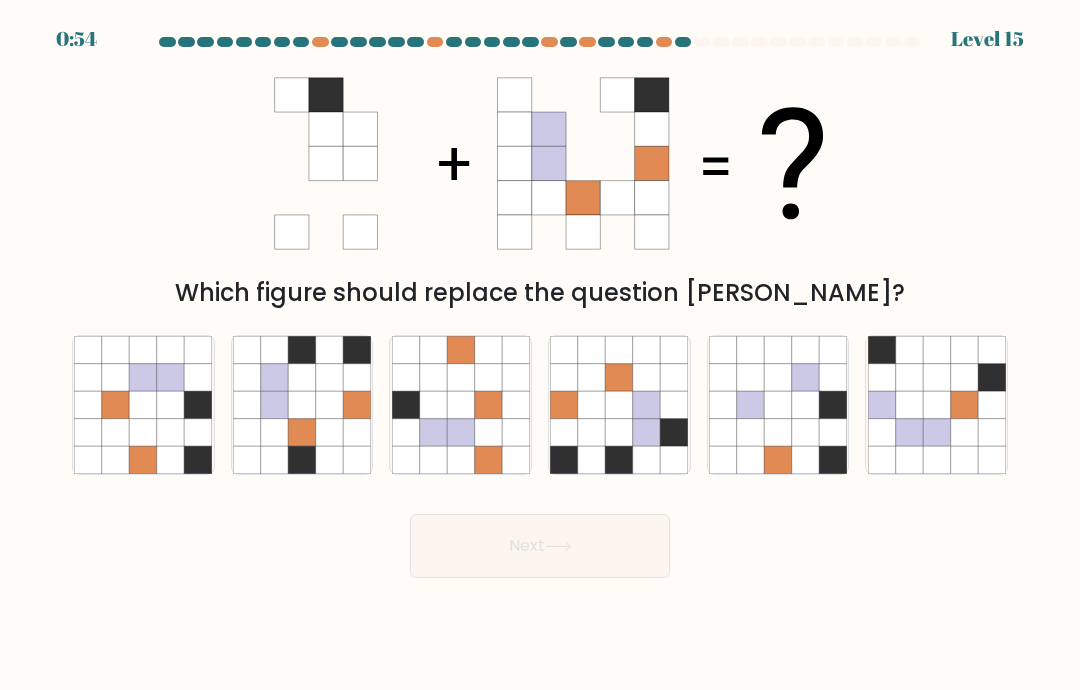 click 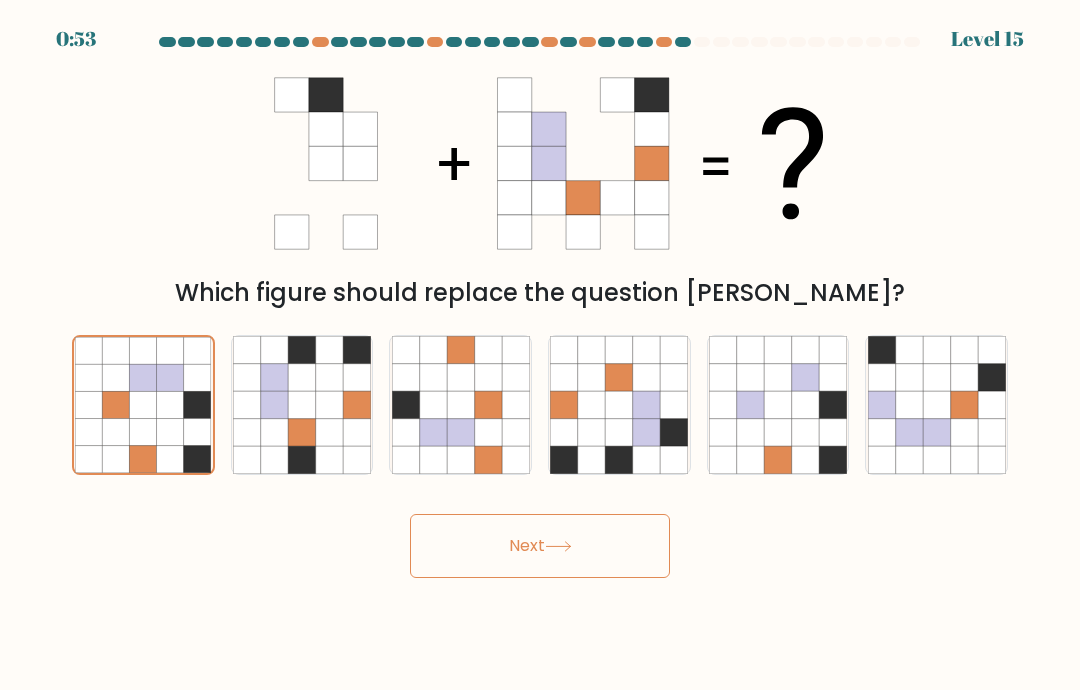 click on "Next" at bounding box center [540, 546] 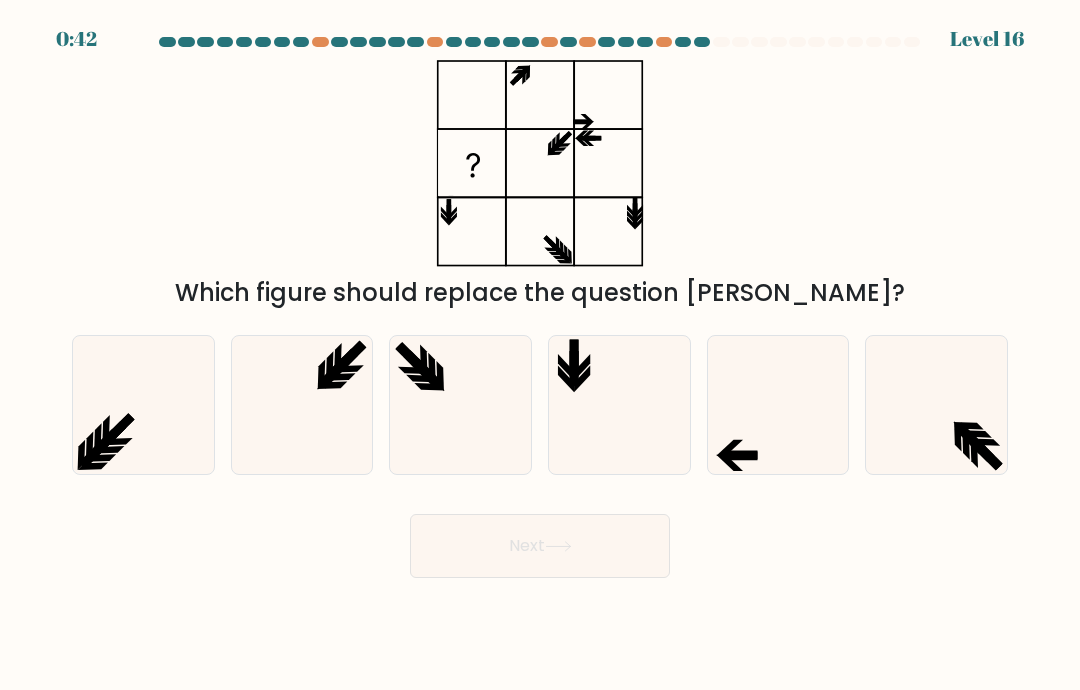 click 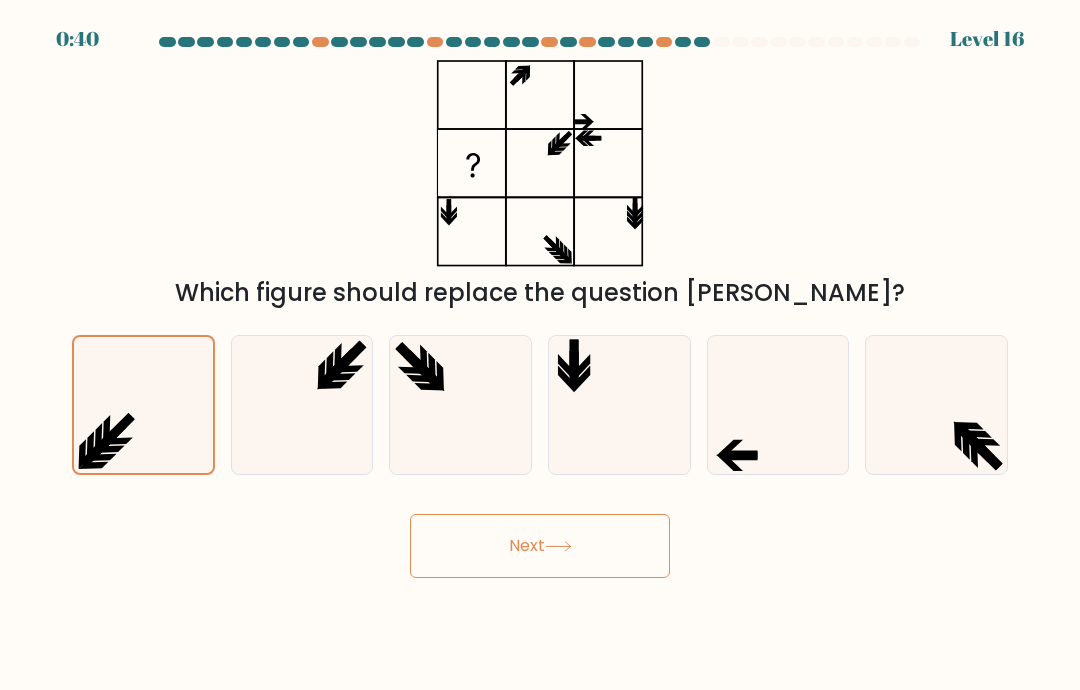click on "Next" at bounding box center (540, 546) 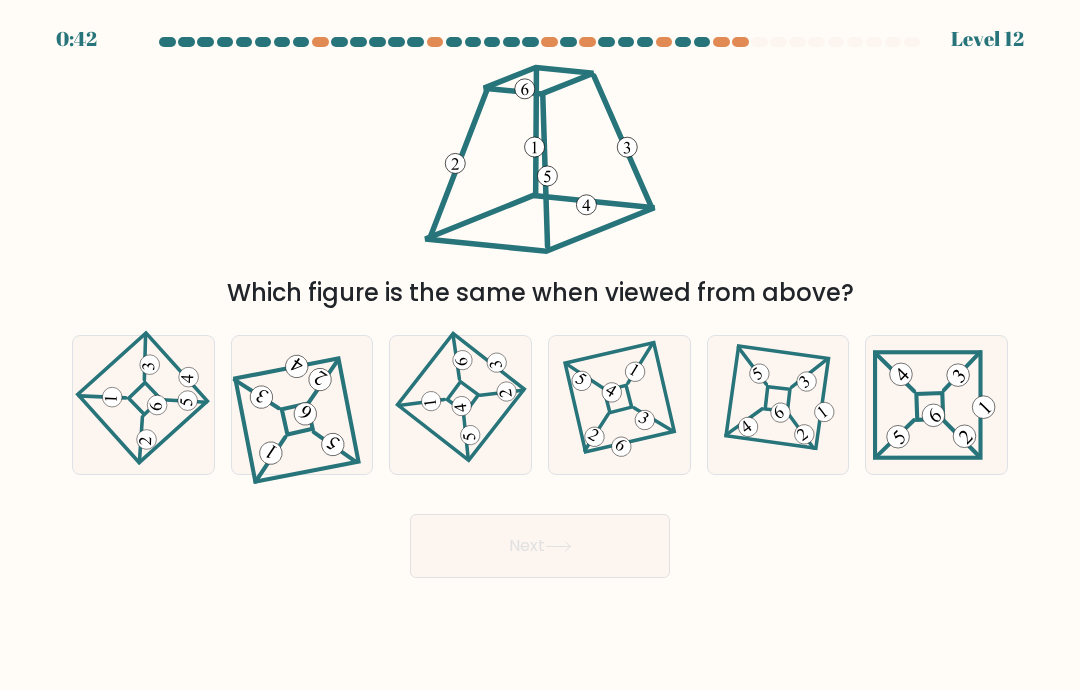 scroll, scrollTop: 0, scrollLeft: 0, axis: both 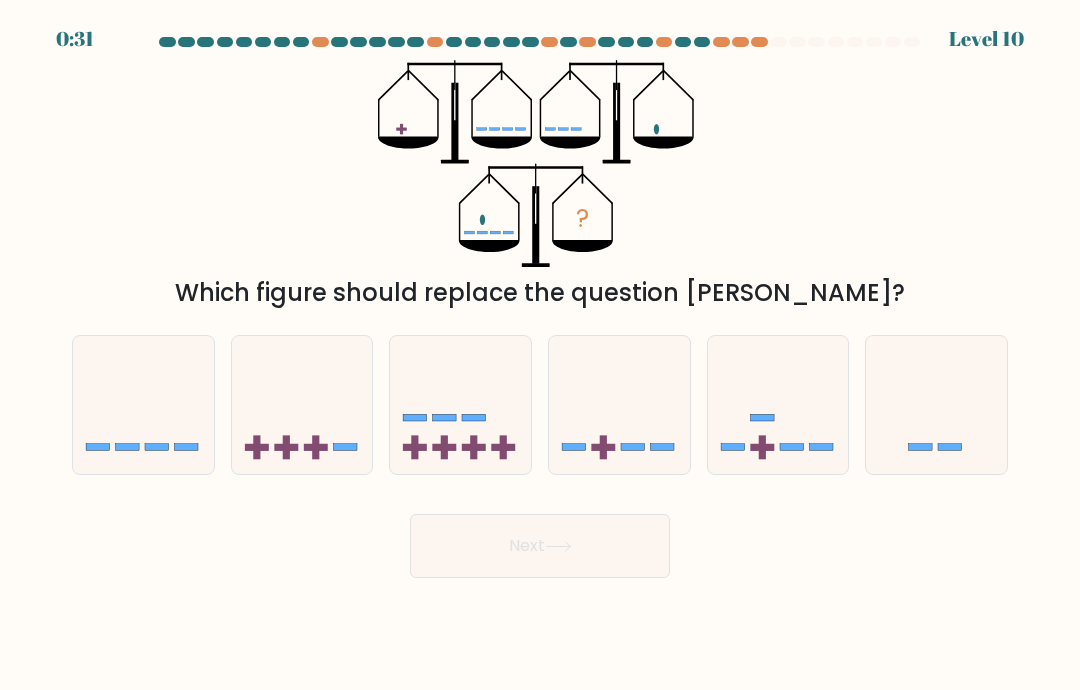 click 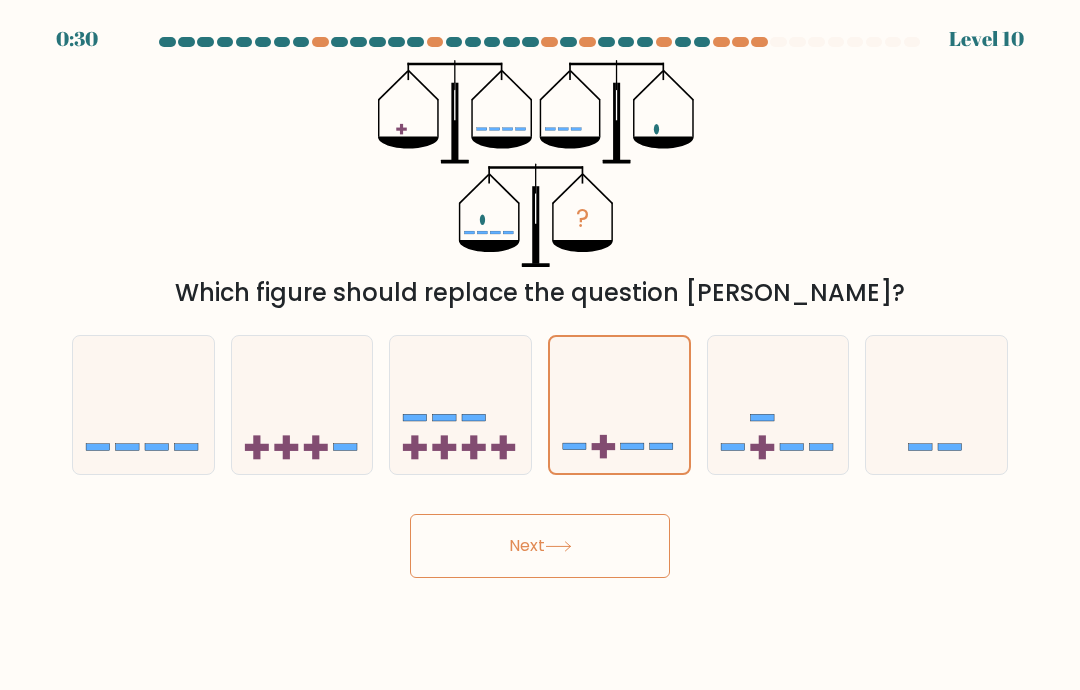 click on "Next" at bounding box center [540, 546] 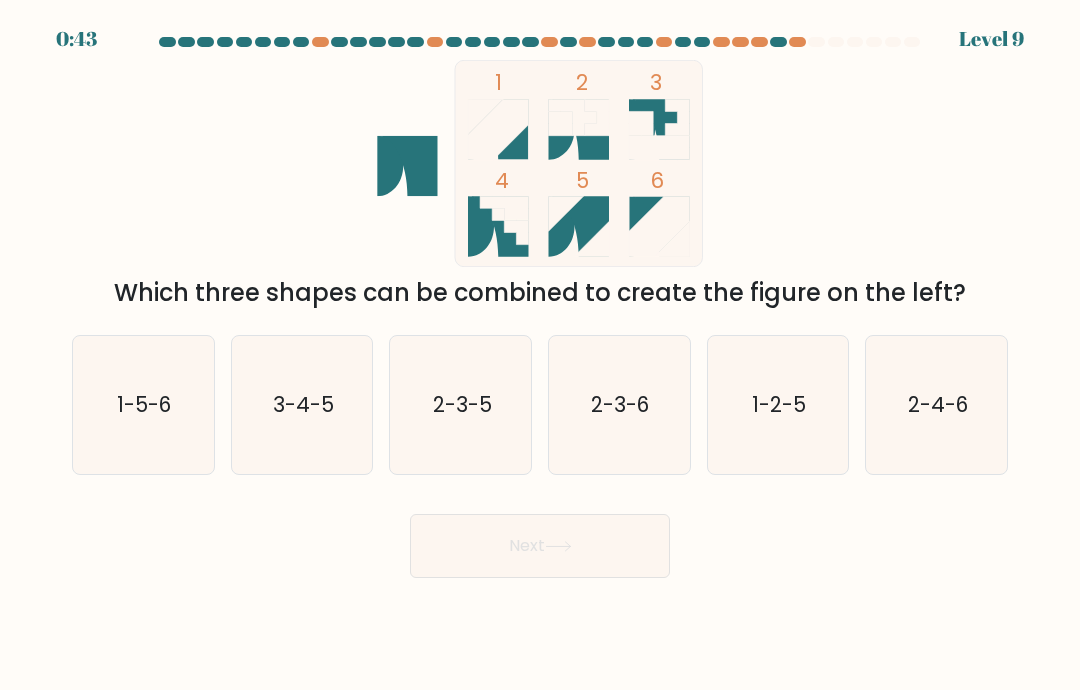scroll, scrollTop: 0, scrollLeft: 0, axis: both 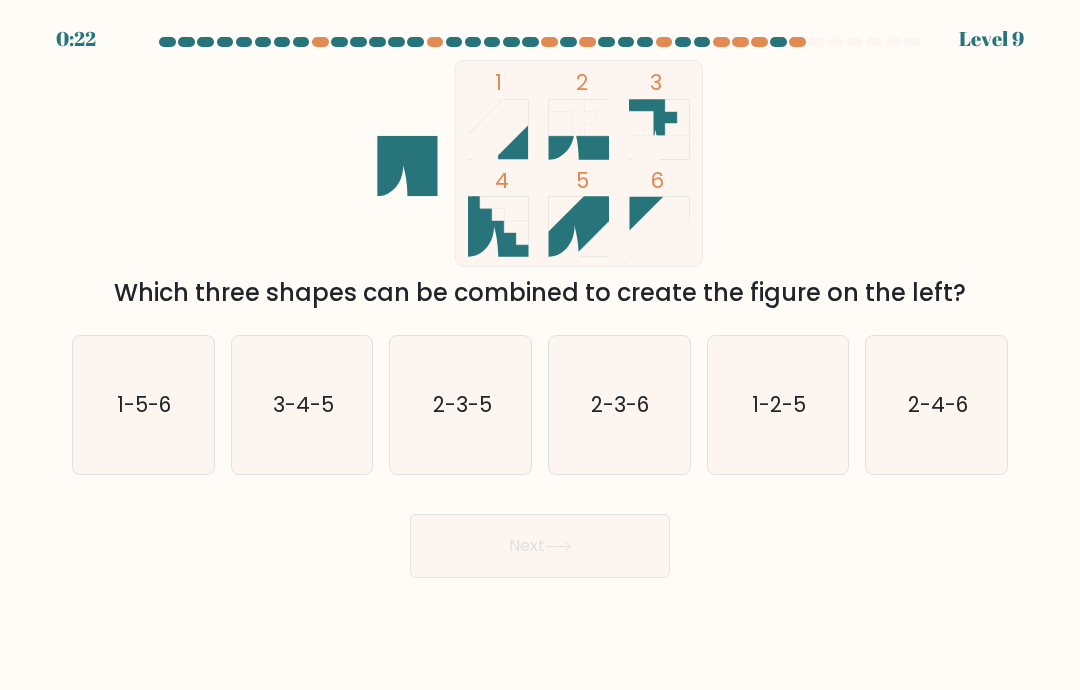 click on "1-5-6" 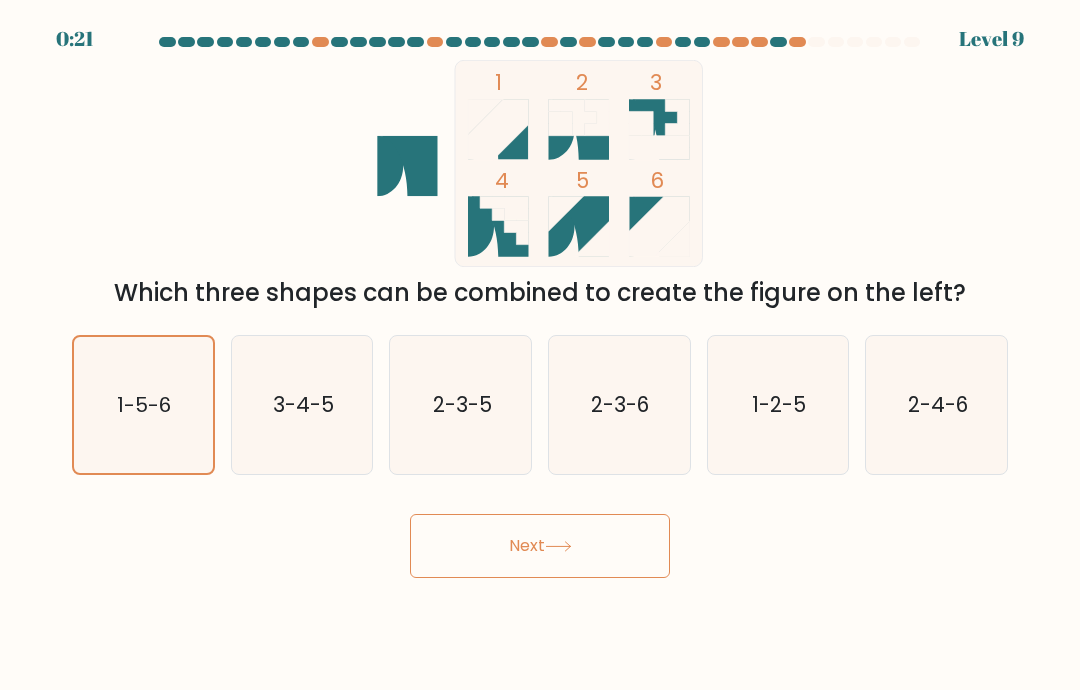 click on "Next" at bounding box center [540, 546] 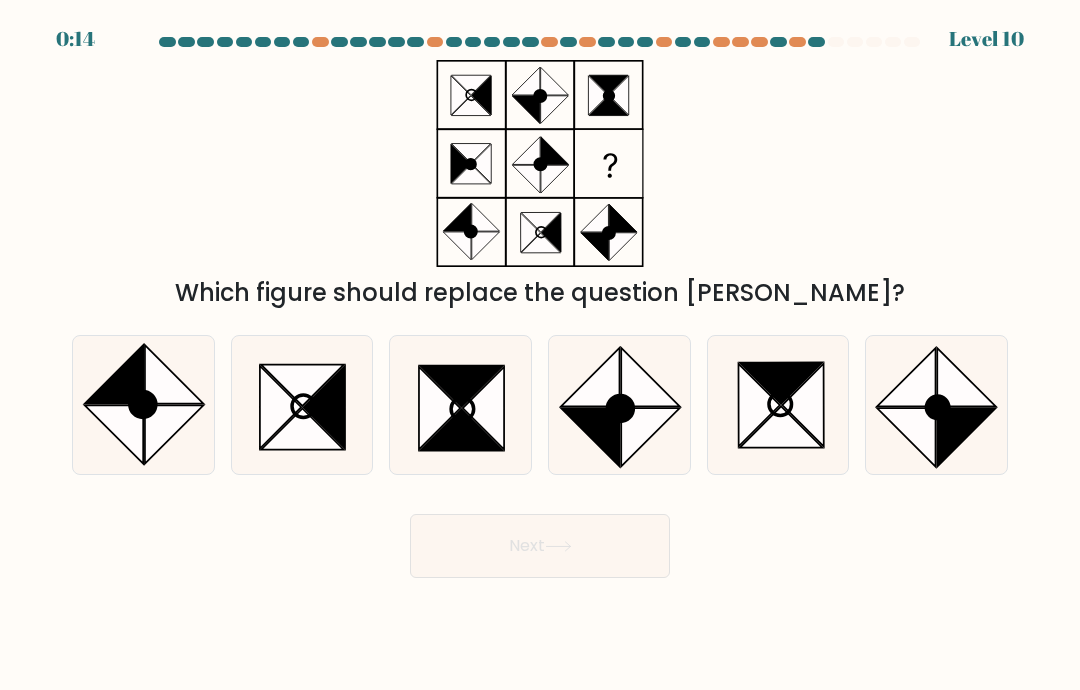 click 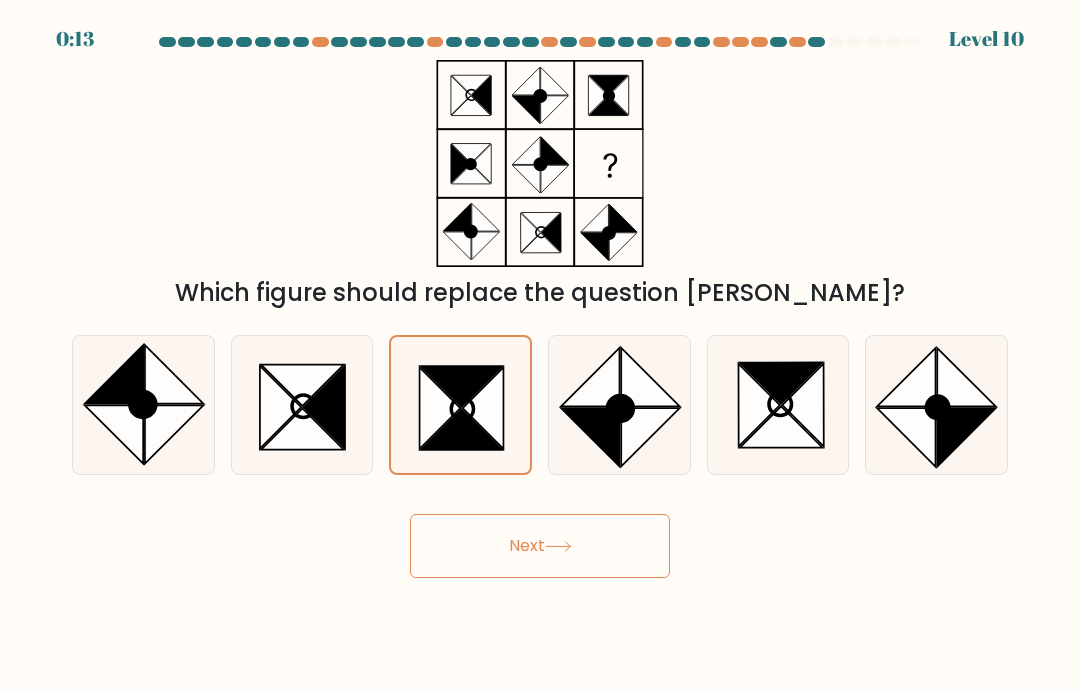 click 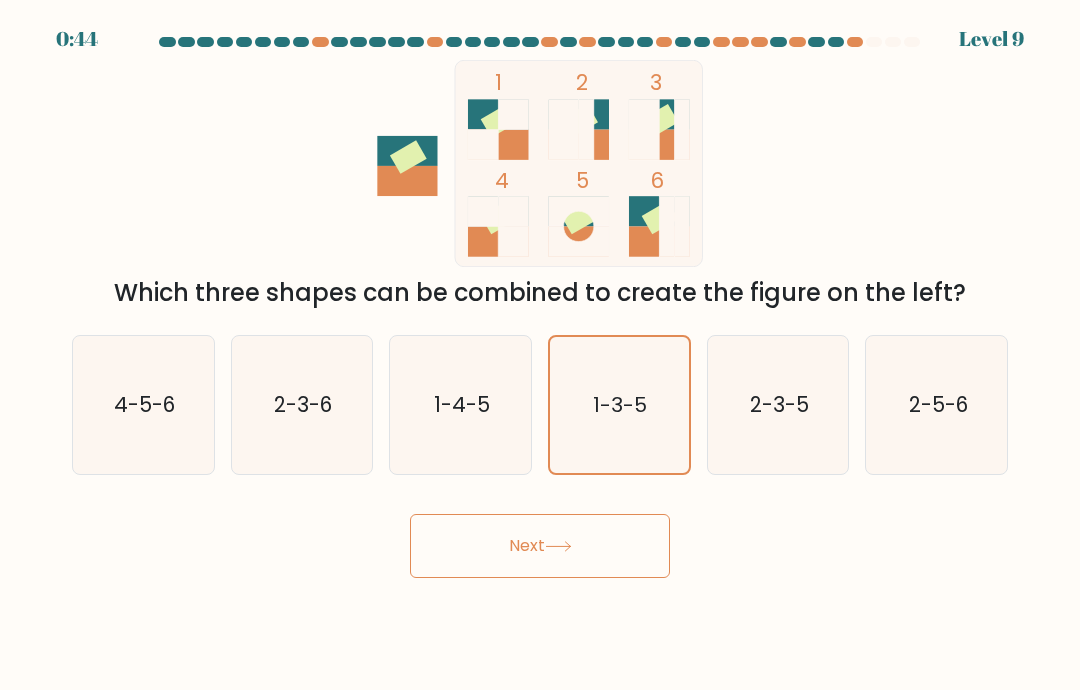 scroll, scrollTop: 0, scrollLeft: 0, axis: both 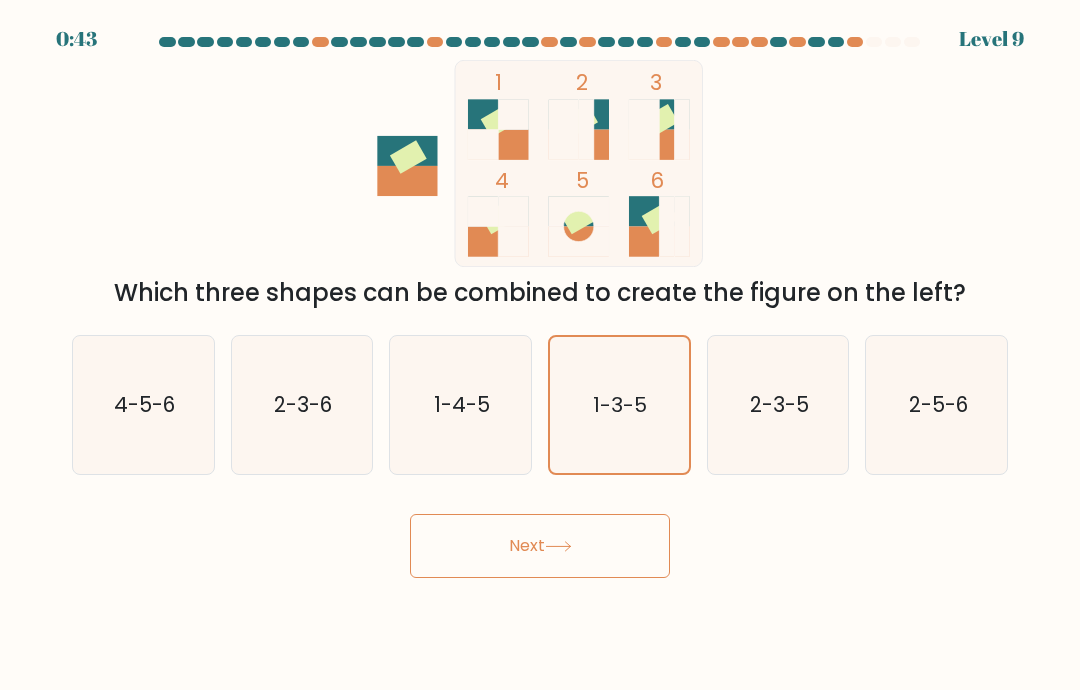 click on "1-3-5" 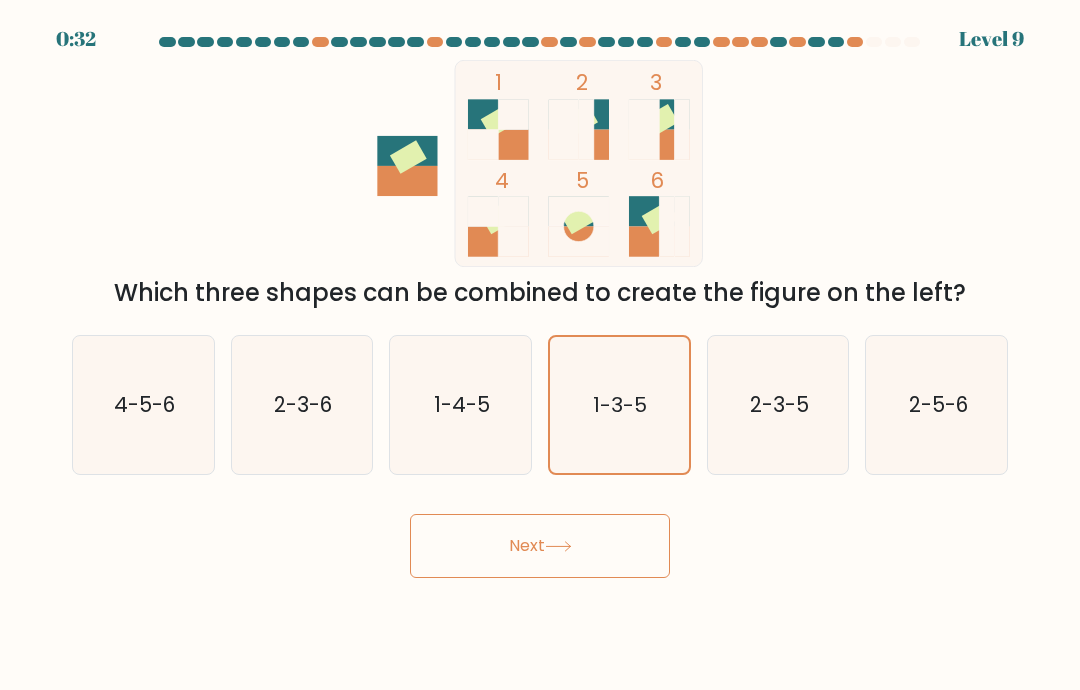 click on "2-3-6" 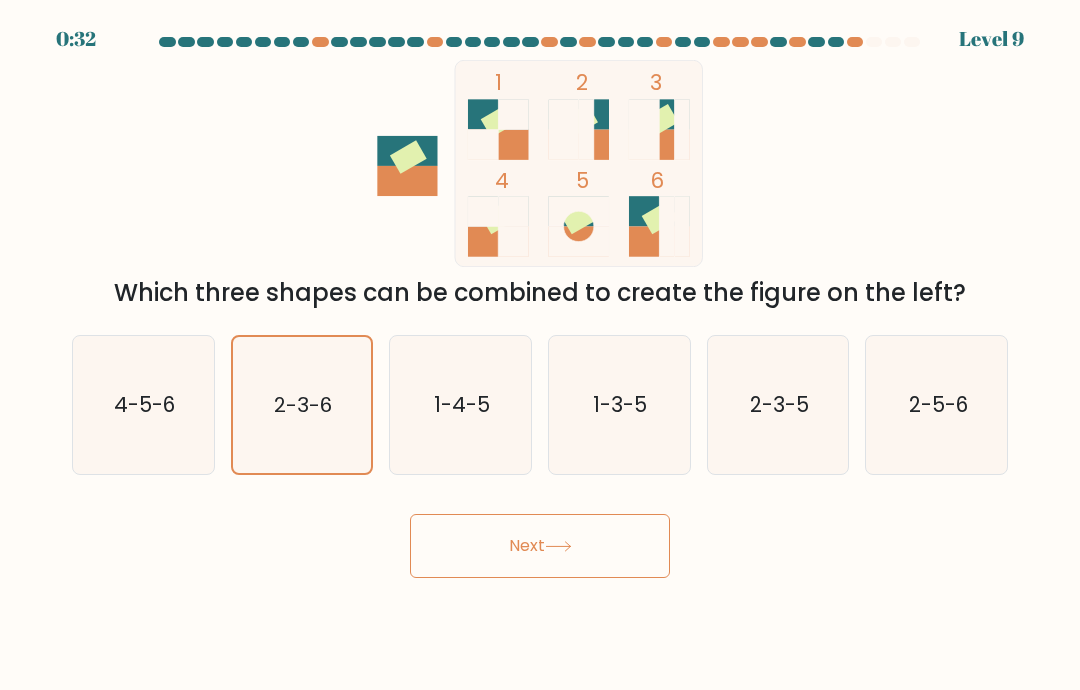 click on "Next" at bounding box center [540, 546] 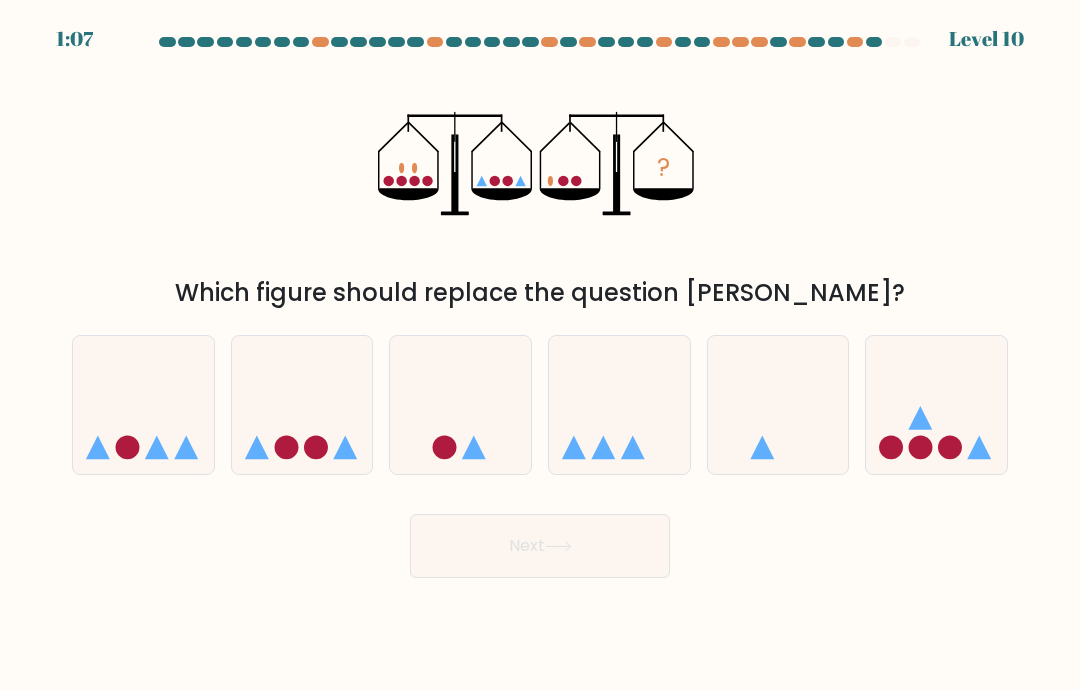 click 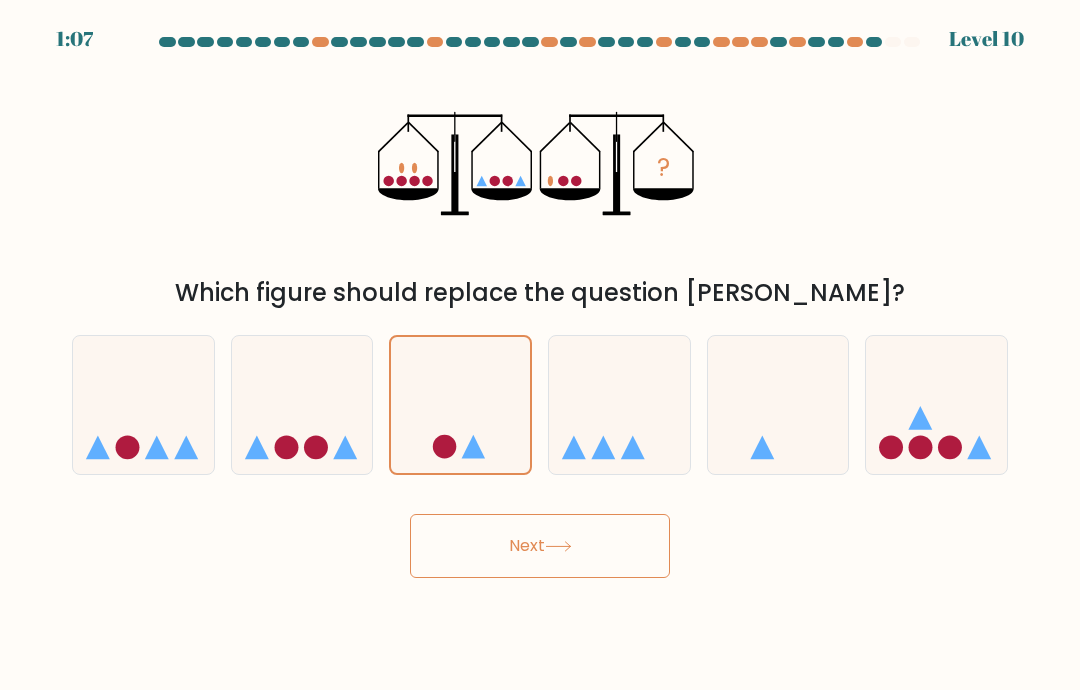 click on "Next" at bounding box center (540, 546) 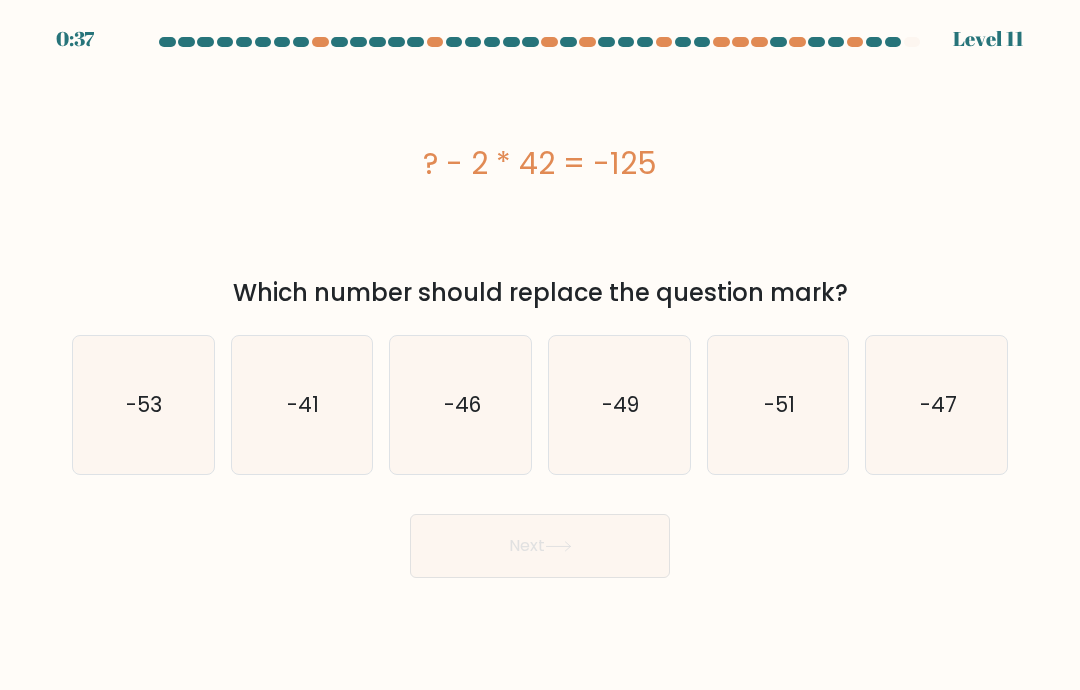 click on "-51" 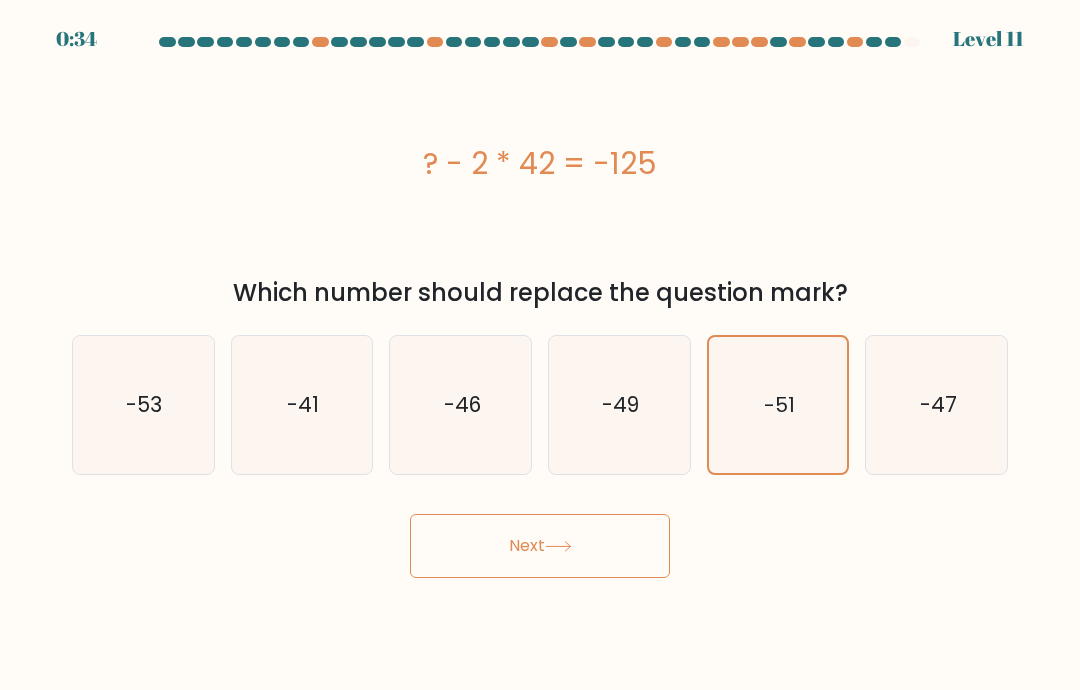 click on "Next" at bounding box center (540, 546) 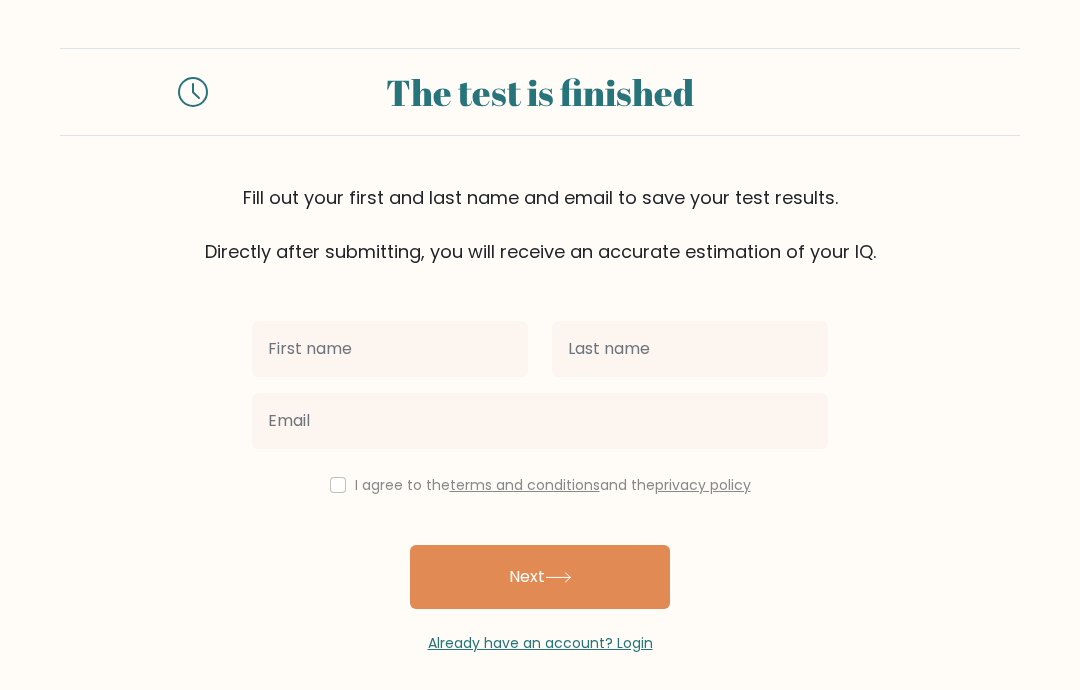 scroll, scrollTop: 0, scrollLeft: 0, axis: both 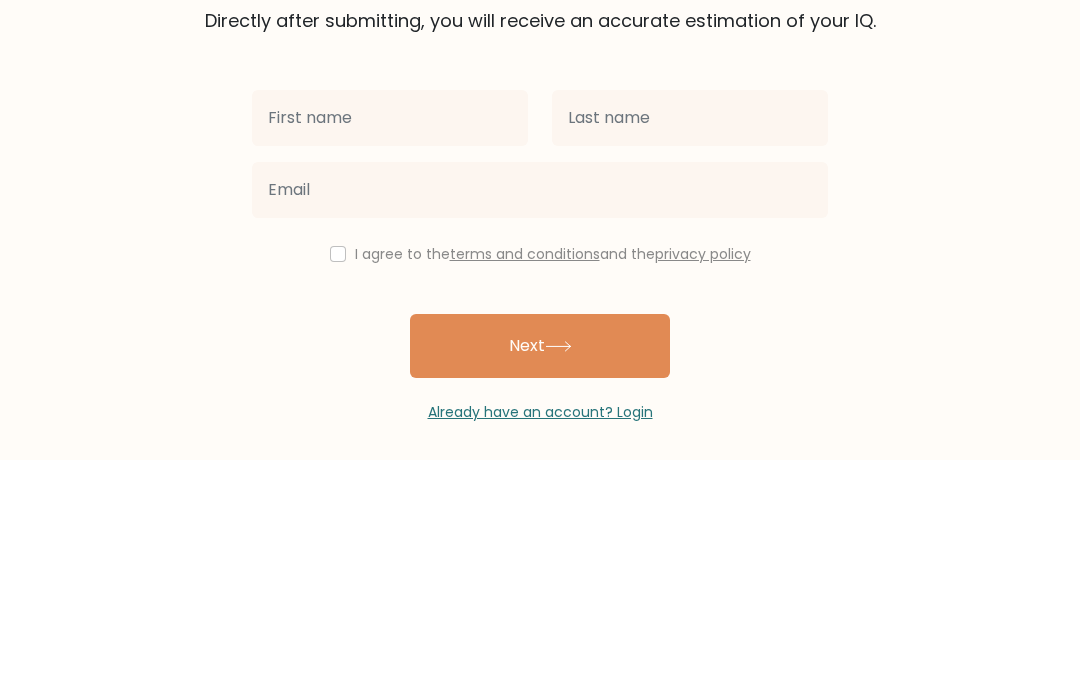 click on "The test is finished
Fill out your first and last name and email to save your test results.
Directly after submitting, you will receive an accurate estimation of your IQ.
I agree to the" at bounding box center [540, 351] 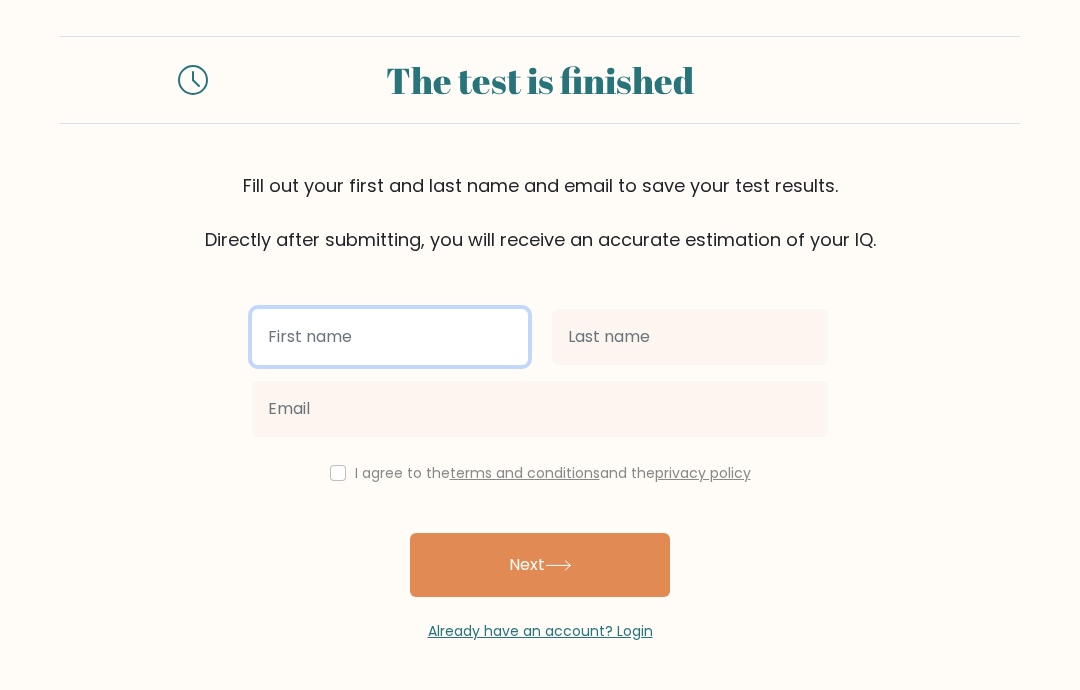 click at bounding box center [390, 337] 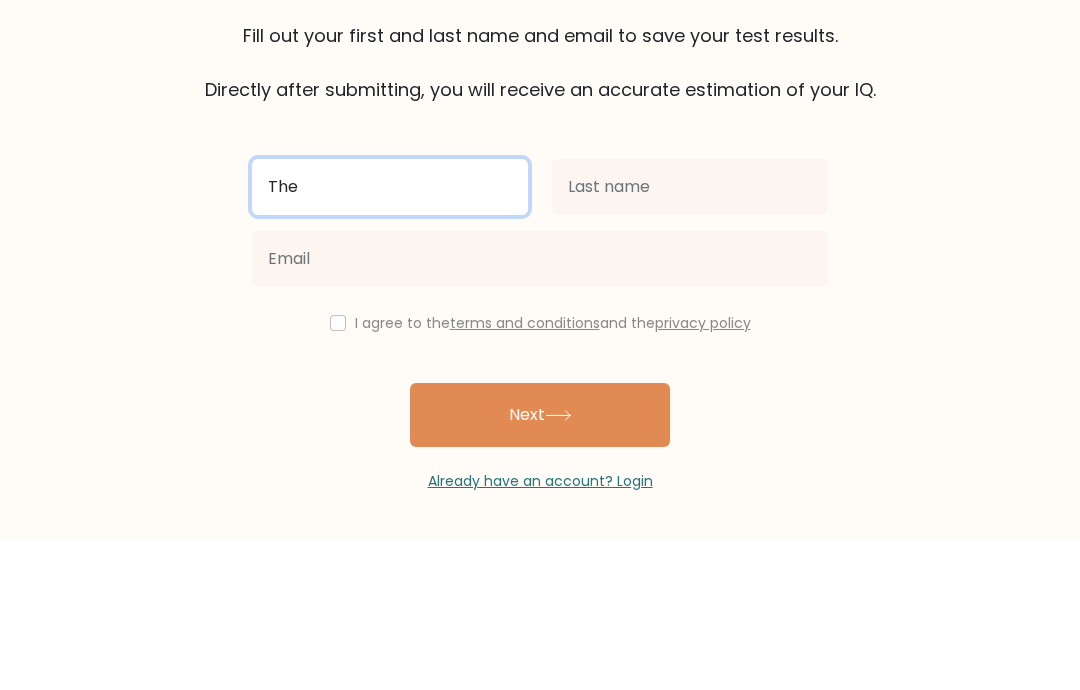 type on "The" 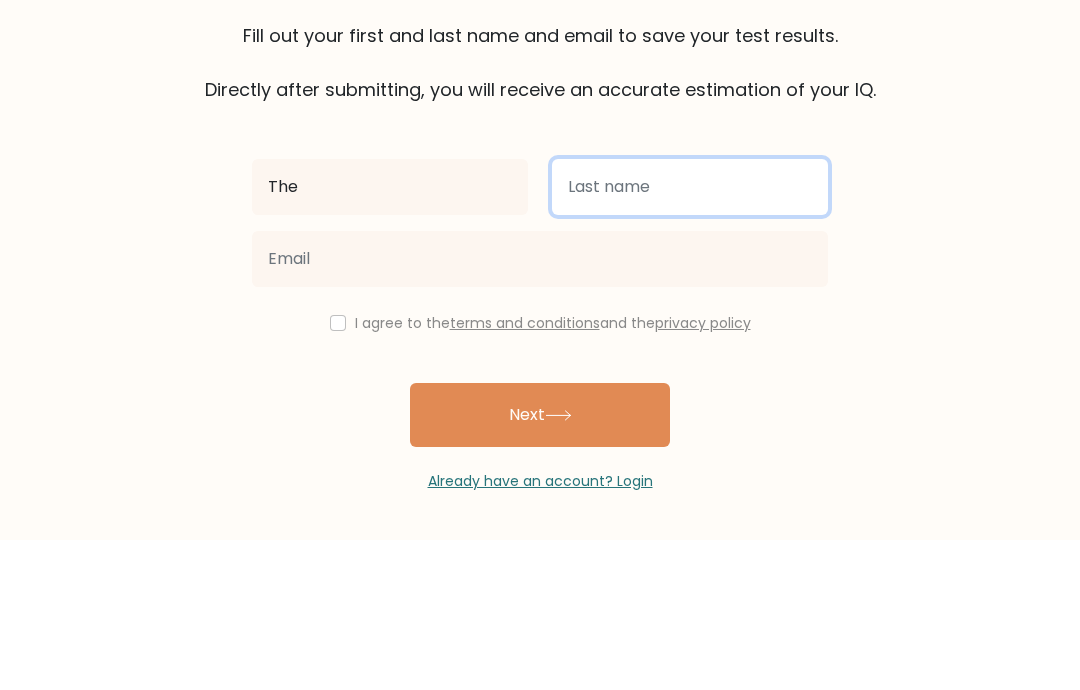 click at bounding box center (690, 337) 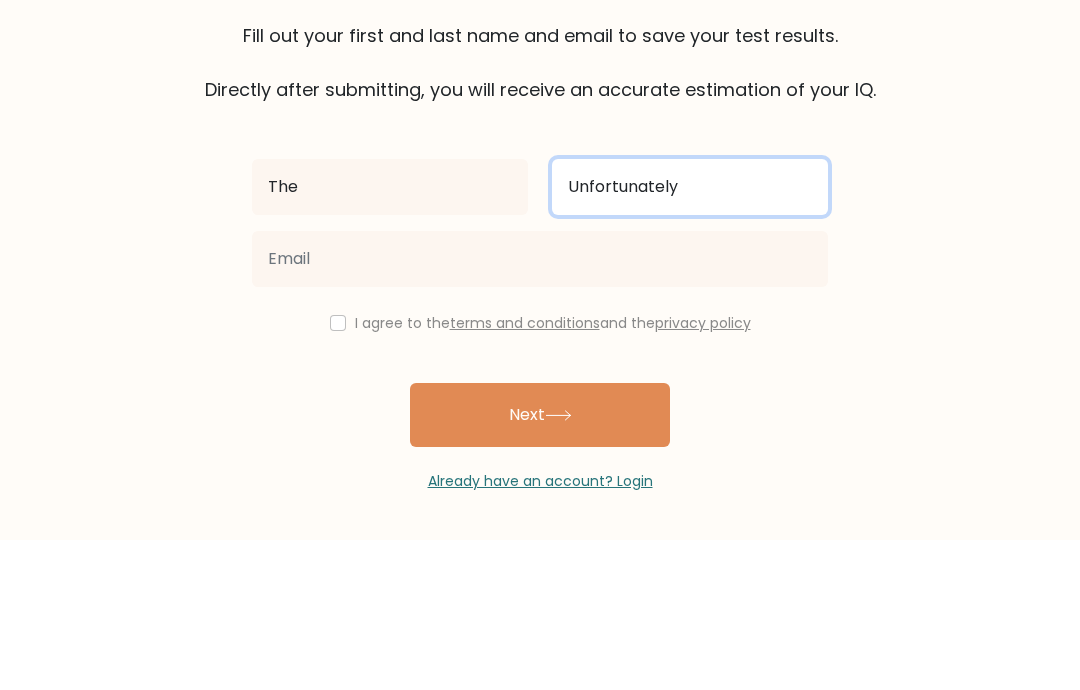 type on "Unfortunately" 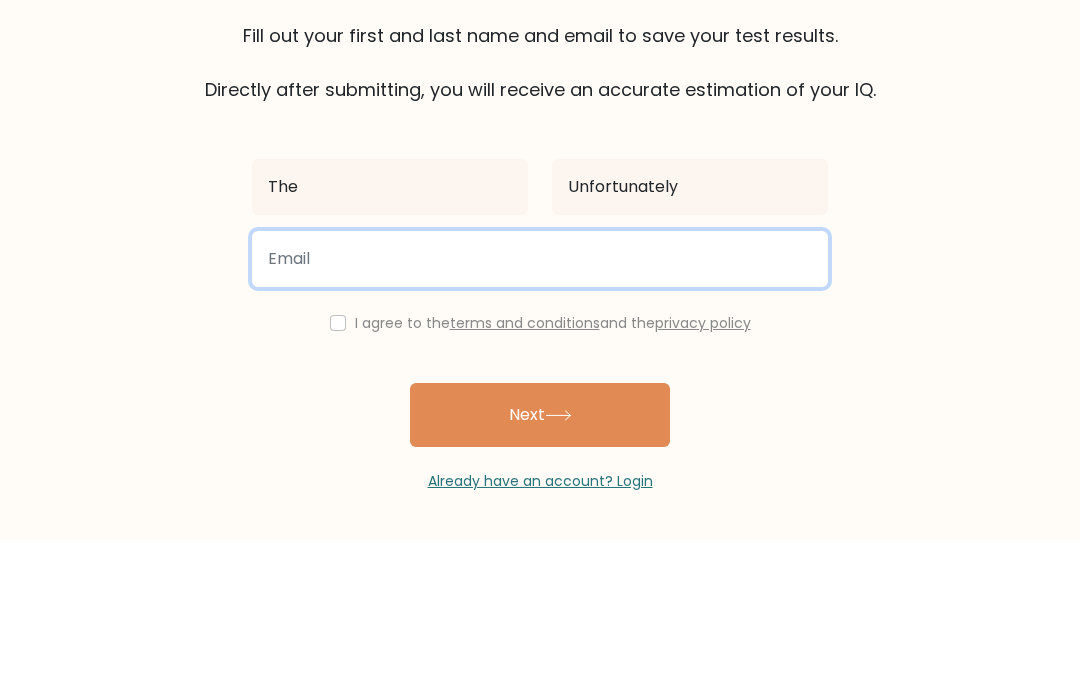 click at bounding box center [540, 409] 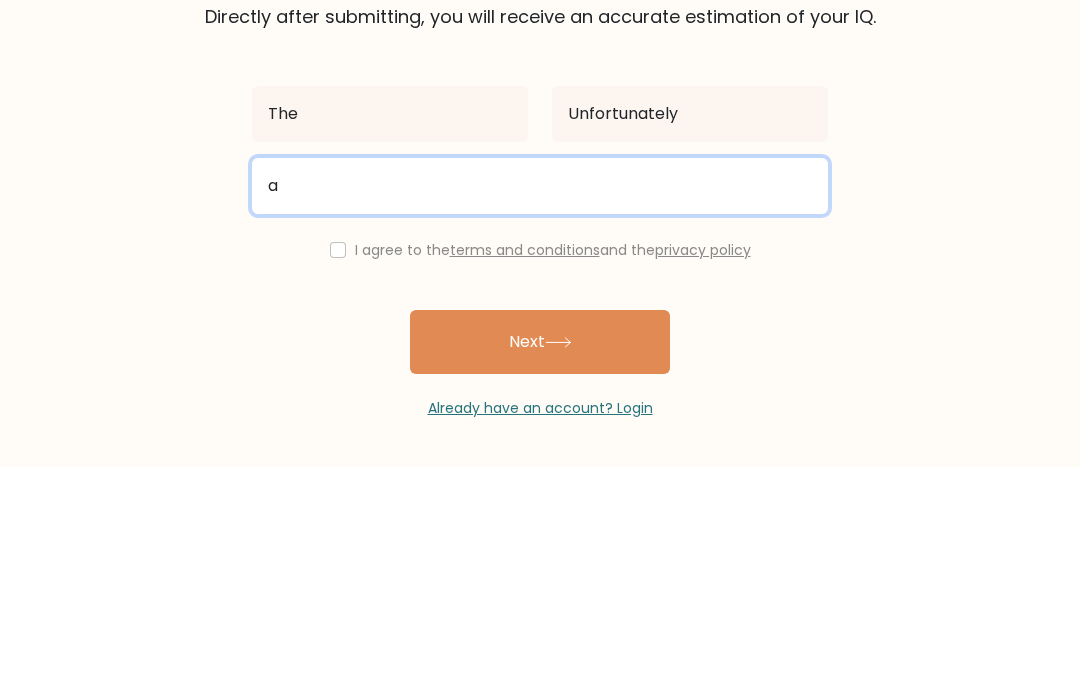 type on "ahmed.abdallah1234576@gmail.com" 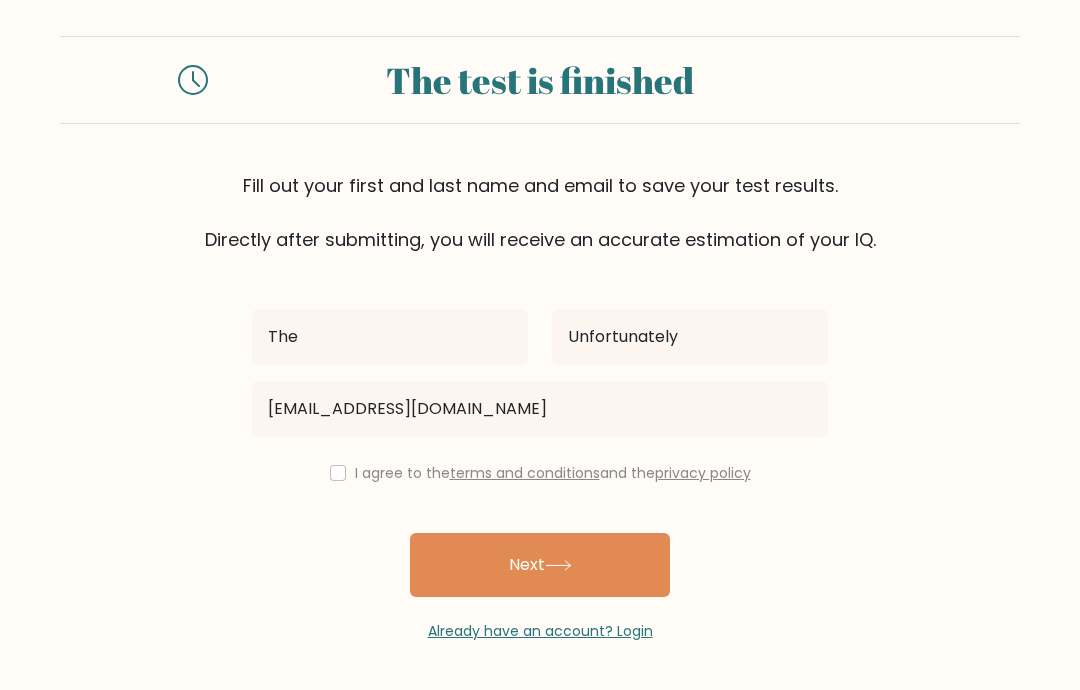 click on "I agree to the  terms and conditions  and the  privacy policy" at bounding box center [540, 473] 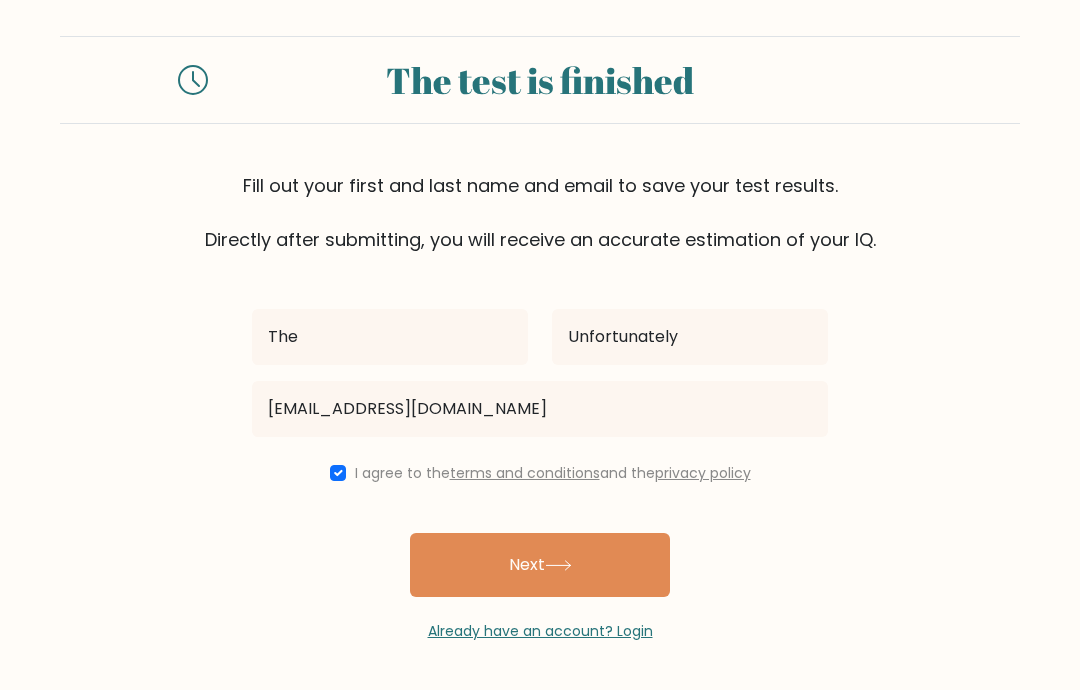 click on "Next" at bounding box center [540, 565] 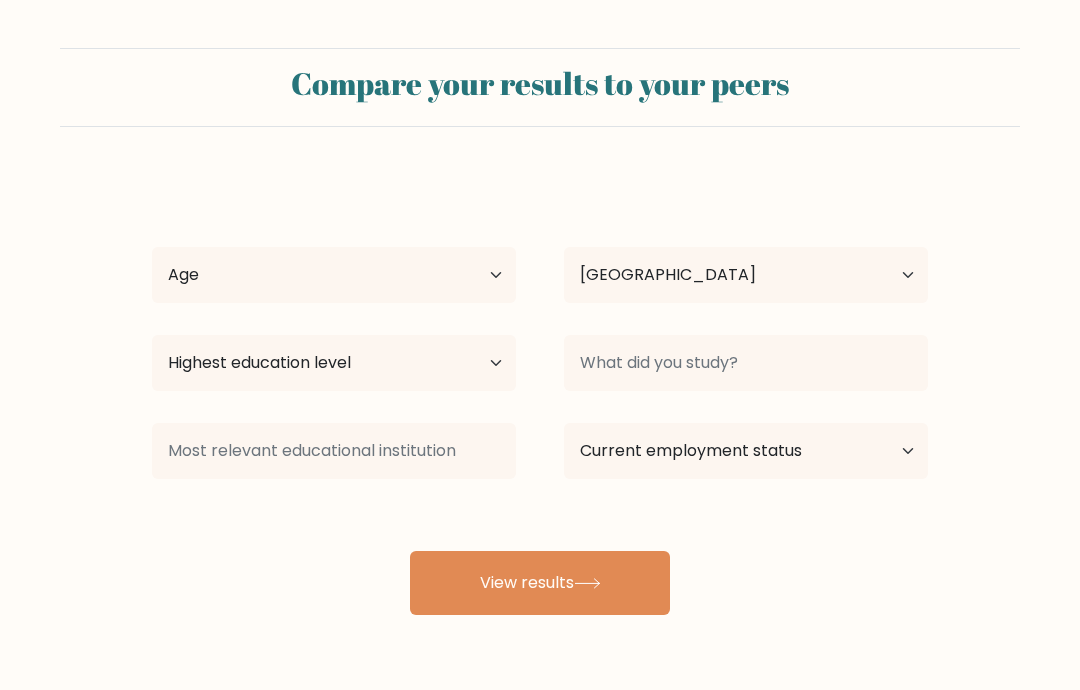 select on "EG" 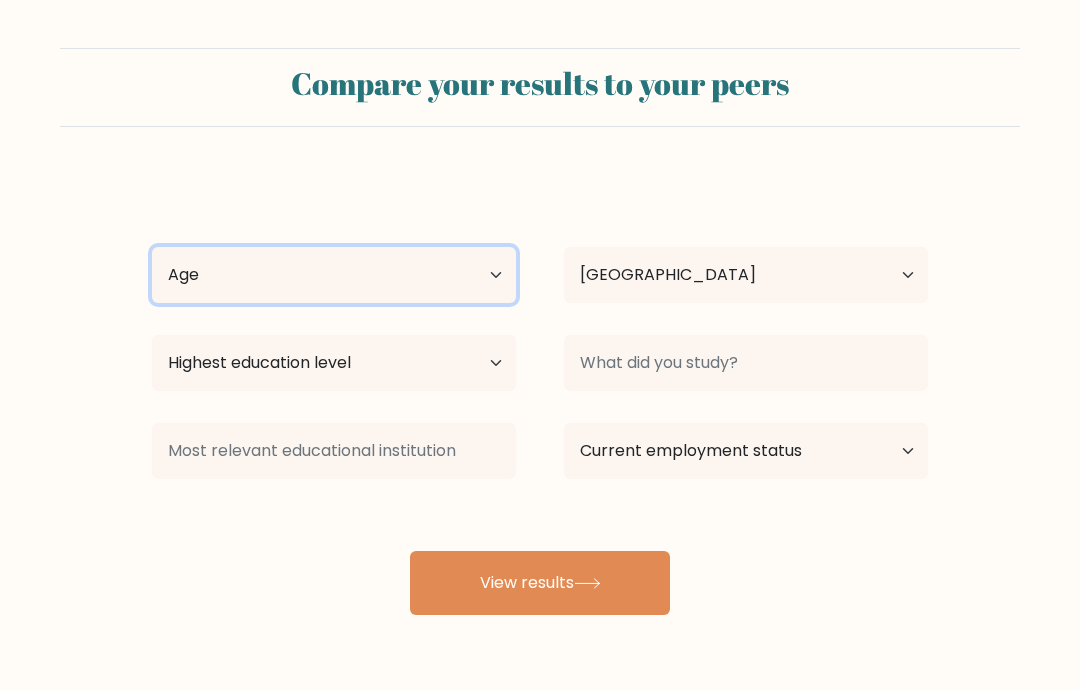 click on "Age
Under [DEMOGRAPHIC_DATA]
[DEMOGRAPHIC_DATA]
[DEMOGRAPHIC_DATA]
[DEMOGRAPHIC_DATA]
[DEMOGRAPHIC_DATA]
[DEMOGRAPHIC_DATA]
[DEMOGRAPHIC_DATA] and above" at bounding box center (334, 275) 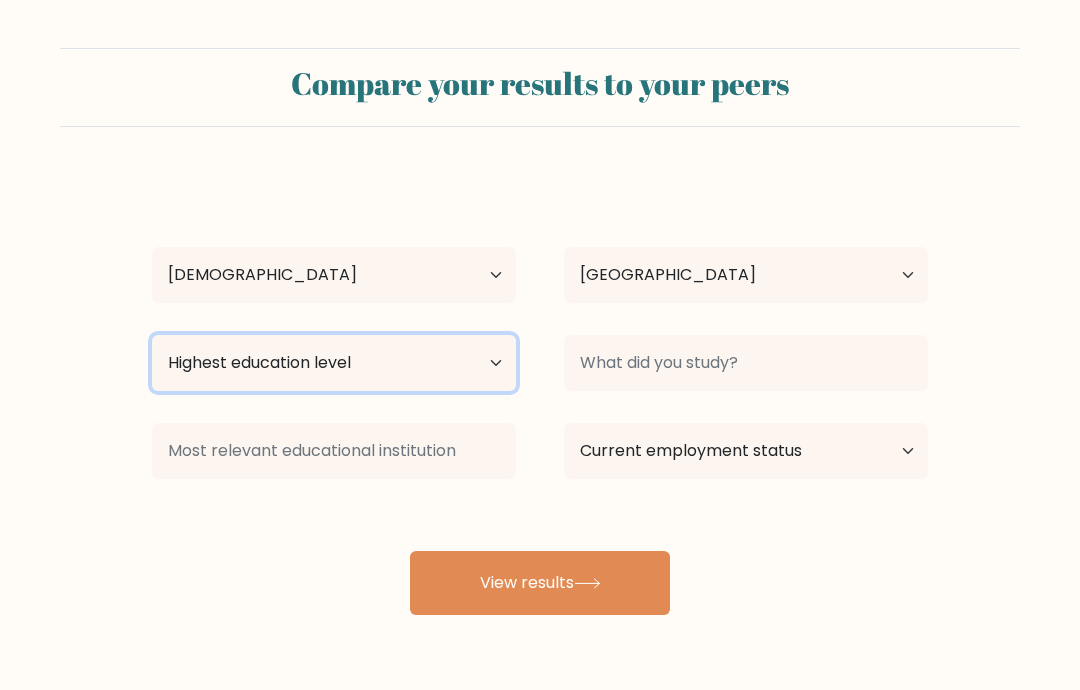 click on "Highest education level
No schooling
Primary
Lower Secondary
Upper Secondary
Occupation Specific
Bachelor's degree
Master's degree
Doctoral degree" at bounding box center (334, 363) 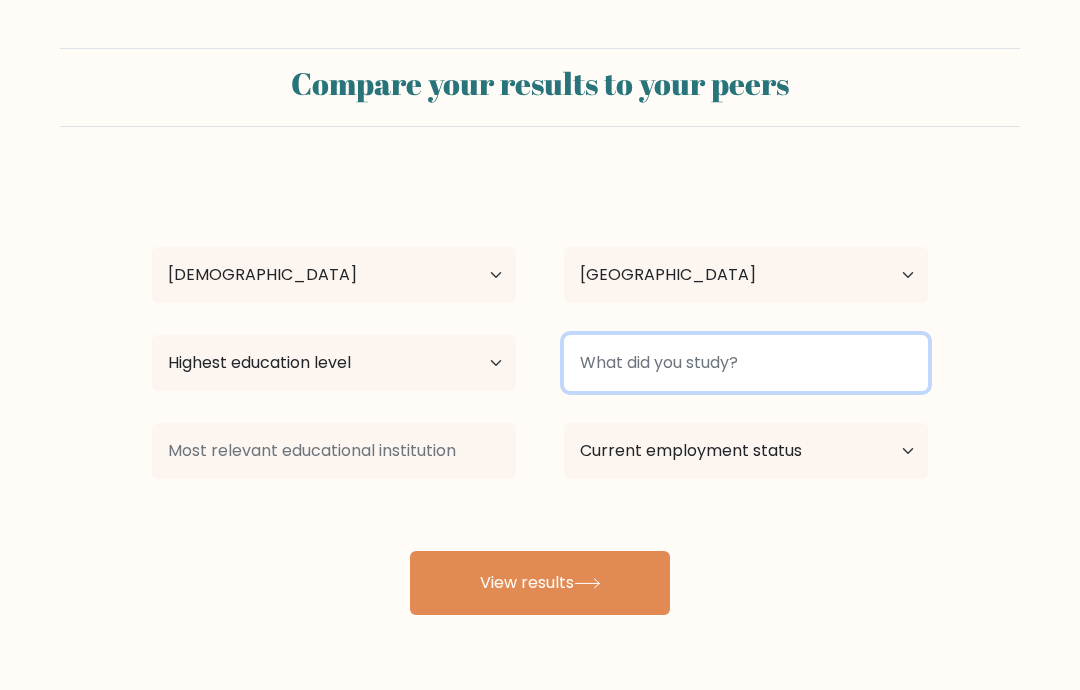 click at bounding box center (746, 363) 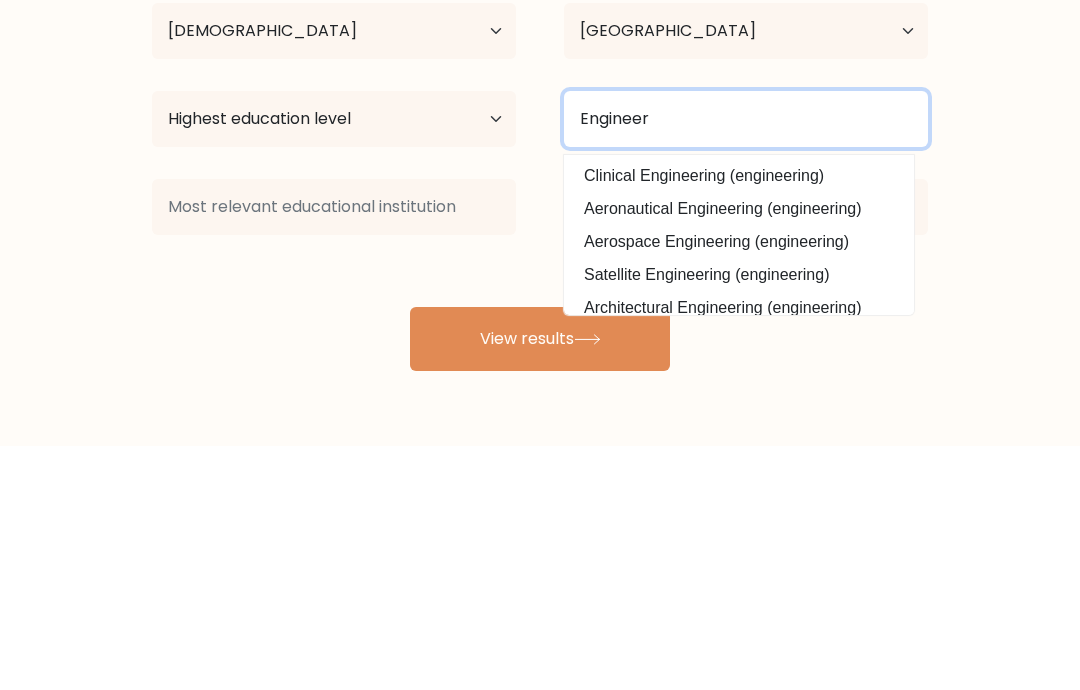 type on "Engineer" 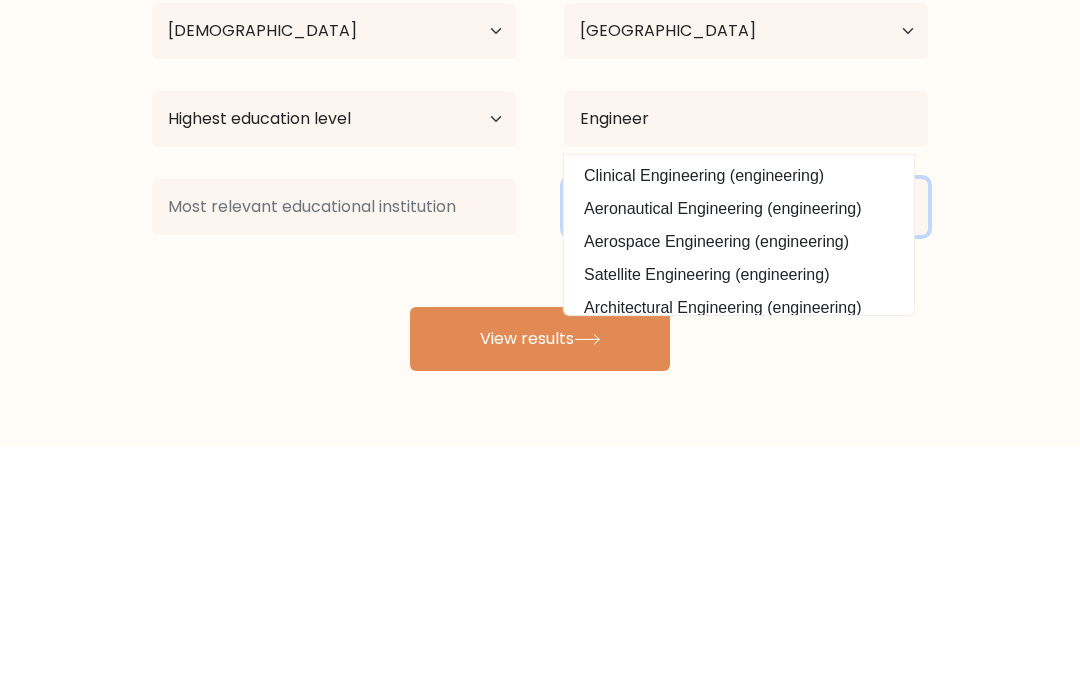 click on "Current employment status
Employed
Student
Retired
Other / prefer not to answer" at bounding box center (746, 451) 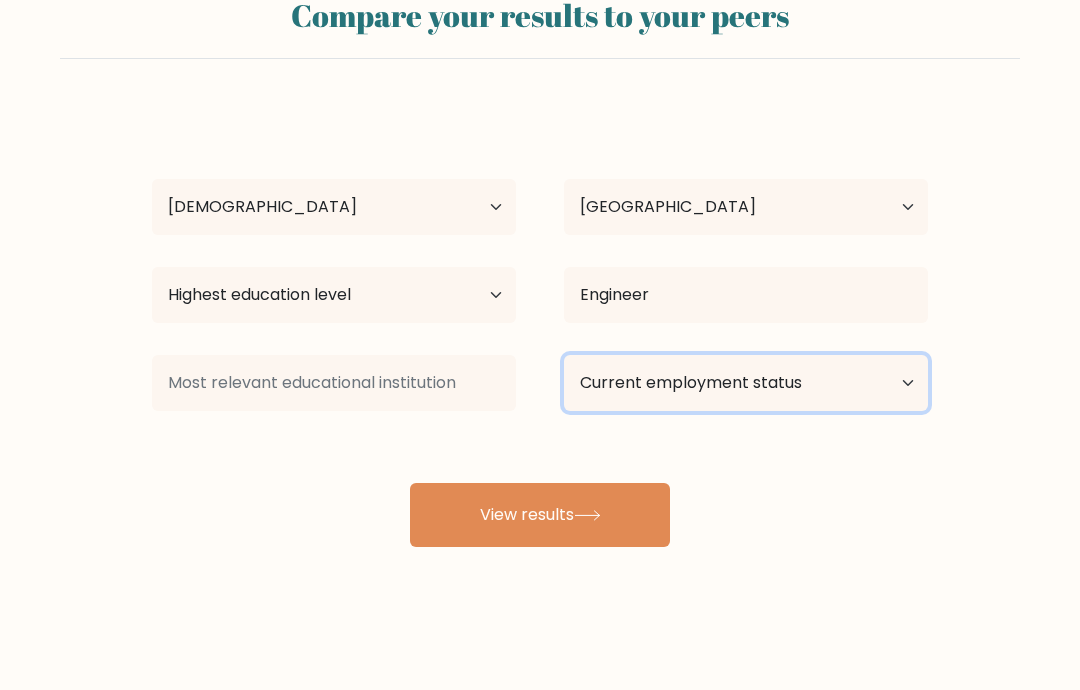 select on "employed" 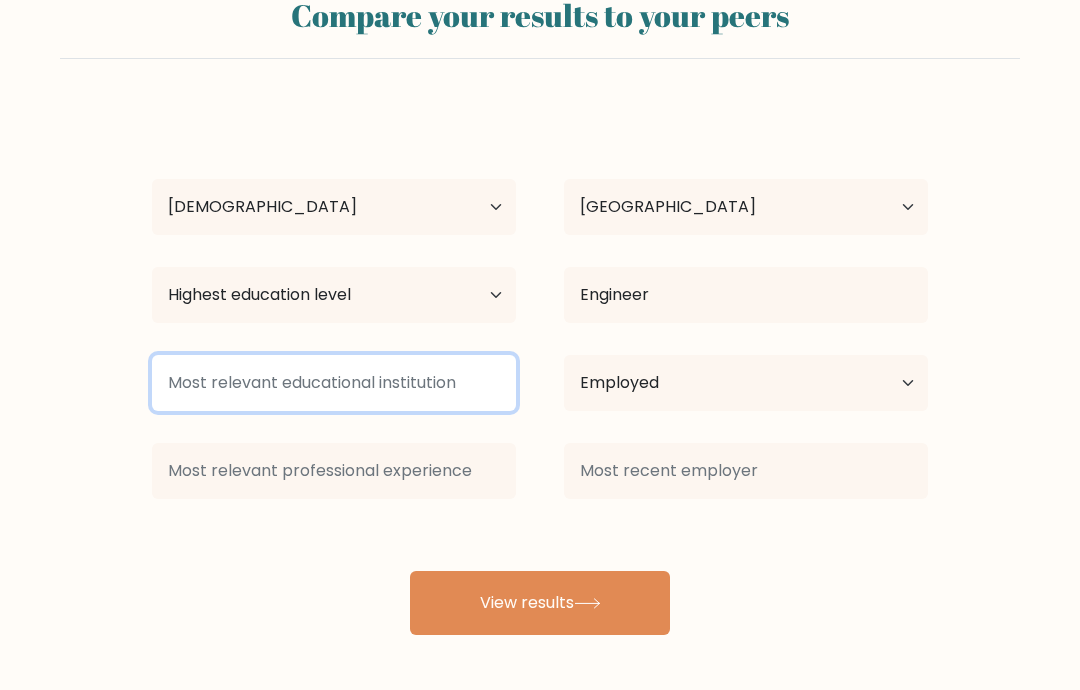 click at bounding box center [334, 383] 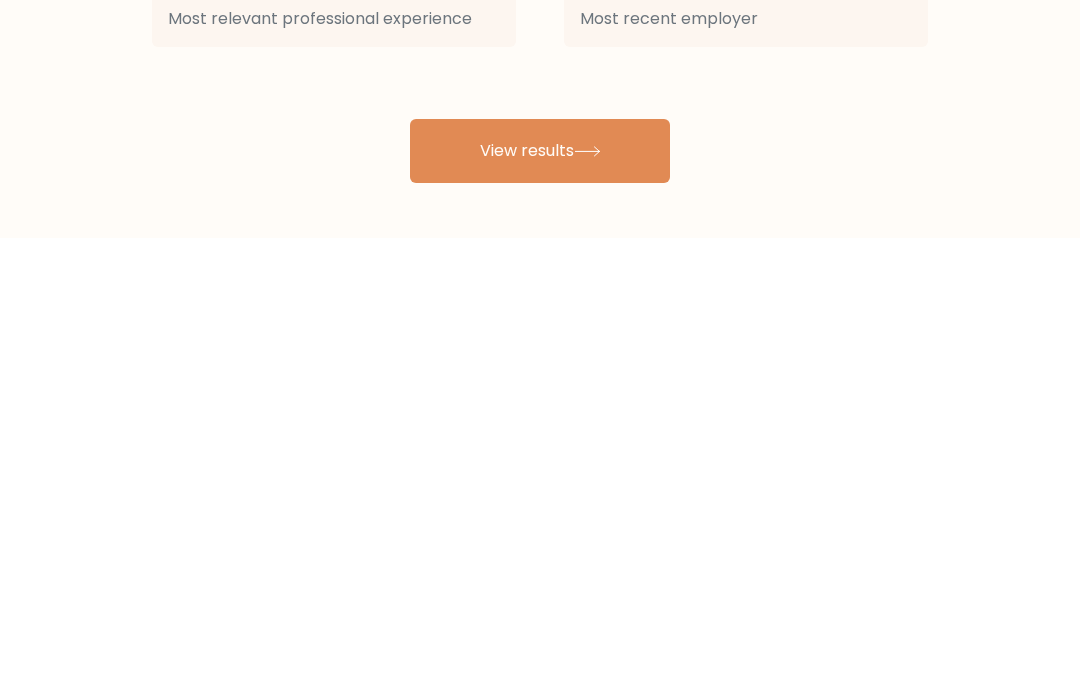 click on "Compare your results to your peers
The
Unfortunately
Age
Under [DEMOGRAPHIC_DATA]
[DEMOGRAPHIC_DATA]
[DEMOGRAPHIC_DATA]
[DEMOGRAPHIC_DATA]
[DEMOGRAPHIC_DATA]
[DEMOGRAPHIC_DATA]
[DEMOGRAPHIC_DATA] and above
Country
[GEOGRAPHIC_DATA]
[GEOGRAPHIC_DATA]
[GEOGRAPHIC_DATA]
[US_STATE]
[GEOGRAPHIC_DATA]
[GEOGRAPHIC_DATA]
[GEOGRAPHIC_DATA]
[GEOGRAPHIC_DATA]
[GEOGRAPHIC_DATA]
[GEOGRAPHIC_DATA]
[GEOGRAPHIC_DATA]" at bounding box center [540, 311] 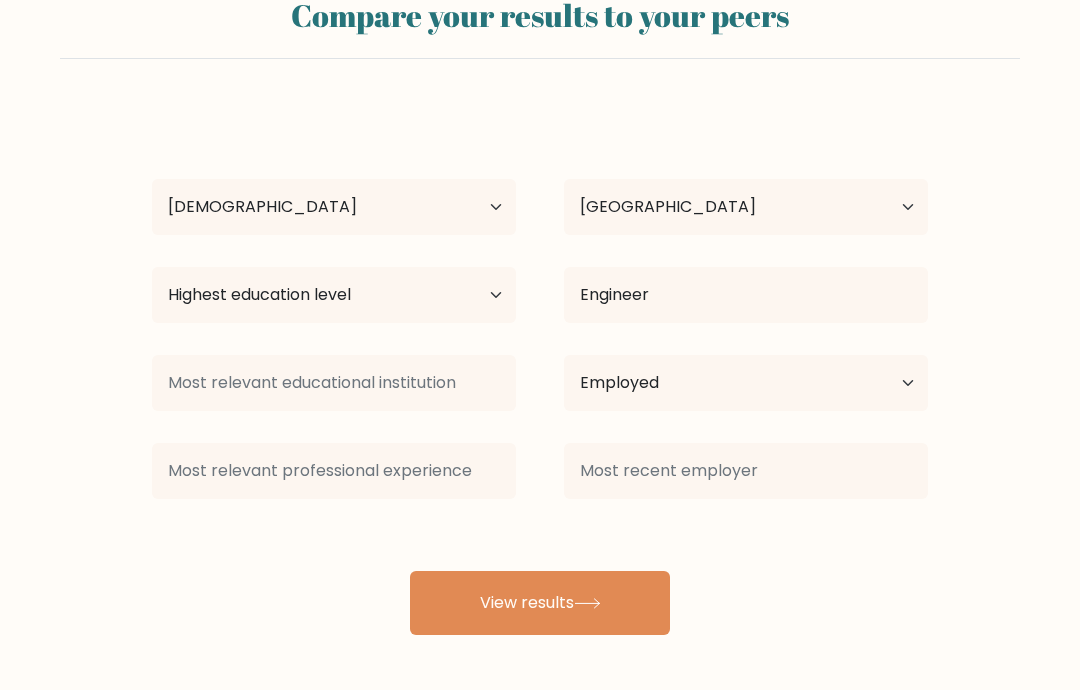 click on "View results" at bounding box center [540, 603] 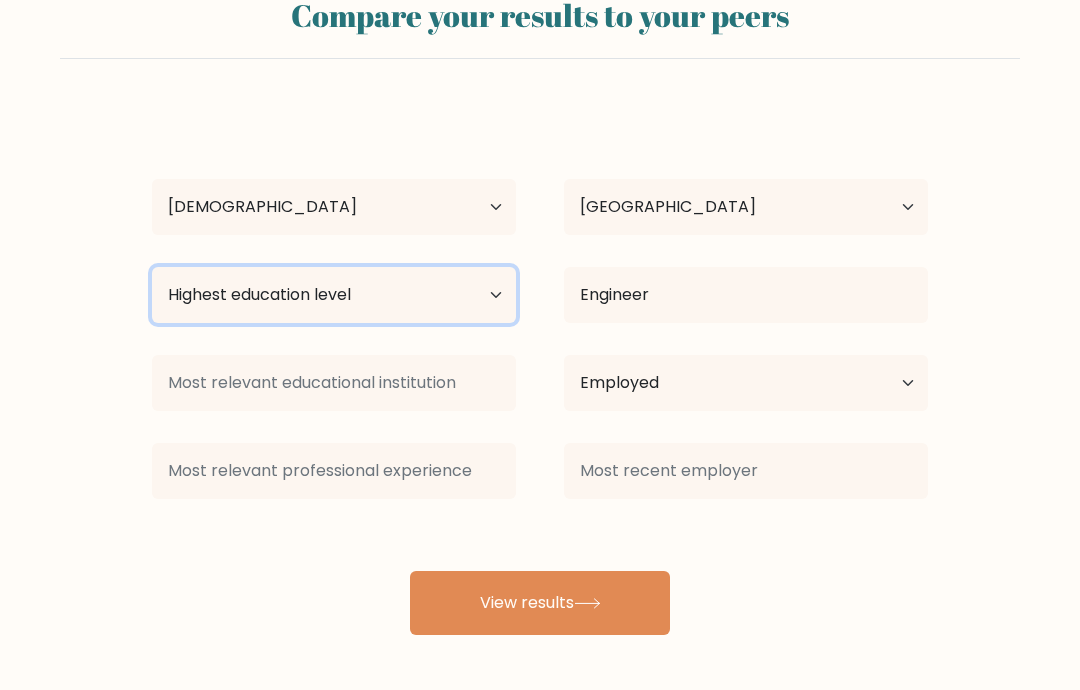 click on "Highest education level
No schooling
Primary
Lower Secondary
Upper Secondary
Occupation Specific
Bachelor's degree
Master's degree
Doctoral degree" at bounding box center (334, 295) 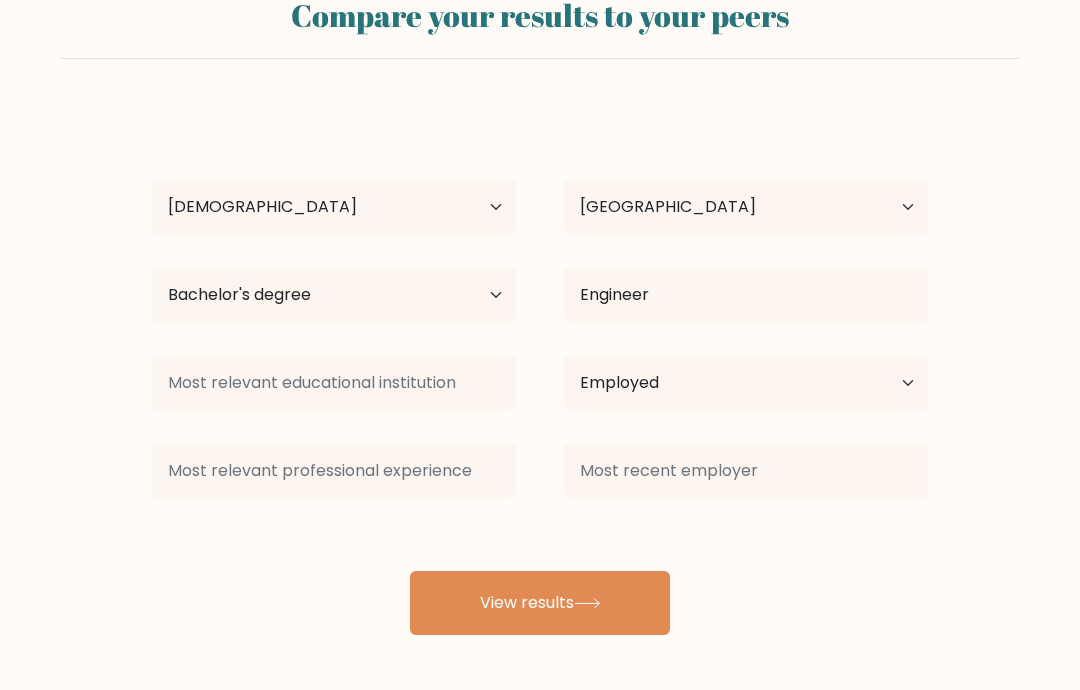 click on "View results" at bounding box center (540, 603) 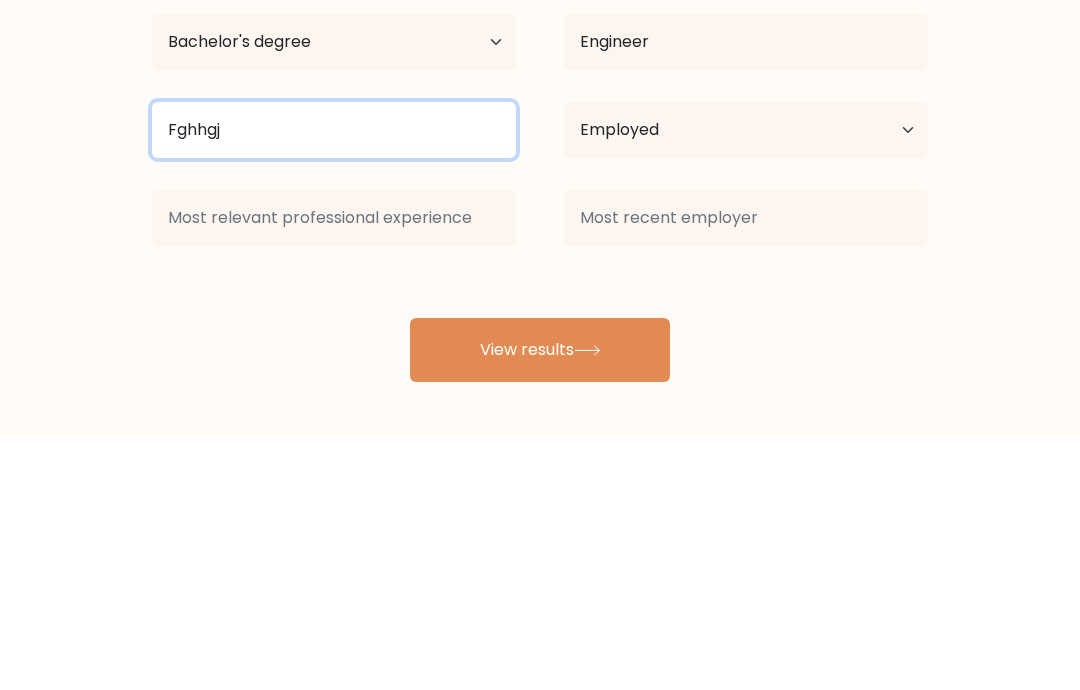 type on "Fghhgj" 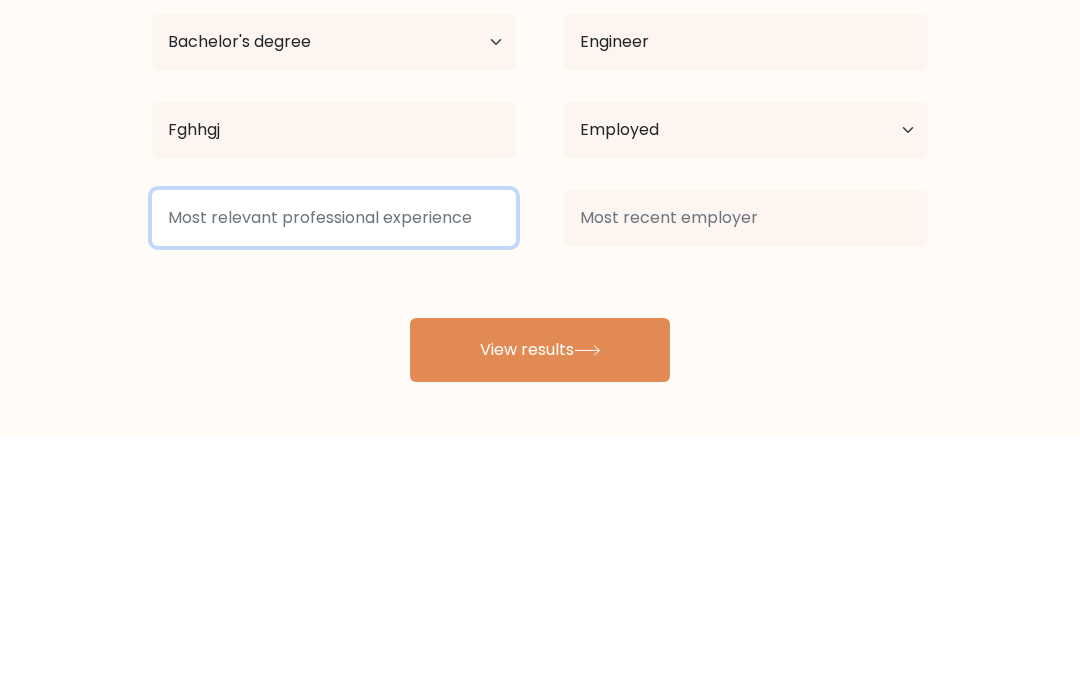 click at bounding box center (334, 471) 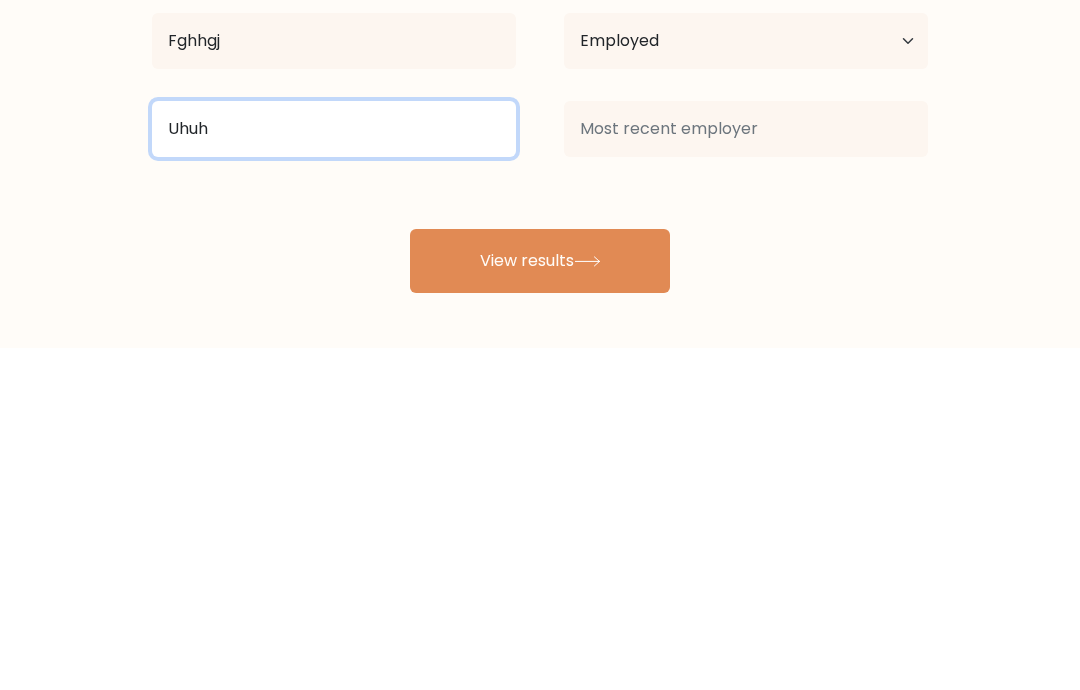type on "Uhuh" 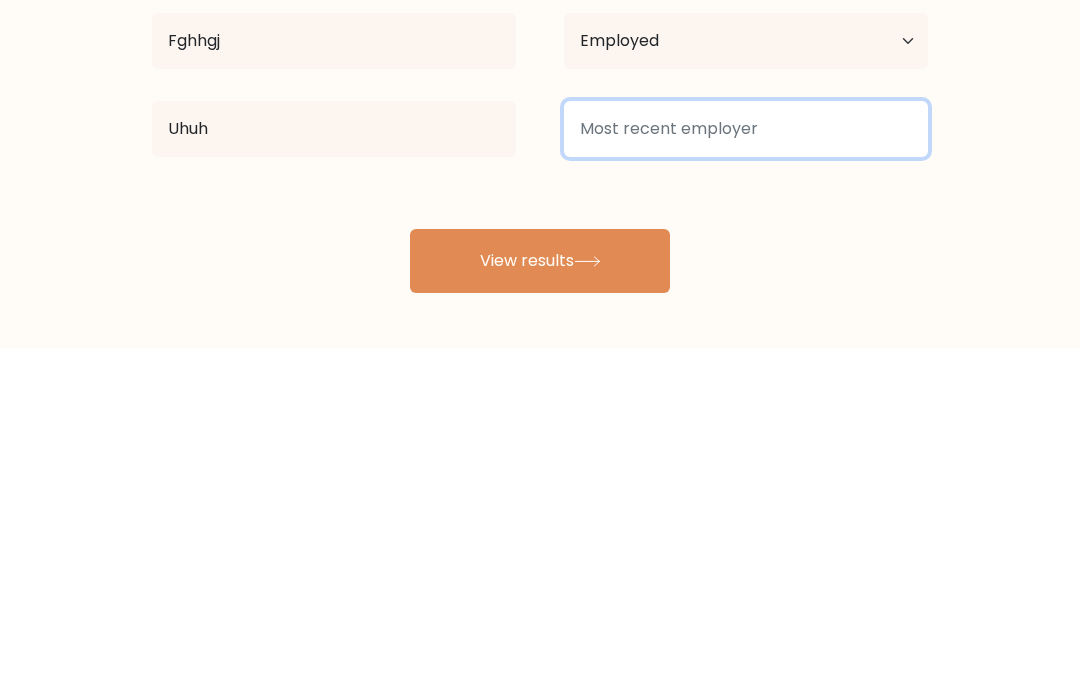 click at bounding box center (746, 471) 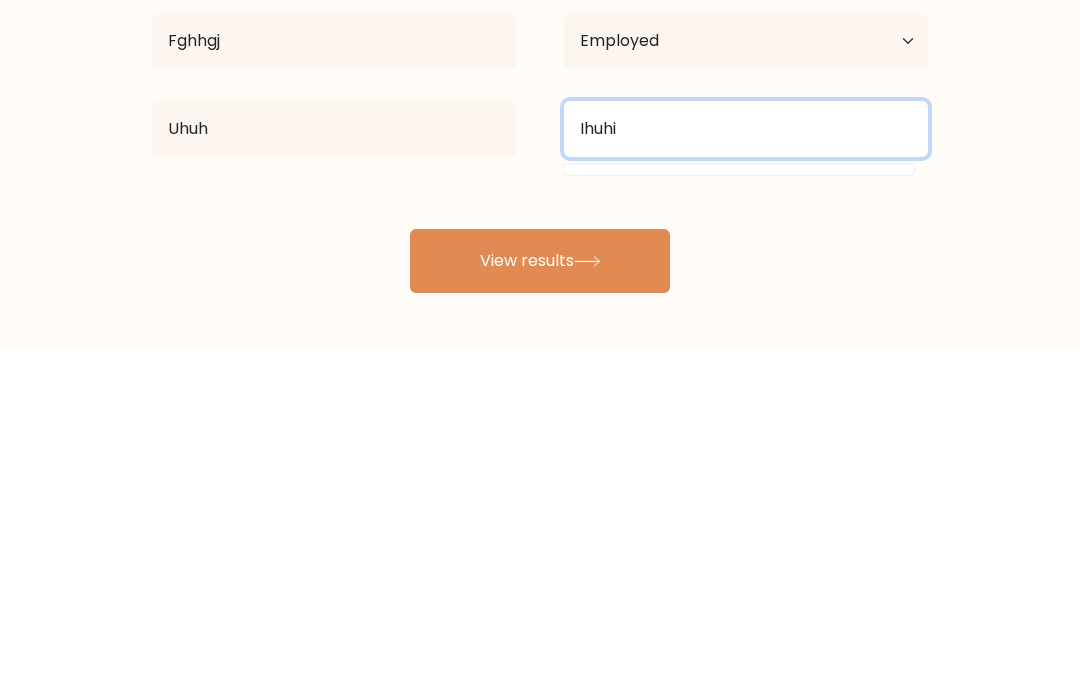 type on "Ihuhi" 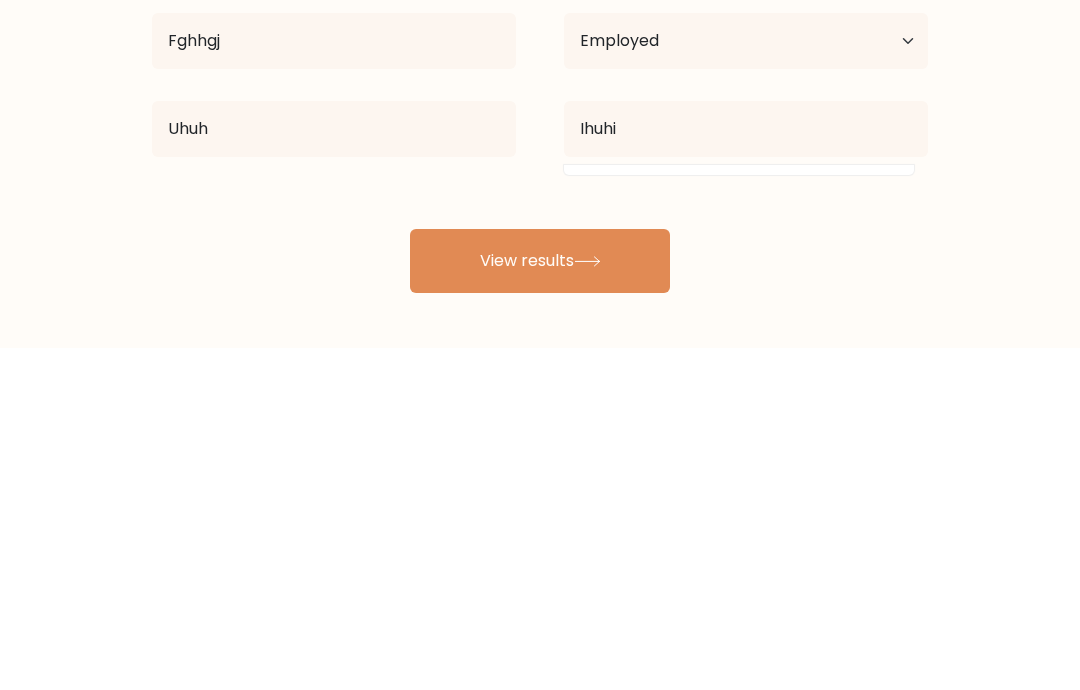 click on "View results" at bounding box center (540, 603) 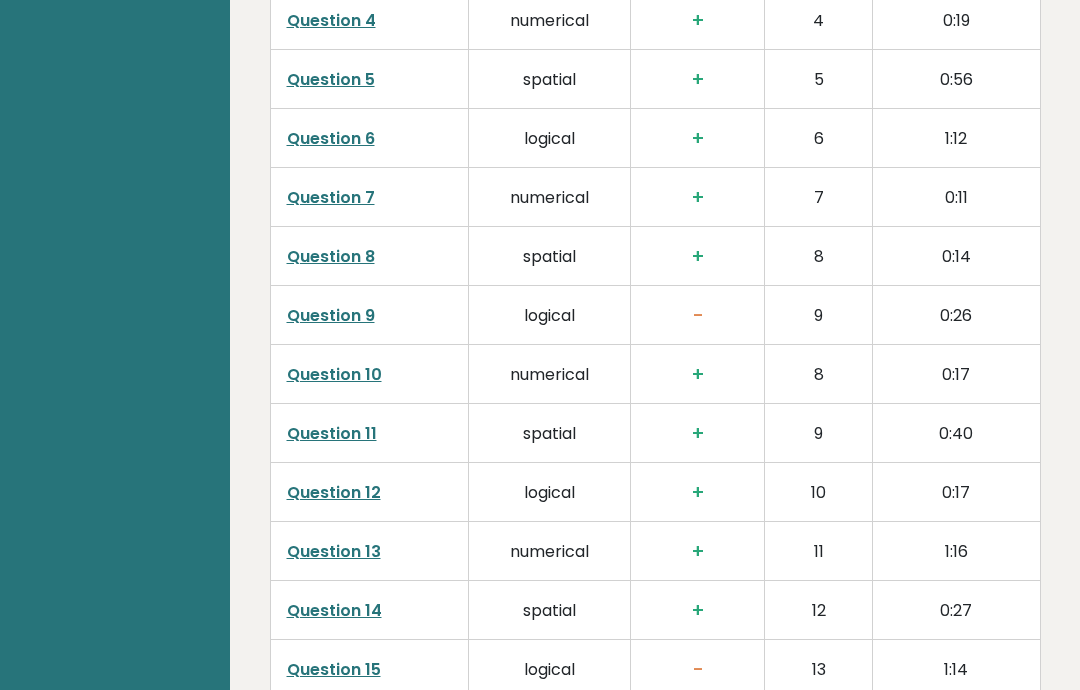 scroll, scrollTop: 3475, scrollLeft: 0, axis: vertical 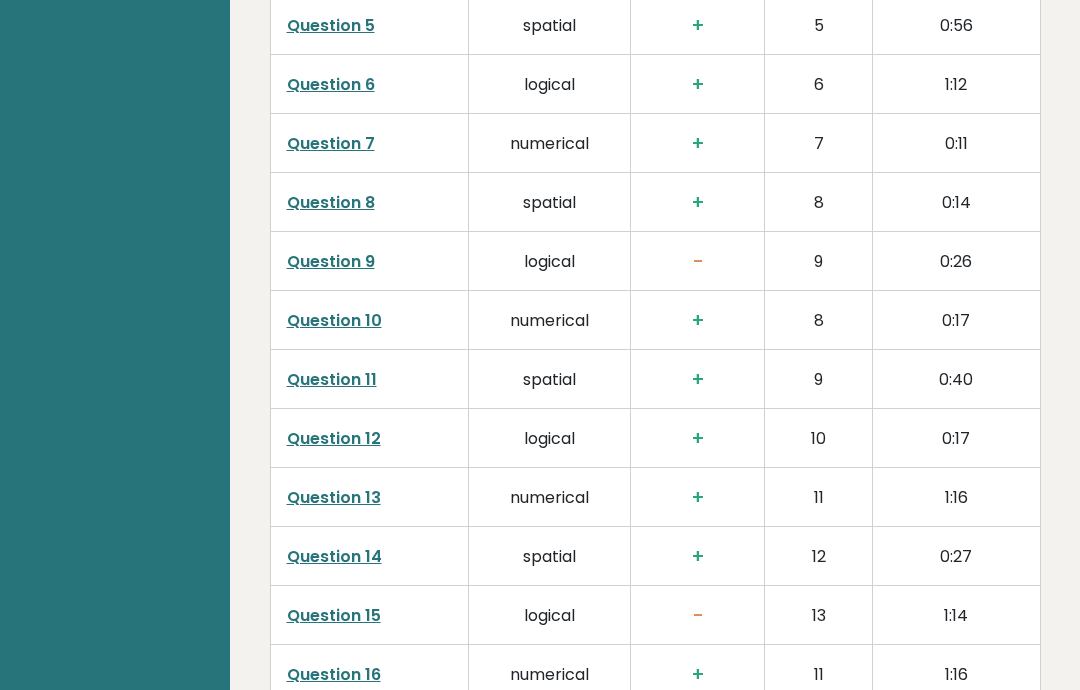 click on "-" at bounding box center (698, 262) 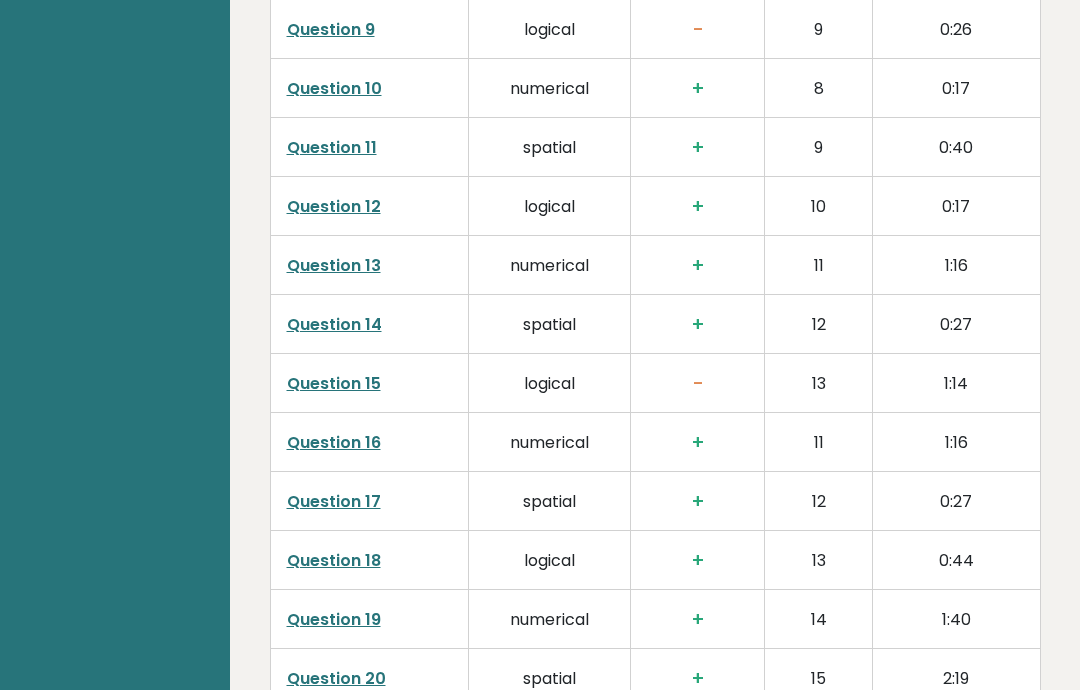 scroll, scrollTop: 3708, scrollLeft: 0, axis: vertical 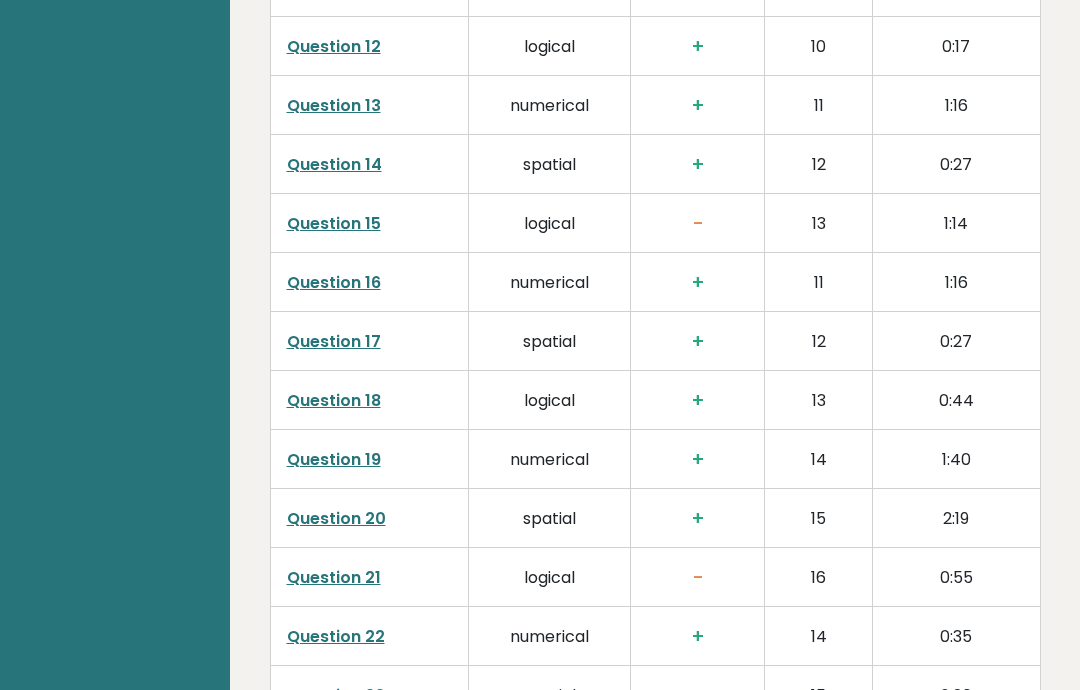 click on "Question
21" at bounding box center [334, 577] 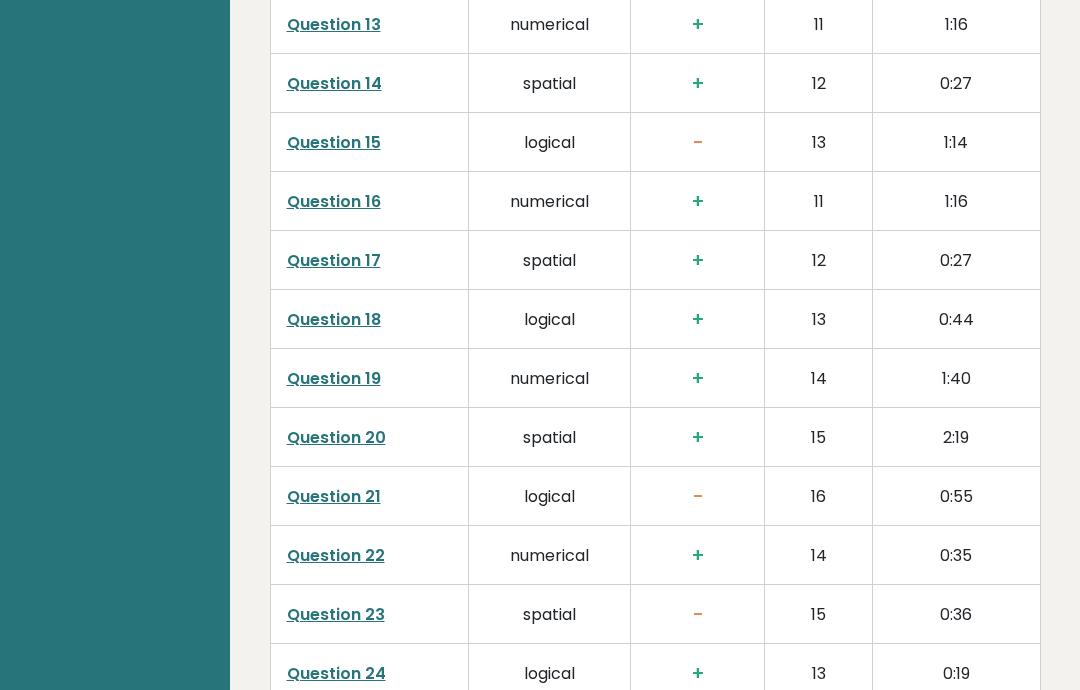 scroll, scrollTop: 3964, scrollLeft: 0, axis: vertical 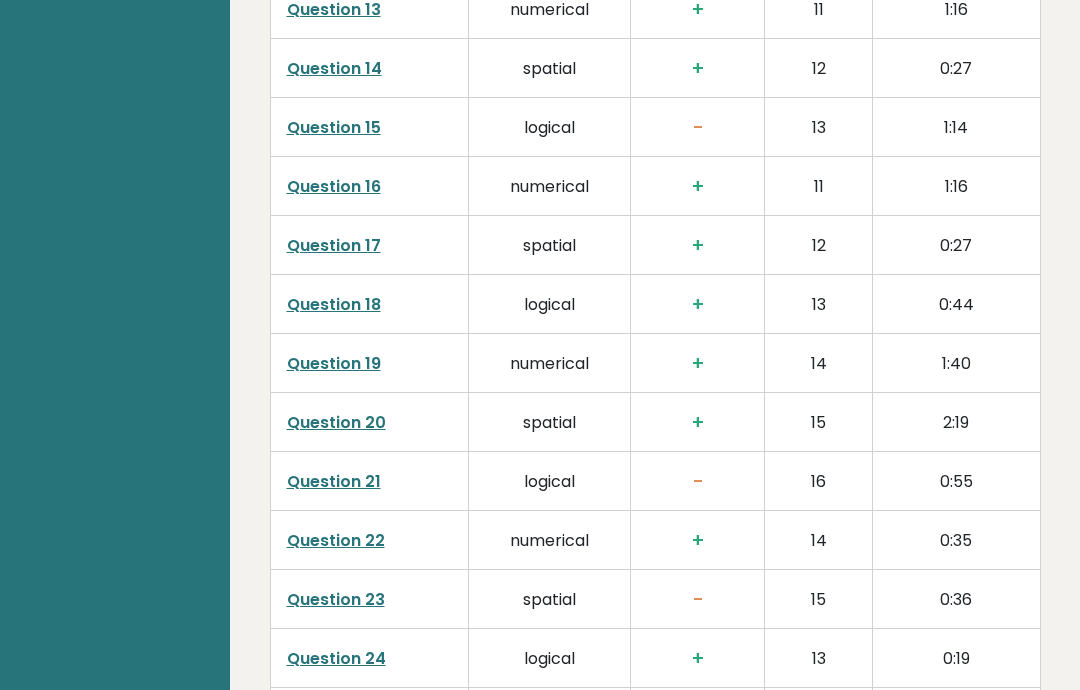 click on "Question
23" at bounding box center [336, 599] 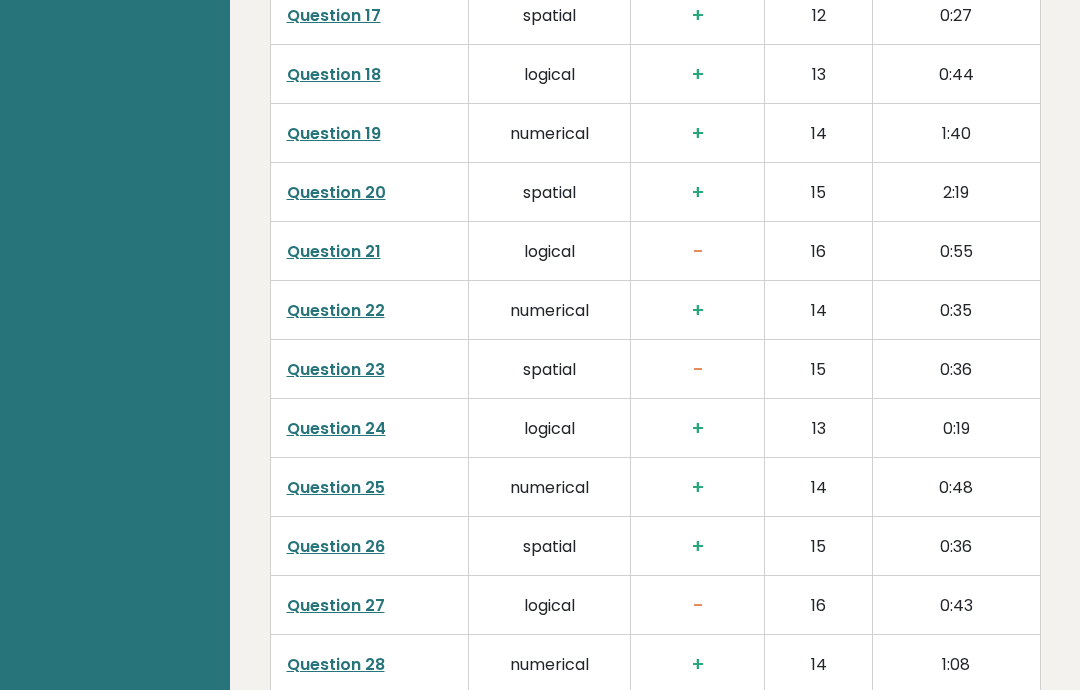scroll, scrollTop: 4162, scrollLeft: 0, axis: vertical 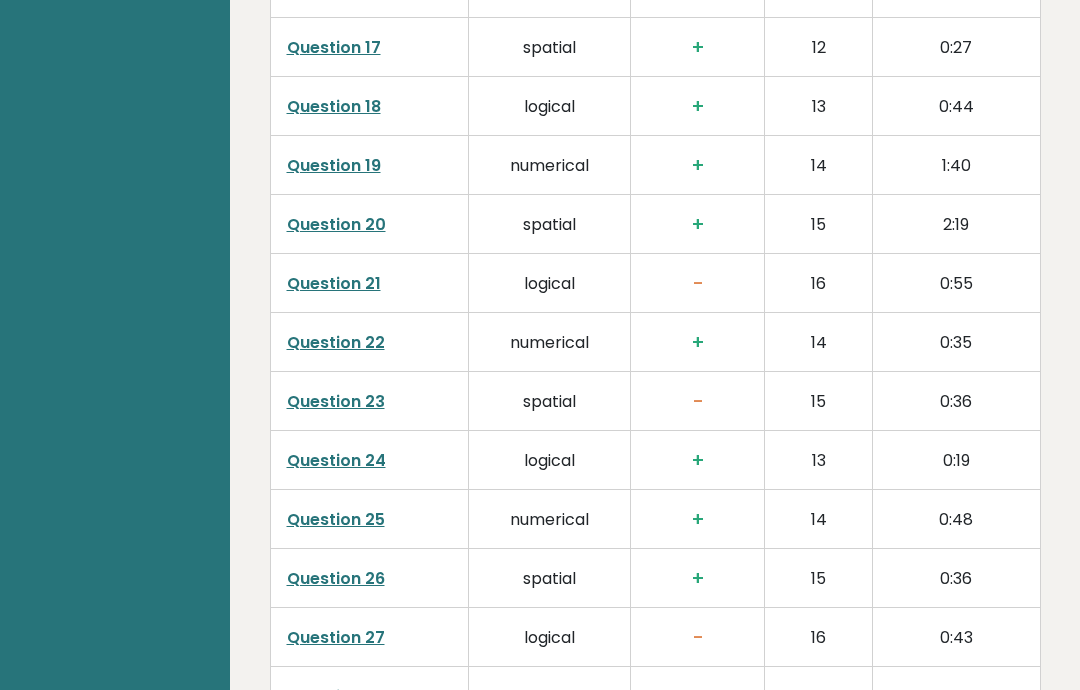 click on "Question
27" at bounding box center (336, 637) 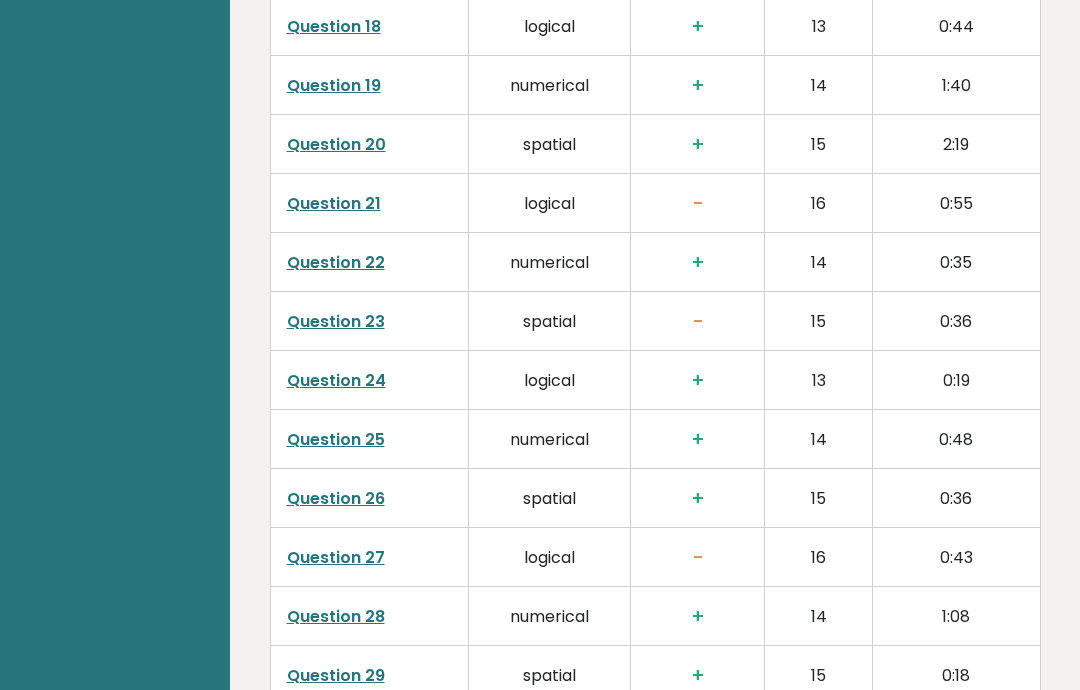 scroll, scrollTop: 4235, scrollLeft: 0, axis: vertical 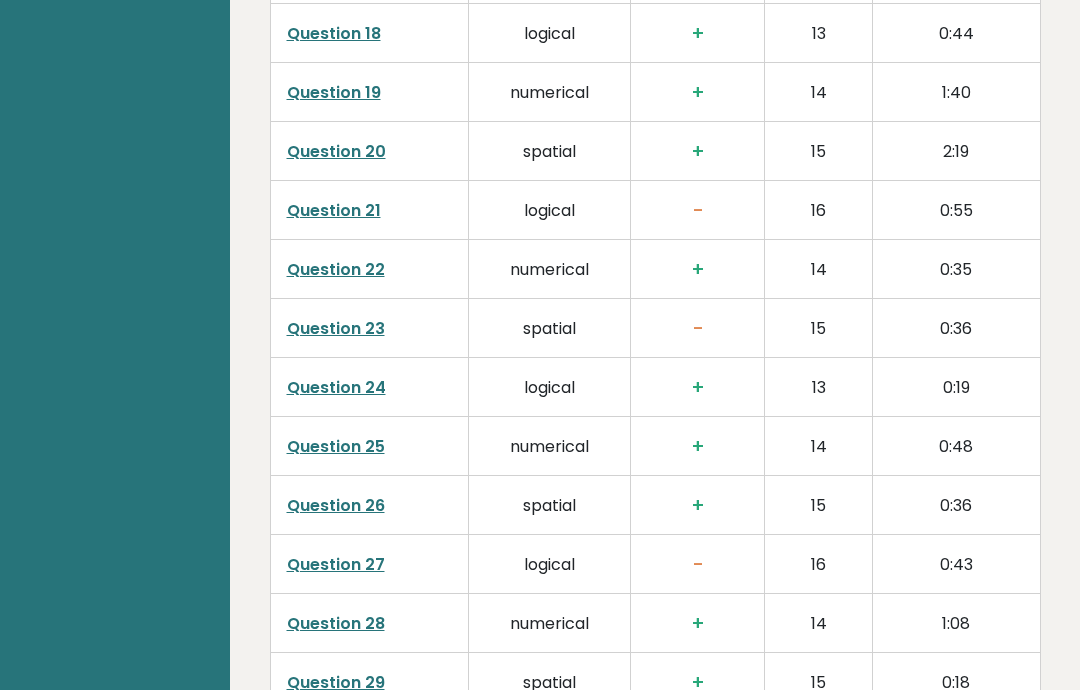 click on "Question
30" at bounding box center (336, 741) 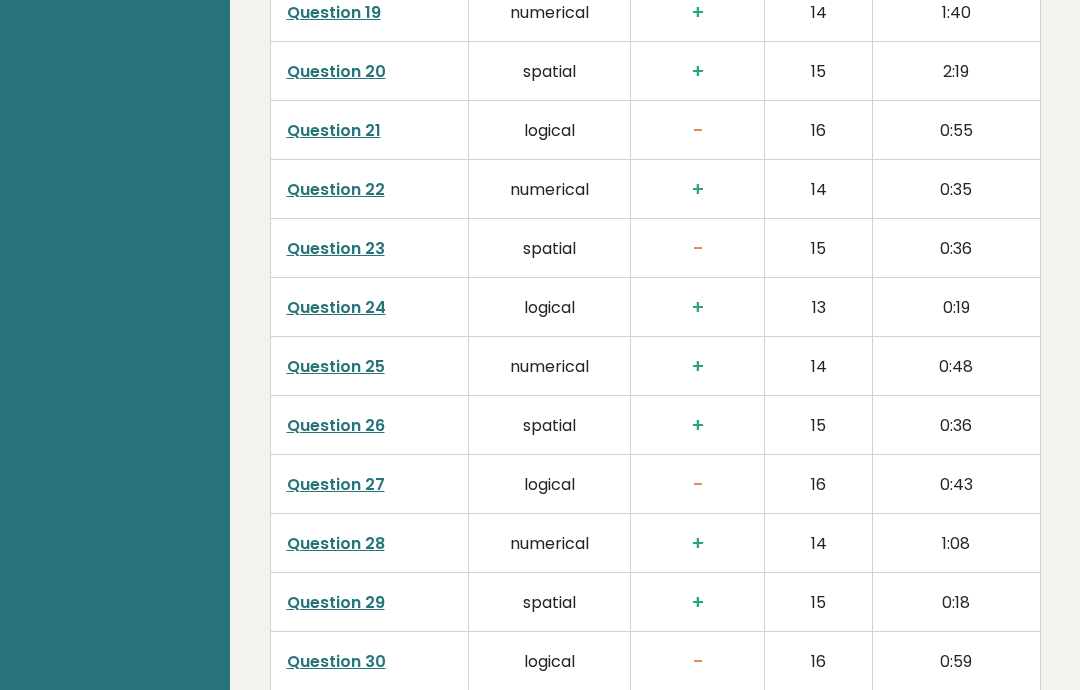 click on "logical" at bounding box center (549, 483) 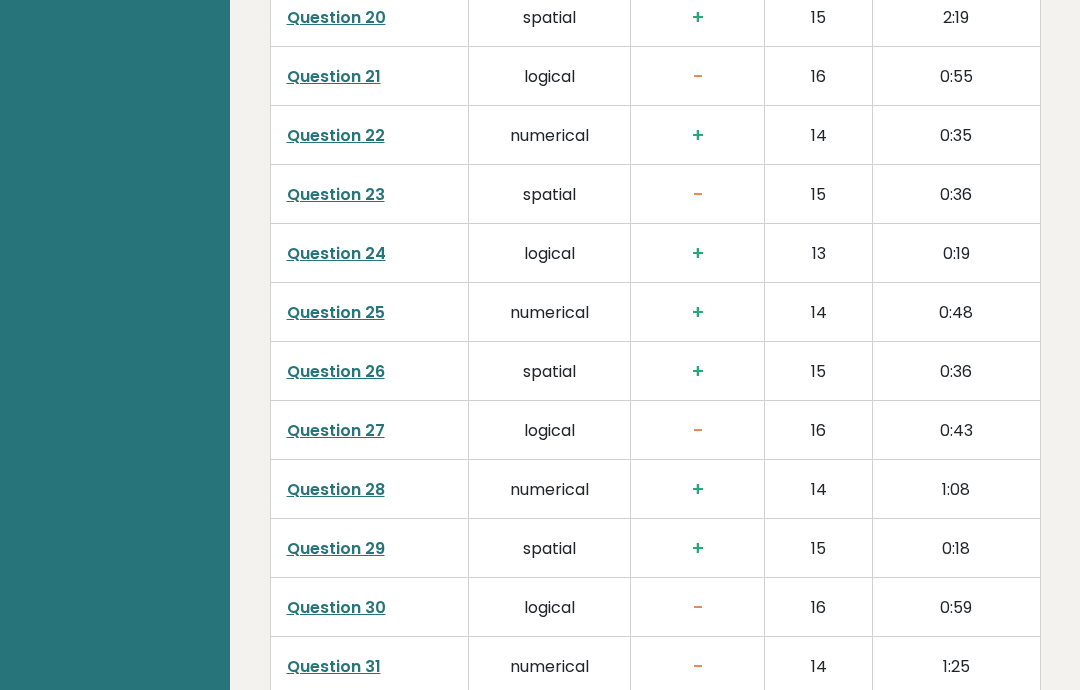scroll, scrollTop: 4368, scrollLeft: 0, axis: vertical 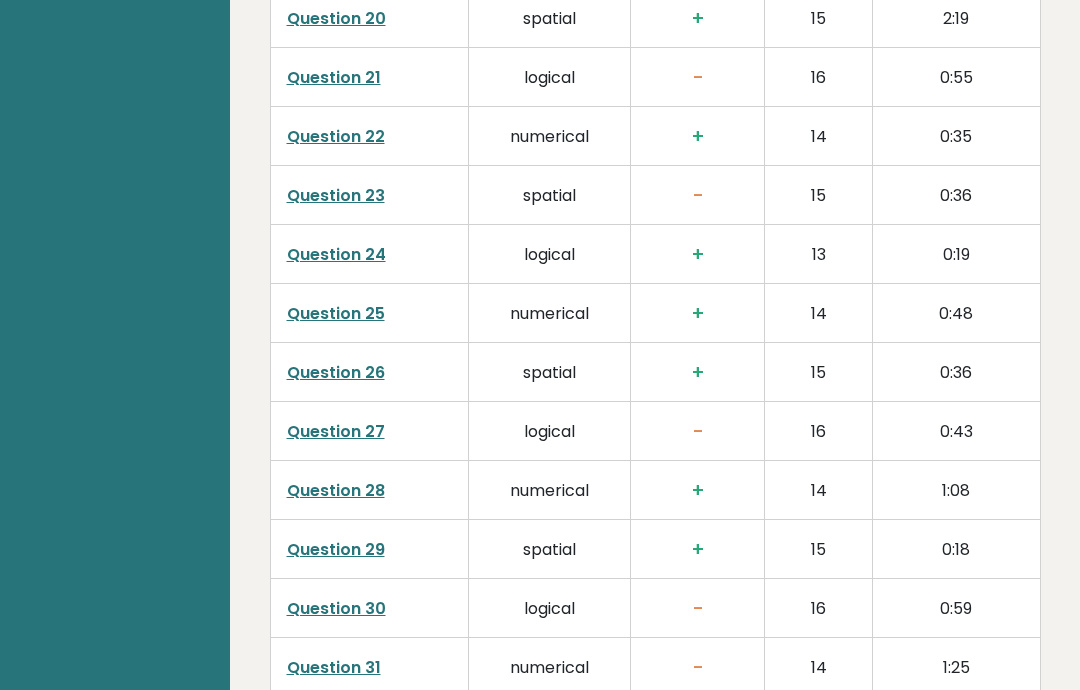 click on "Question
30" at bounding box center [336, 608] 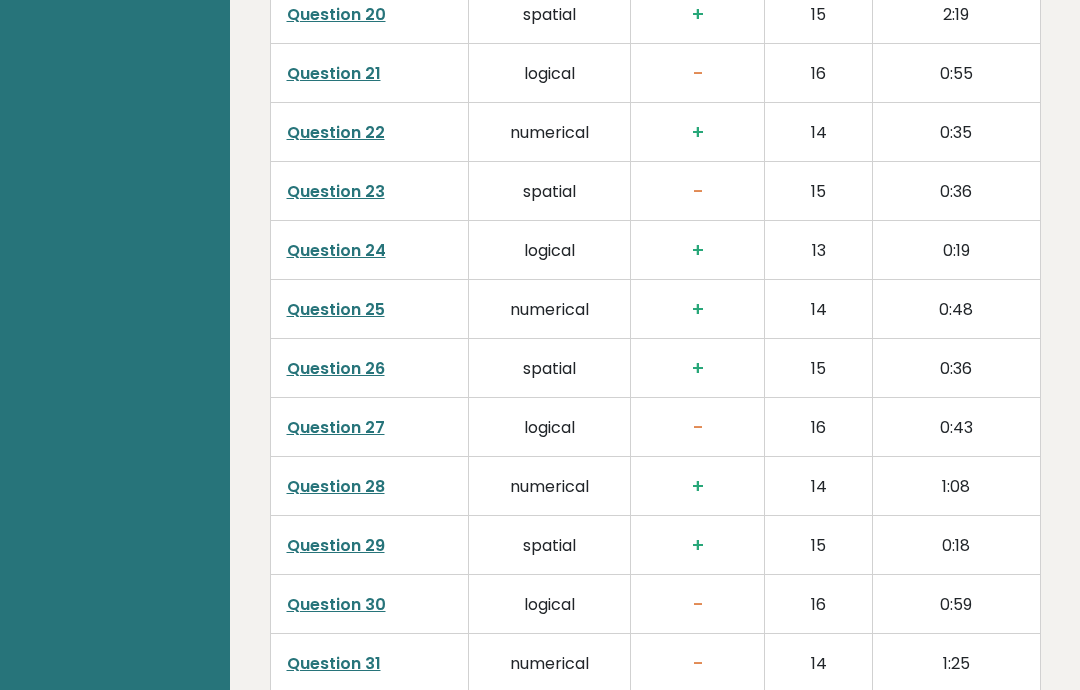 scroll, scrollTop: 4374, scrollLeft: 0, axis: vertical 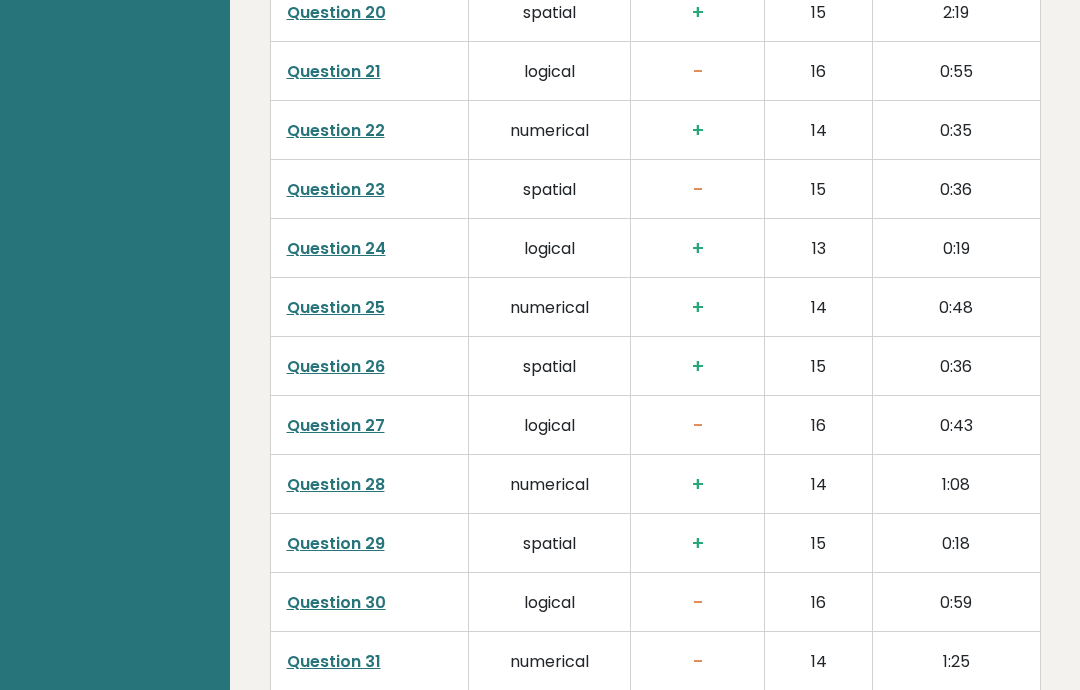 click on "Question
31" at bounding box center [334, 661] 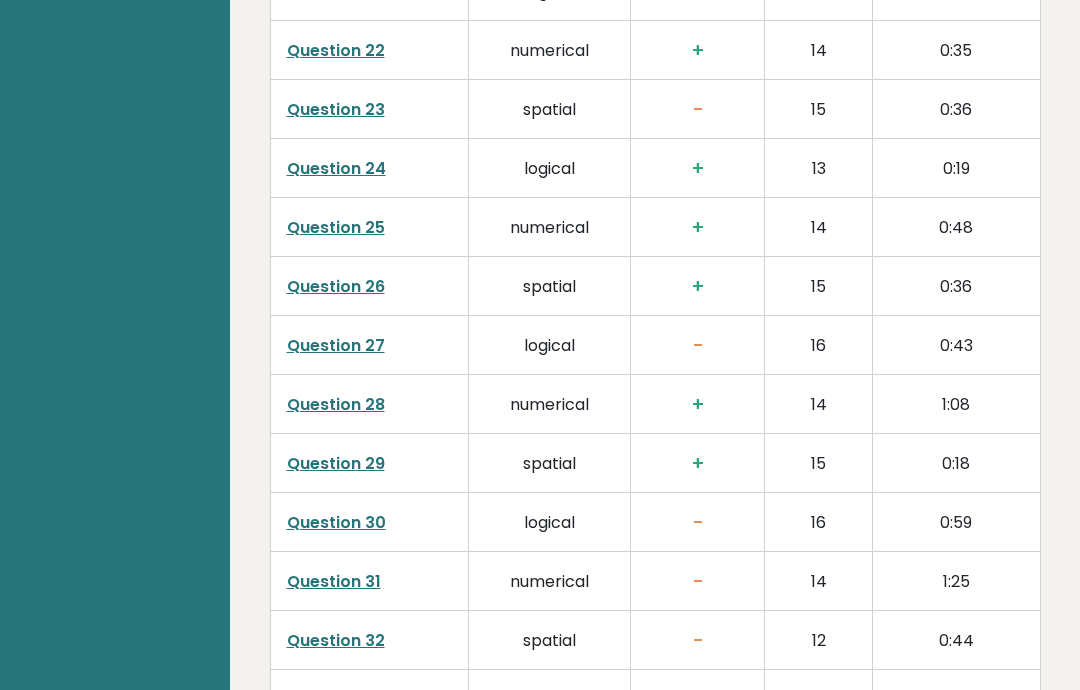click on "Question
32" at bounding box center [336, 640] 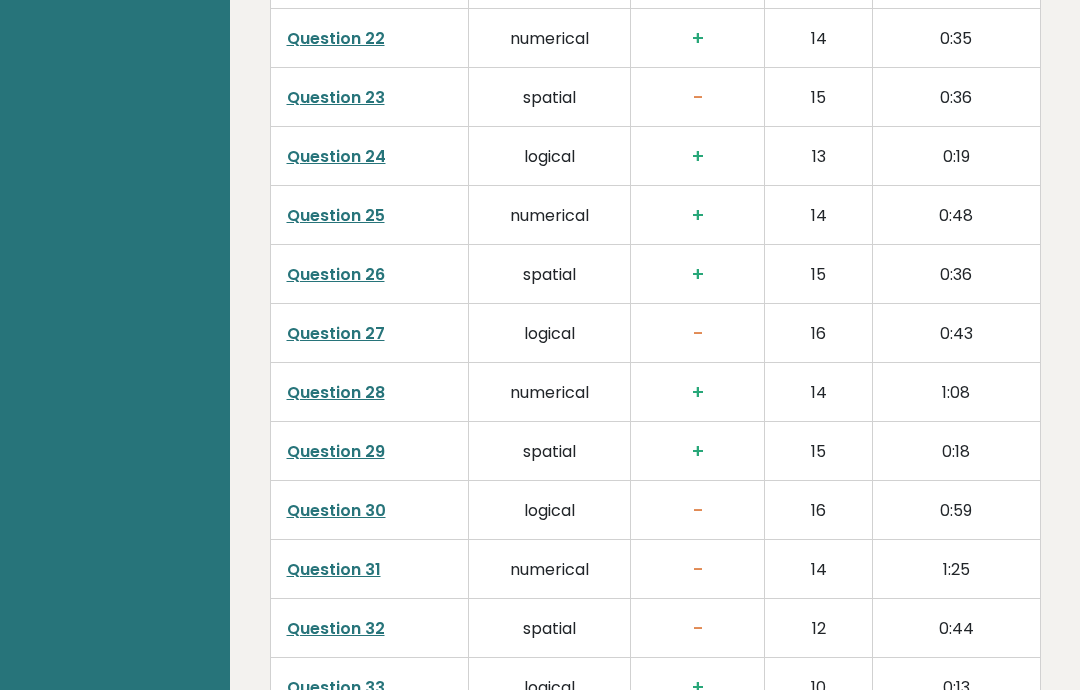 click on "Question
34" at bounding box center (336, 747) 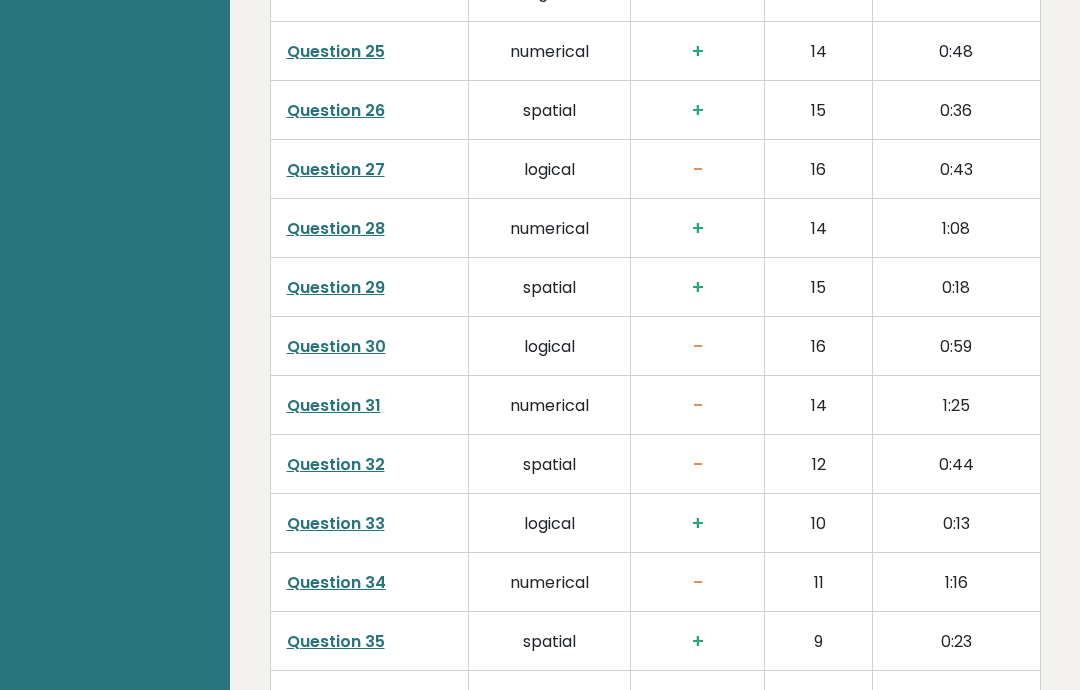 scroll, scrollTop: 4628, scrollLeft: 0, axis: vertical 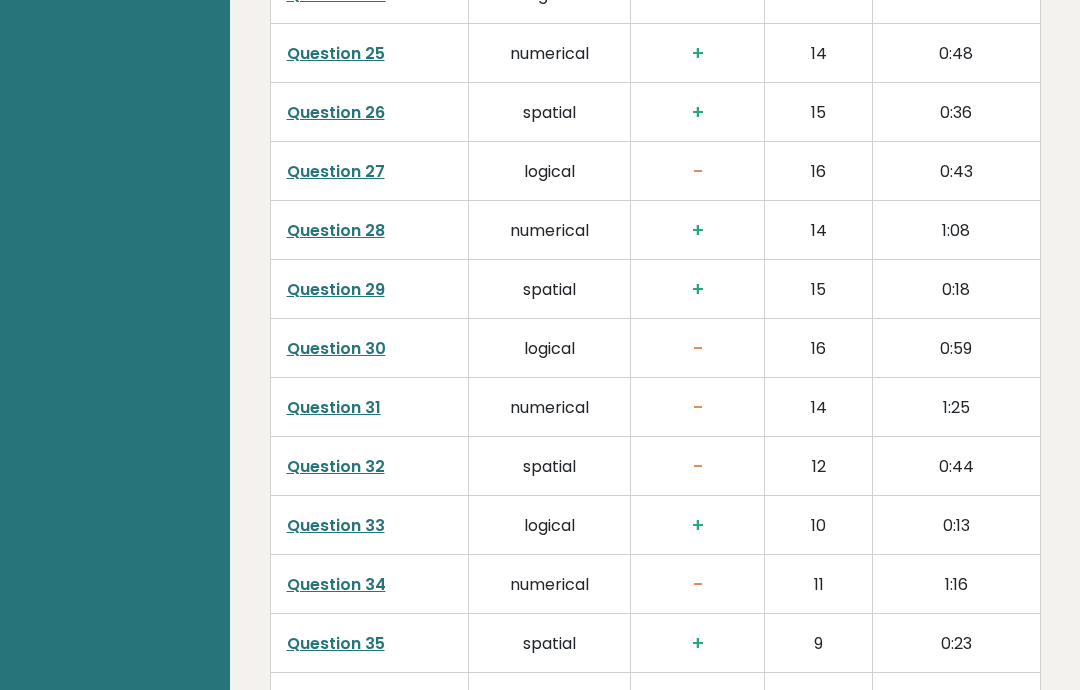 click on "Question
37" at bounding box center [336, 761] 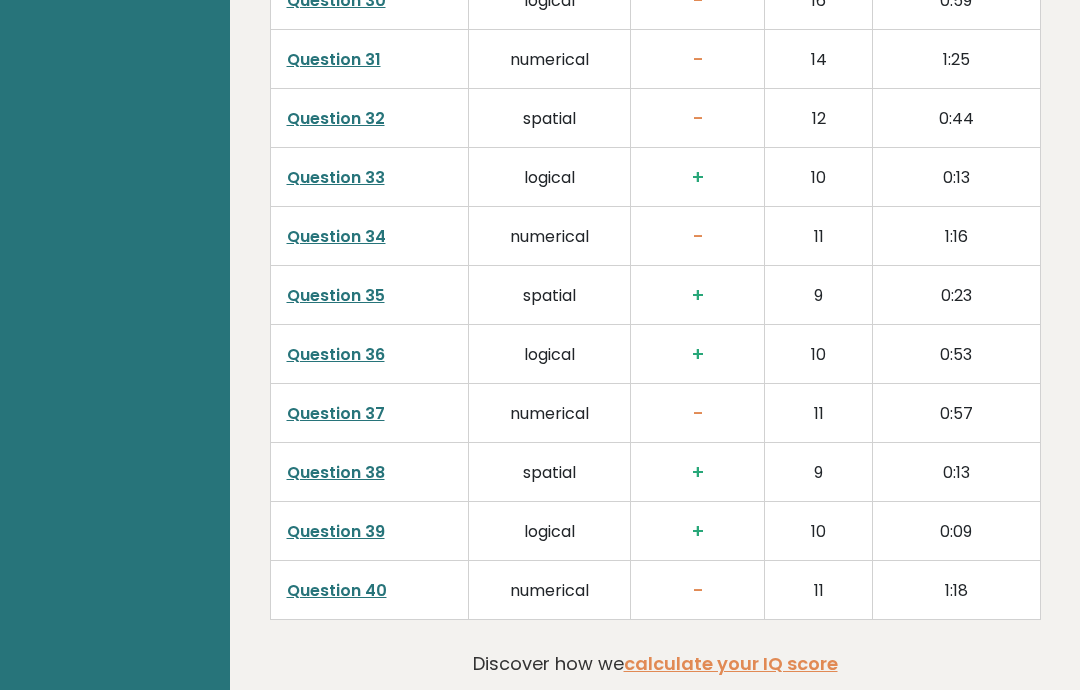 scroll, scrollTop: 4976, scrollLeft: 0, axis: vertical 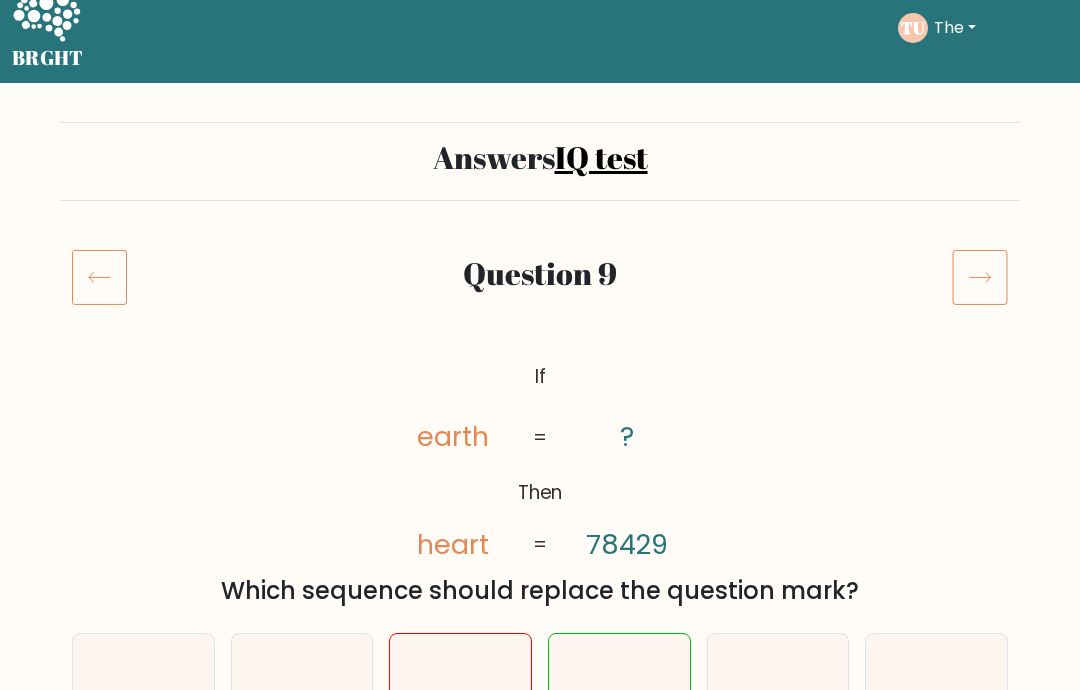click 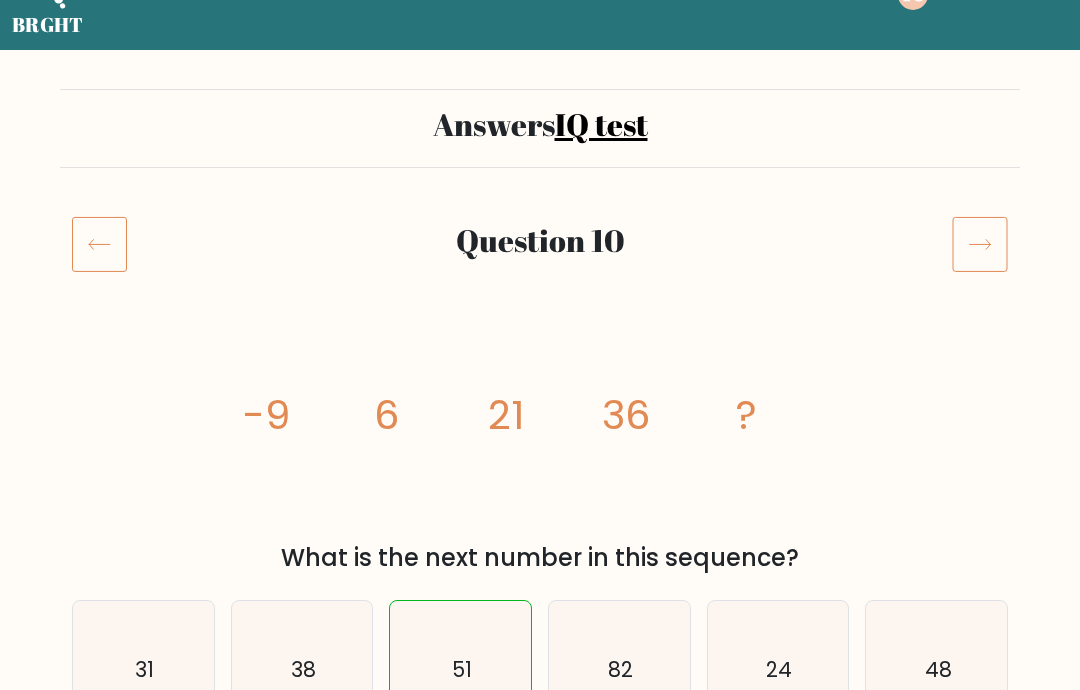 scroll, scrollTop: 52, scrollLeft: 0, axis: vertical 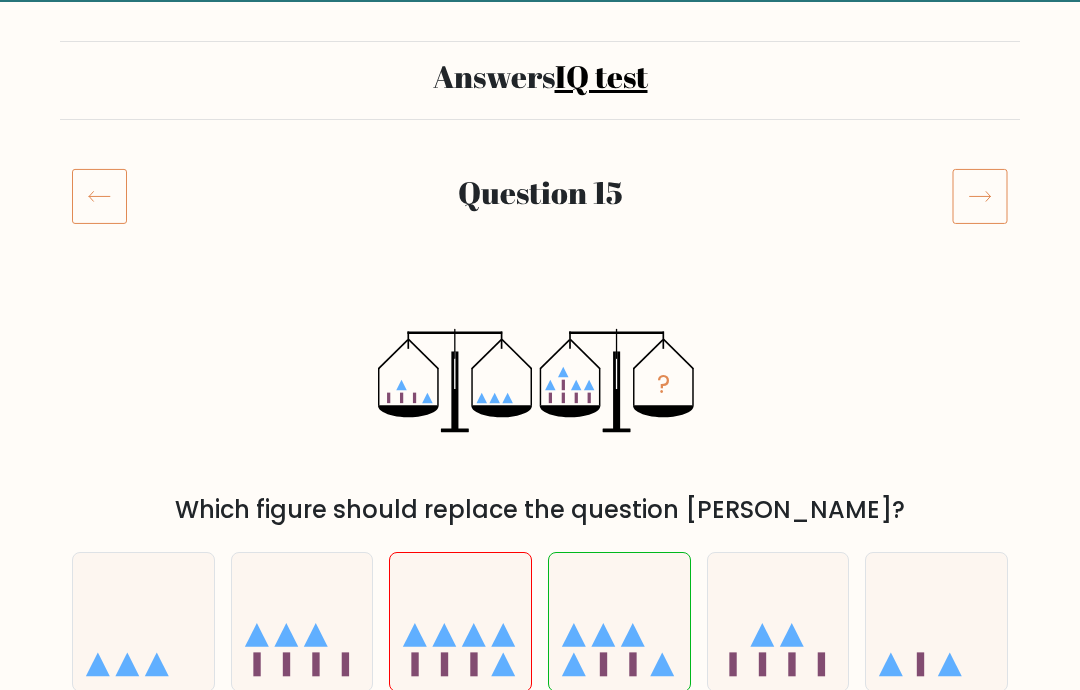 click 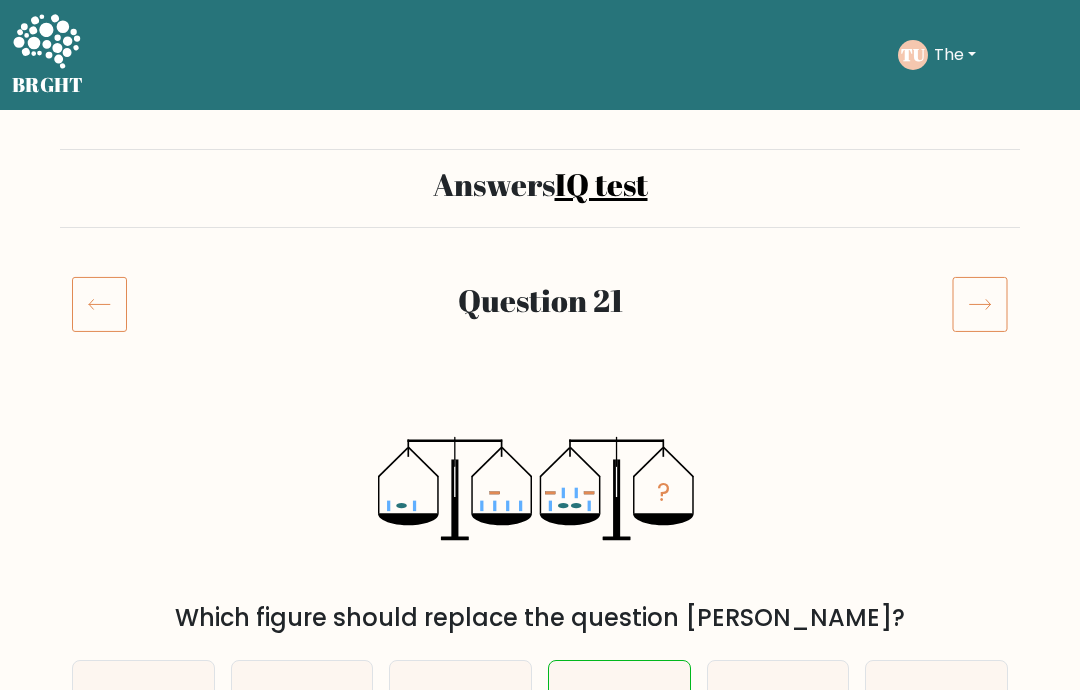 scroll, scrollTop: 0, scrollLeft: 0, axis: both 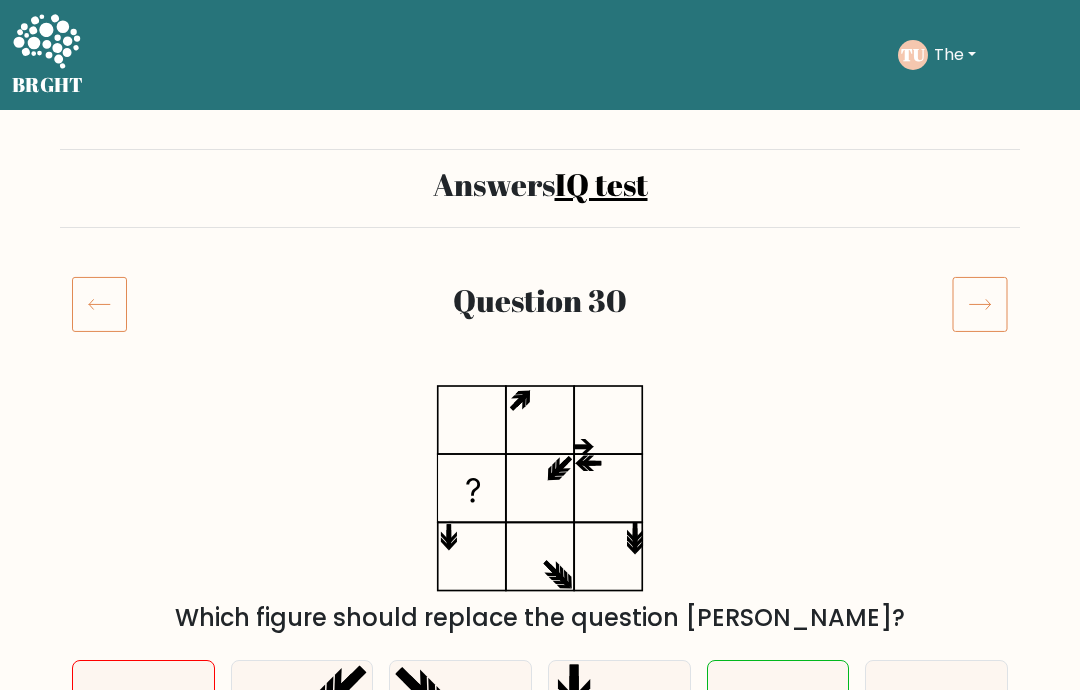 click on "BRGHT
BRGHT
Take the test
TU
The
Dashboard
Profile
Settings
Logout
Dashboard
Profile
Settings
Logout" at bounding box center [540, 55] 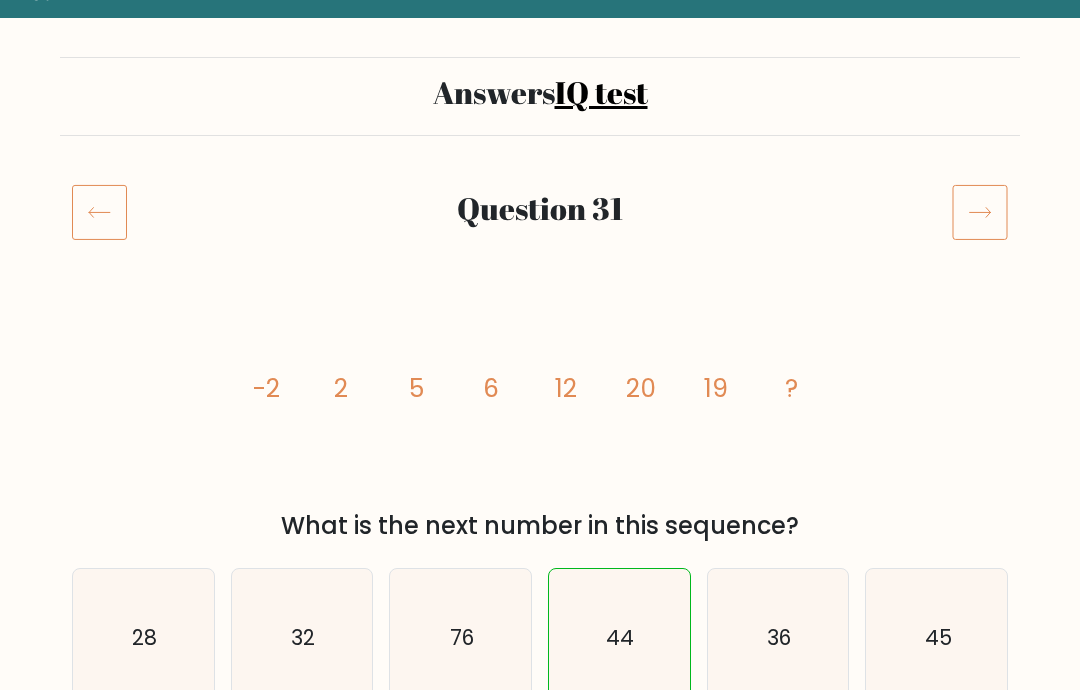 scroll, scrollTop: 119, scrollLeft: 0, axis: vertical 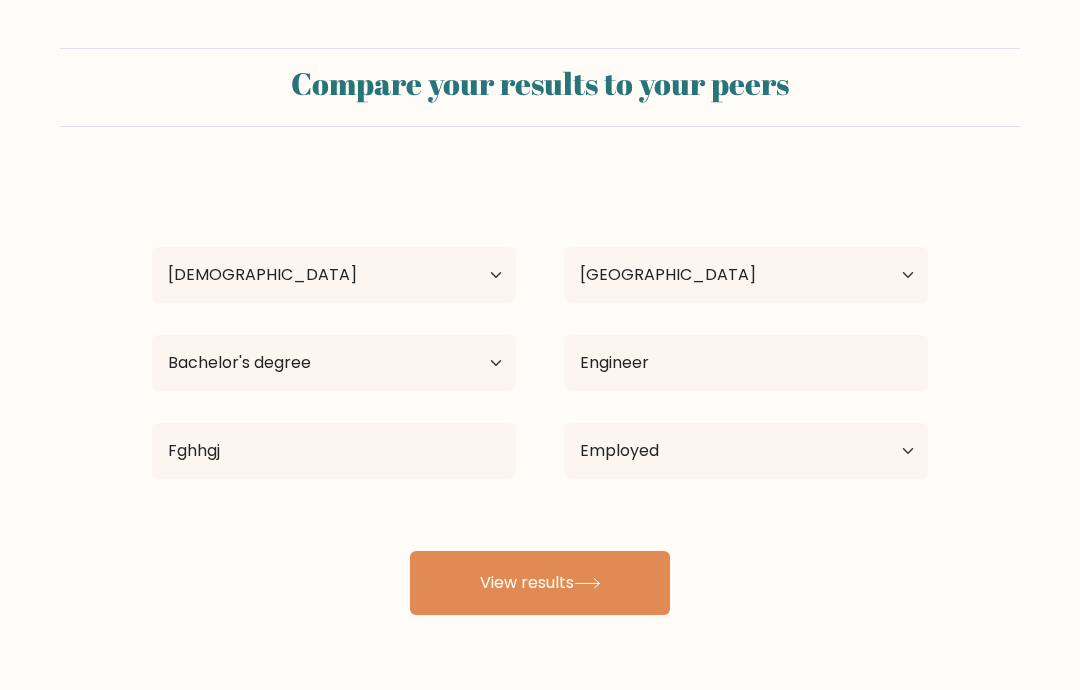 select on "25_34" 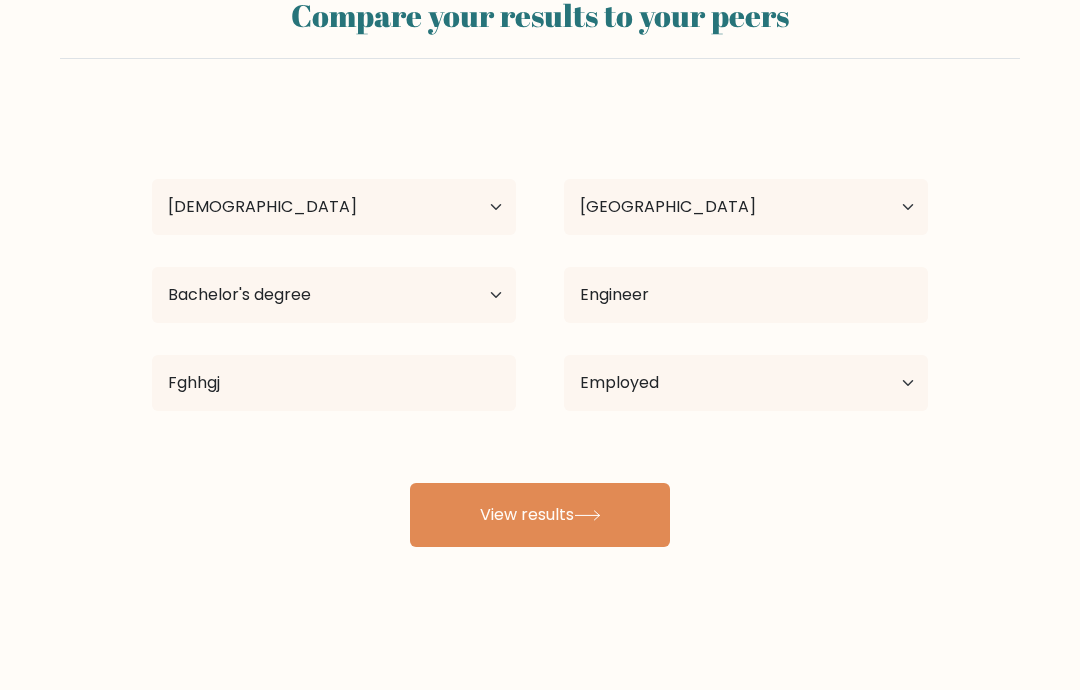 scroll, scrollTop: 0, scrollLeft: 0, axis: both 